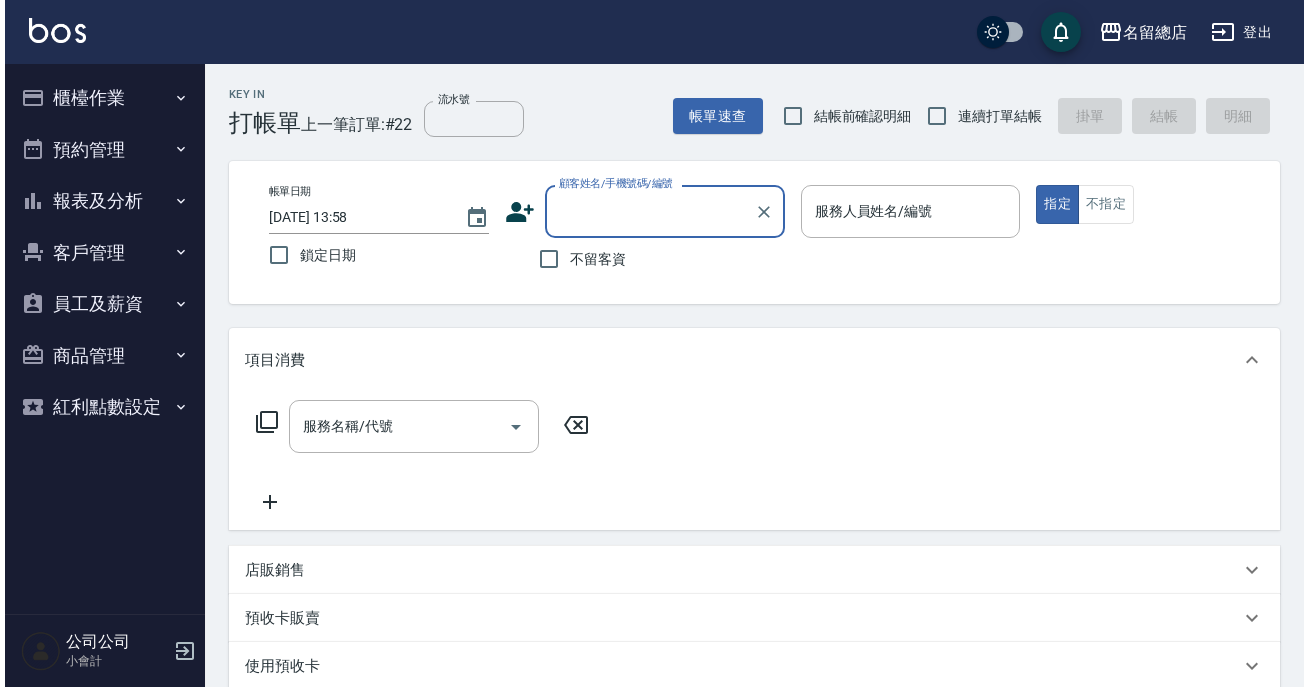 scroll, scrollTop: 0, scrollLeft: 0, axis: both 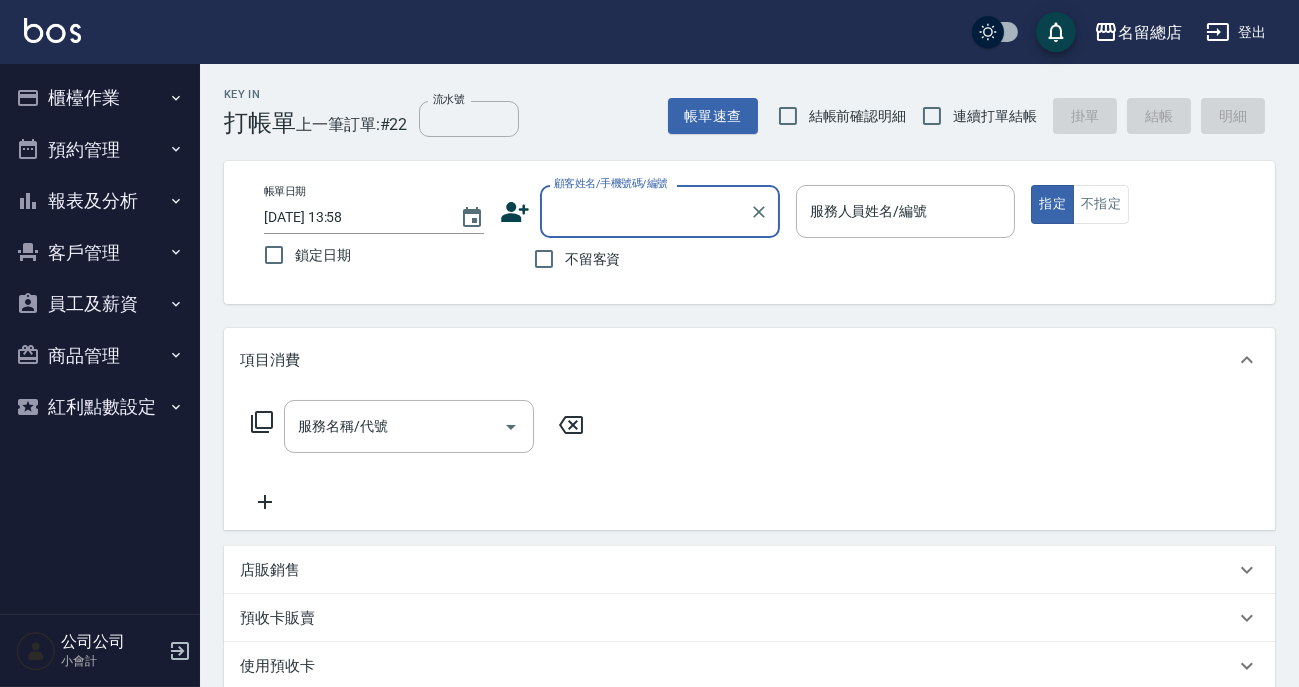 click on "櫃檯作業" at bounding box center [100, 98] 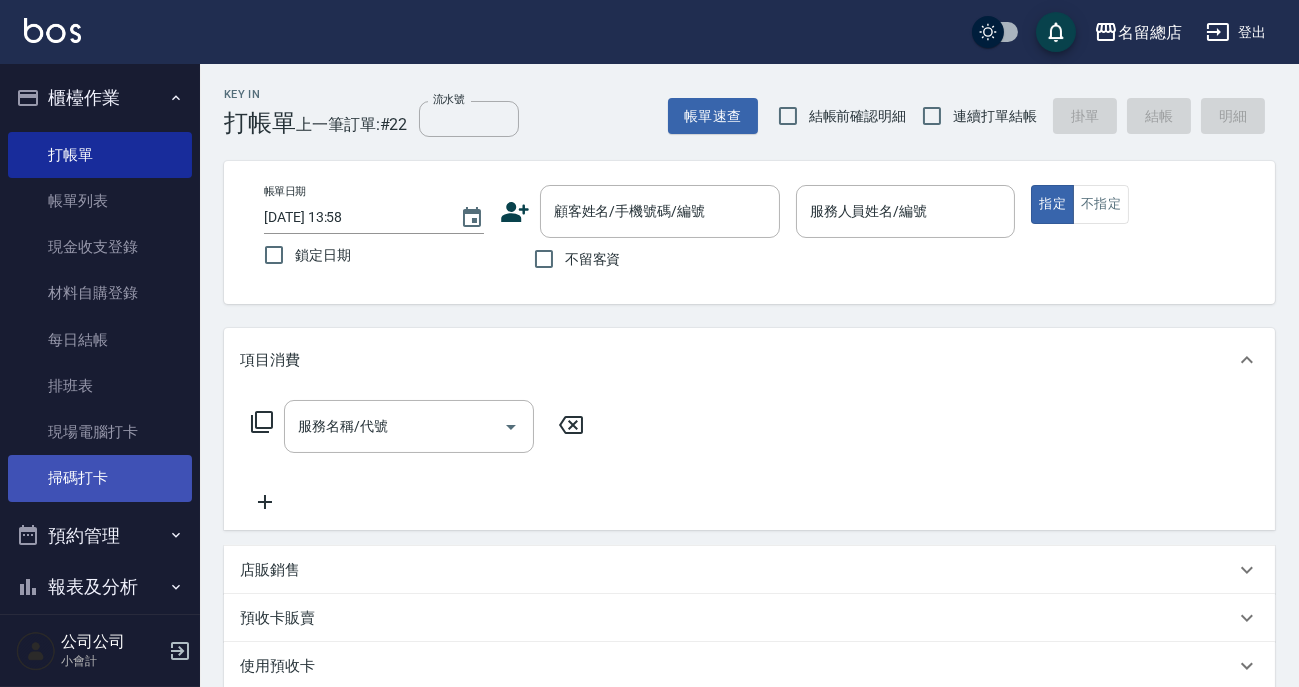 click on "掃碼打卡" at bounding box center [100, 478] 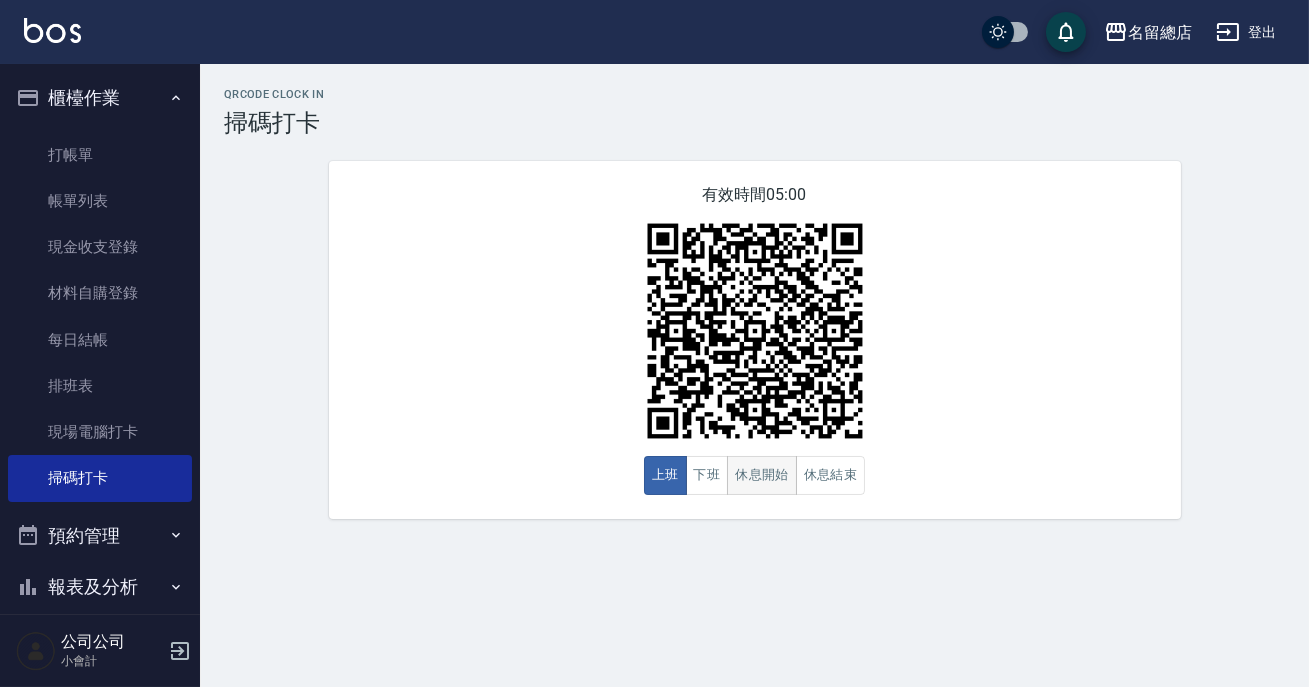 click on "休息開始" at bounding box center [762, 475] 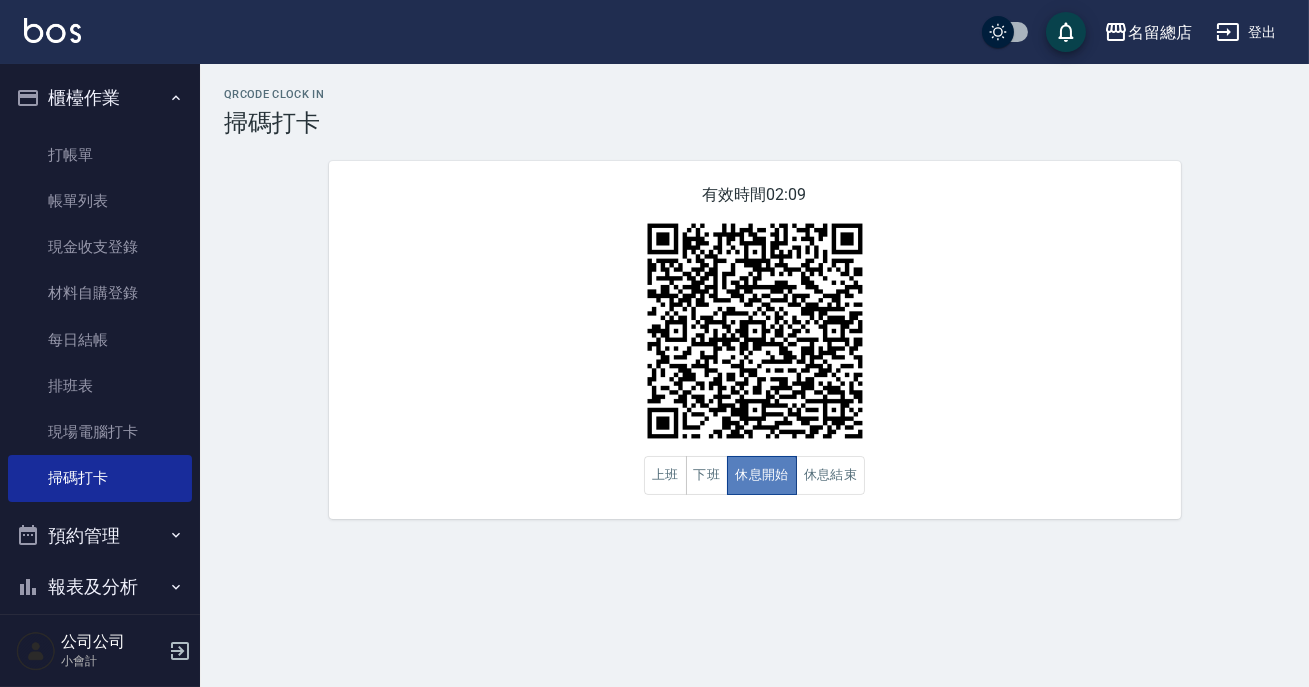 click on "休息開始" at bounding box center [762, 475] 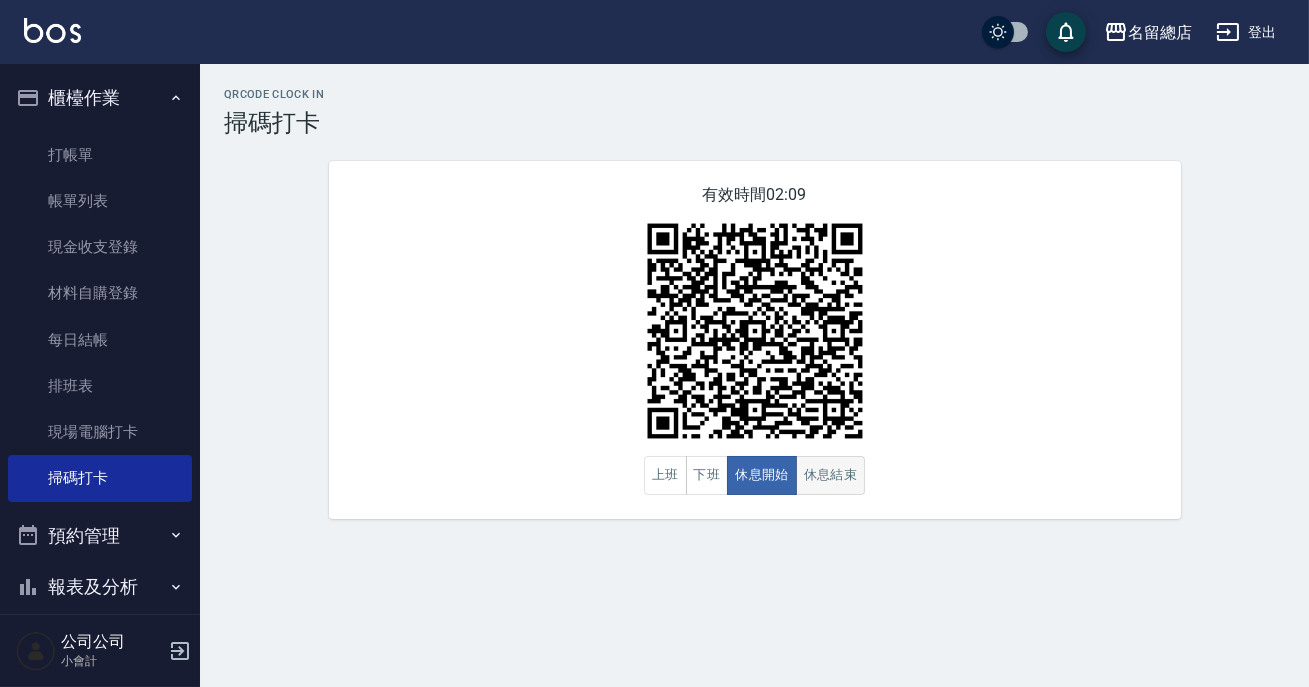 click on "休息結束" at bounding box center [831, 475] 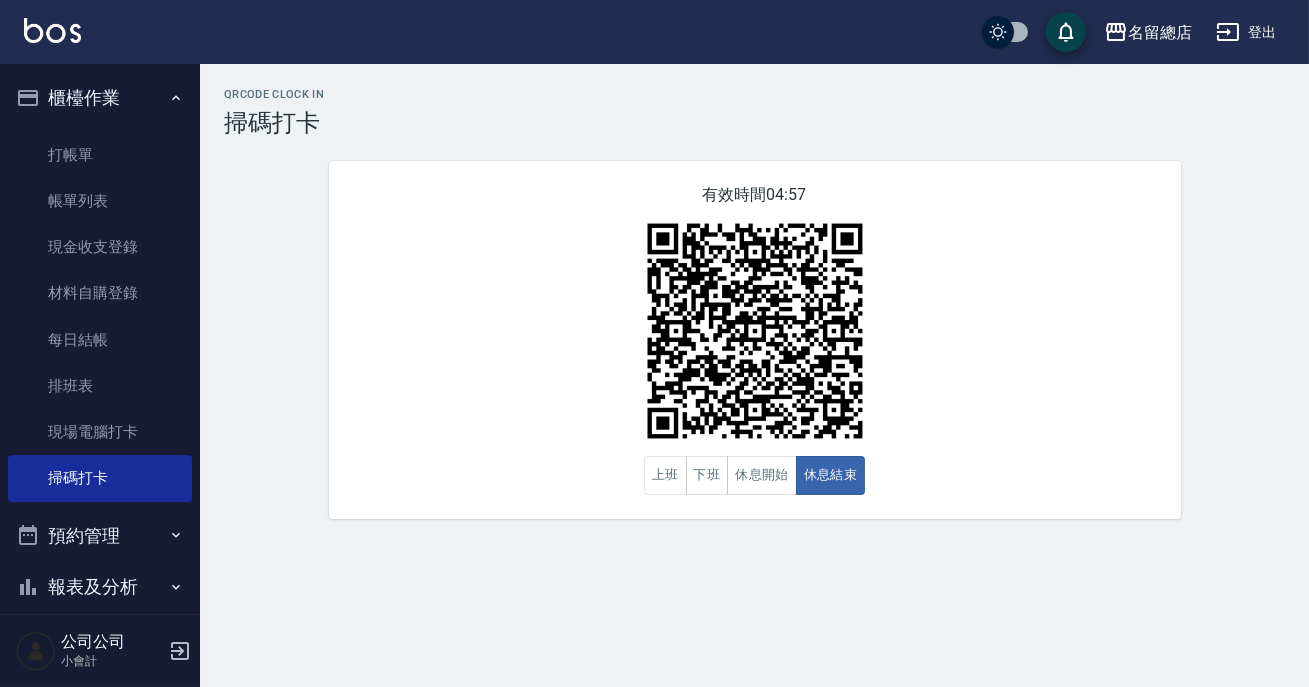 scroll, scrollTop: 90, scrollLeft: 0, axis: vertical 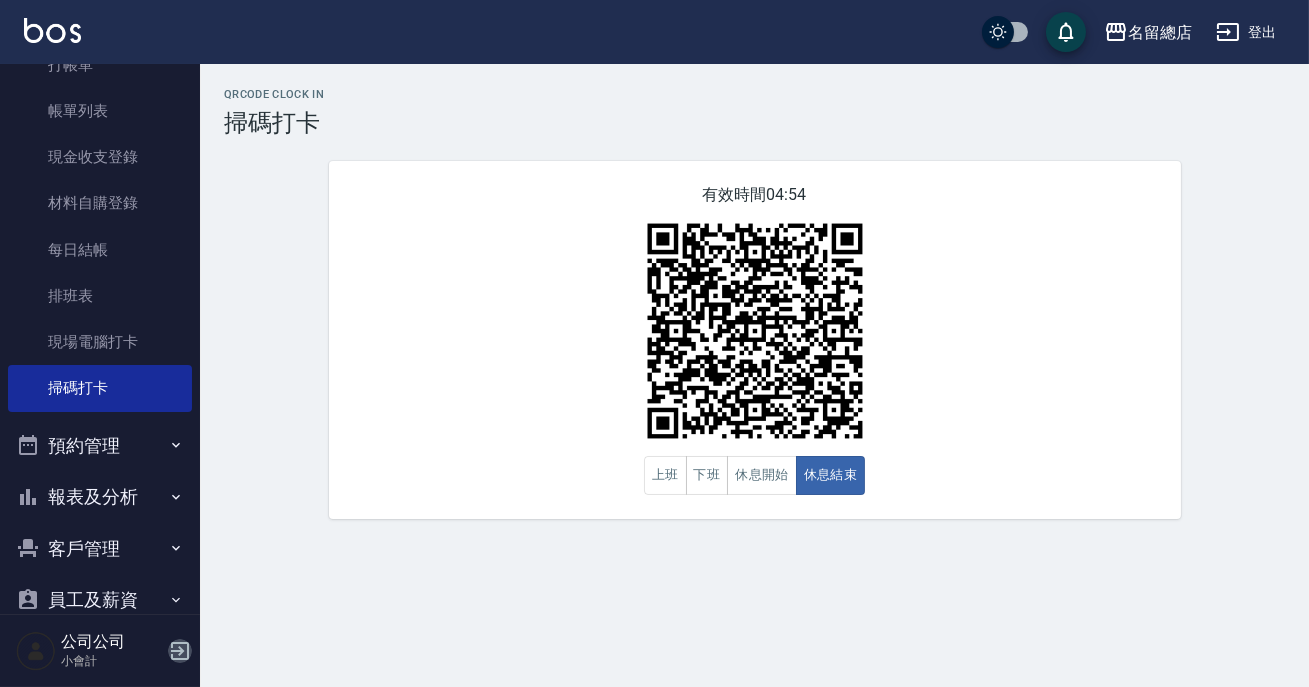 click 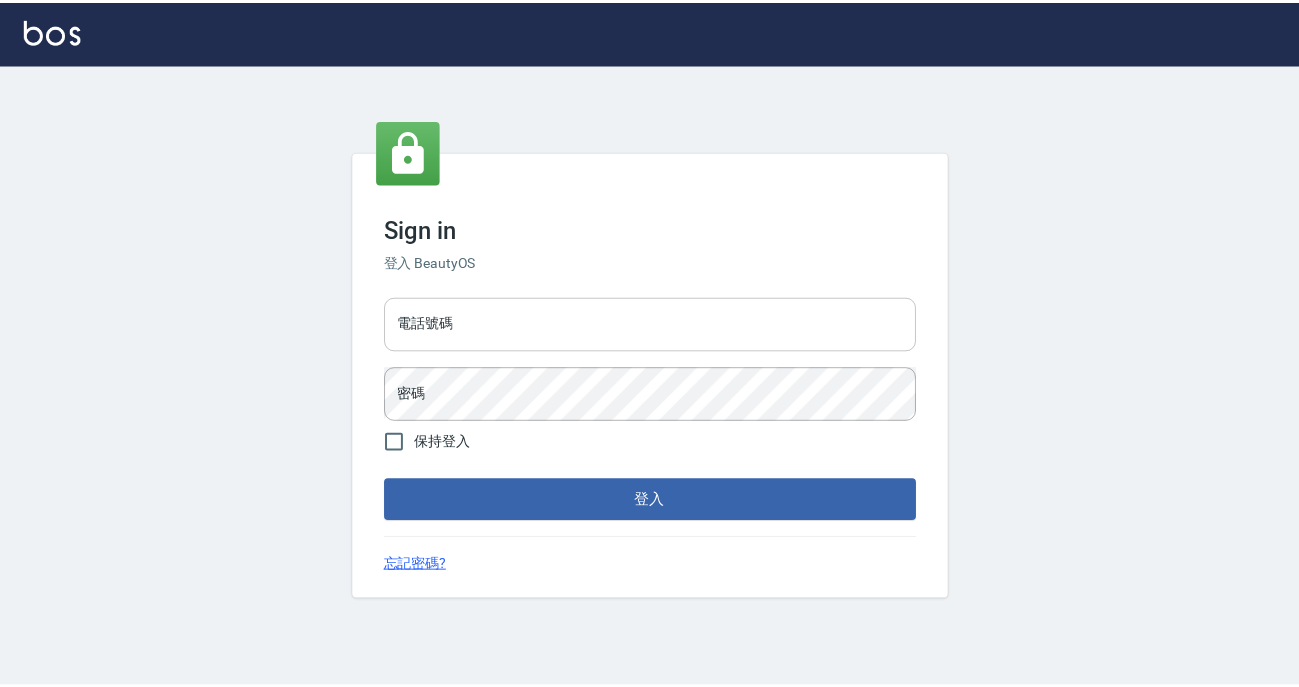 scroll, scrollTop: 0, scrollLeft: 0, axis: both 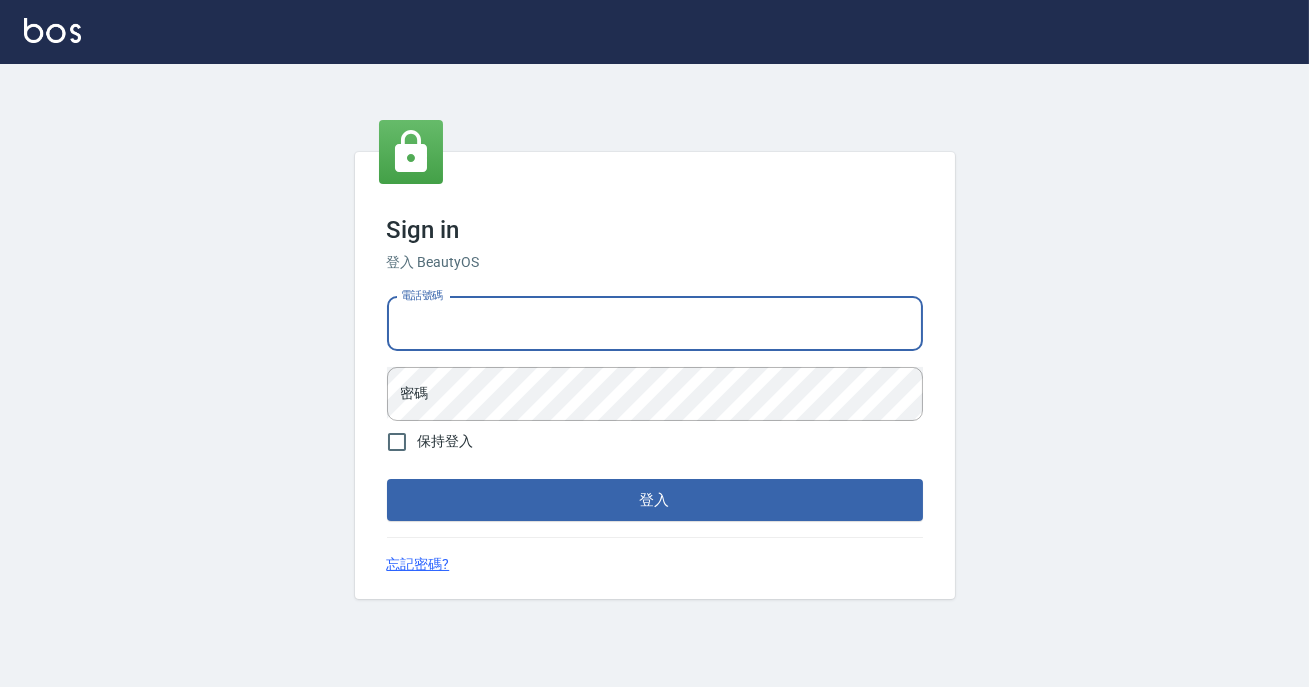 click on "電話號碼" at bounding box center [655, 324] 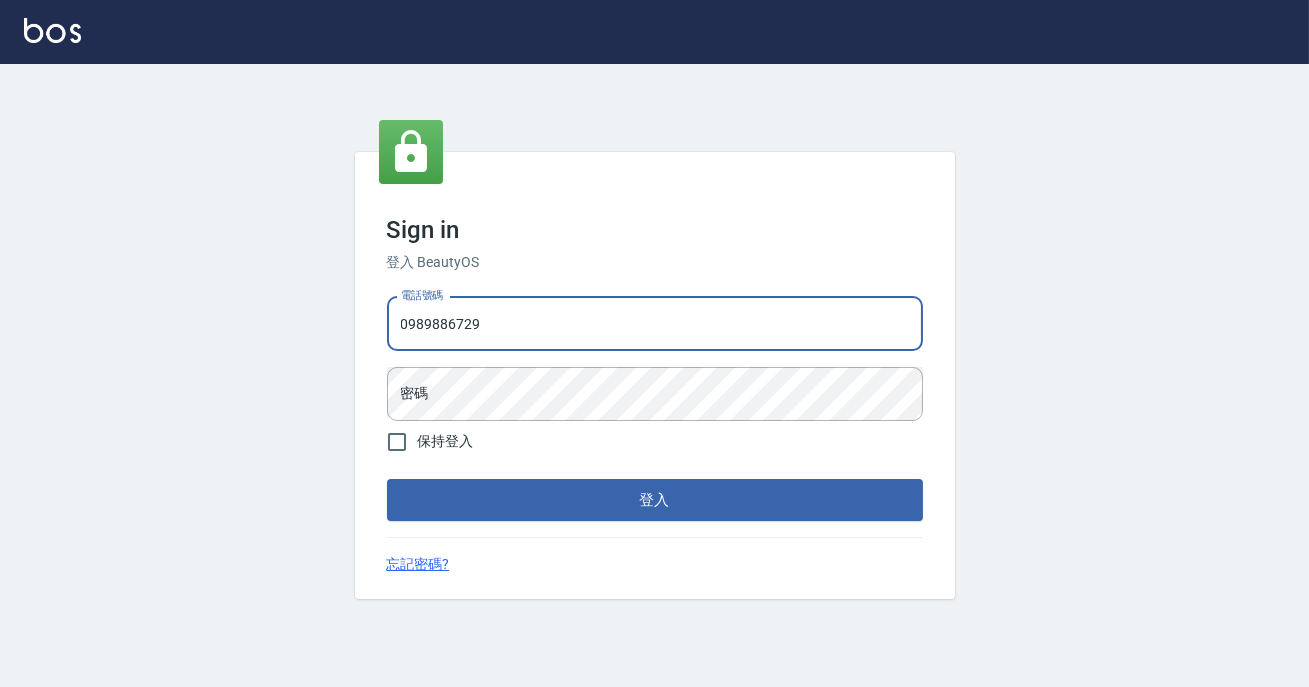 type on "0989886729" 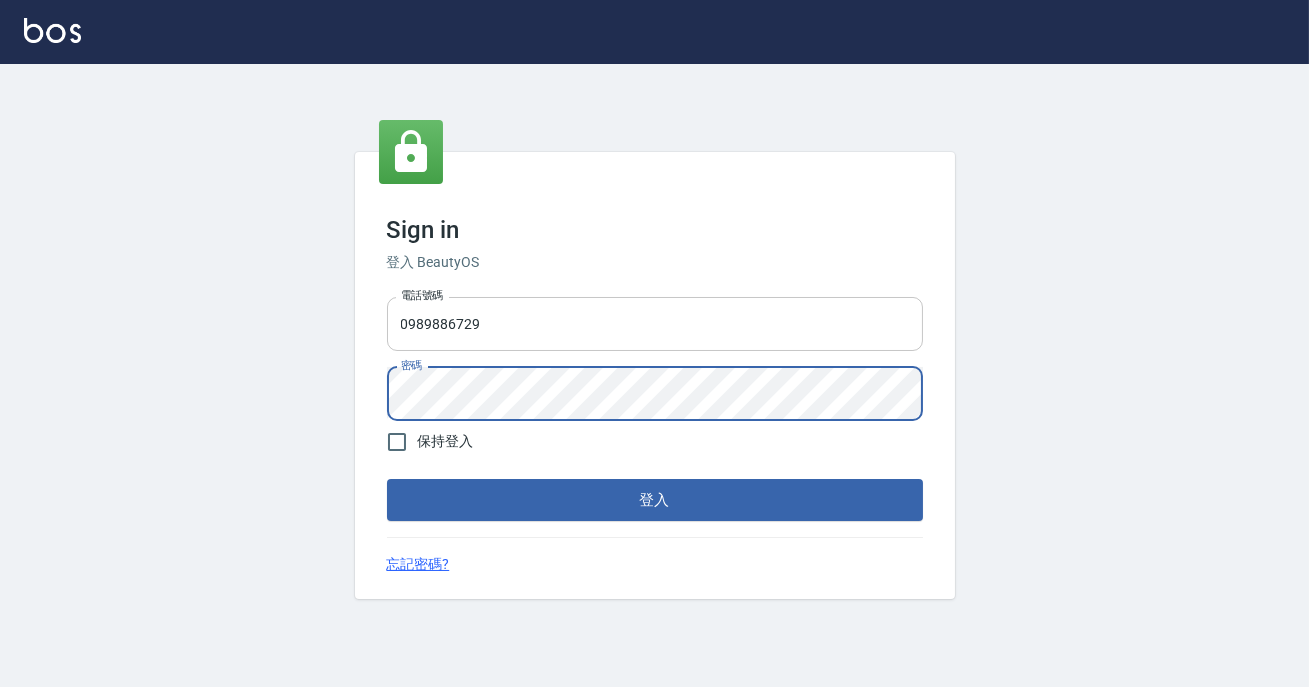 click on "登入" at bounding box center (655, 500) 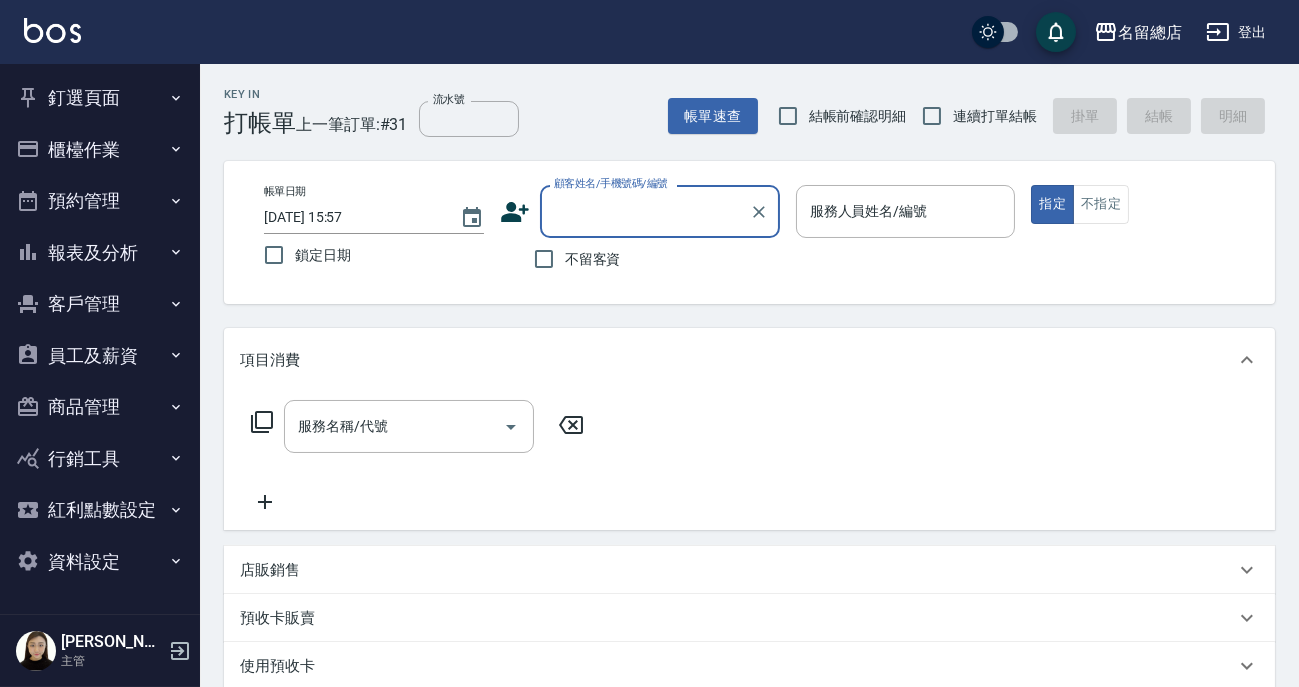 scroll, scrollTop: 272, scrollLeft: 0, axis: vertical 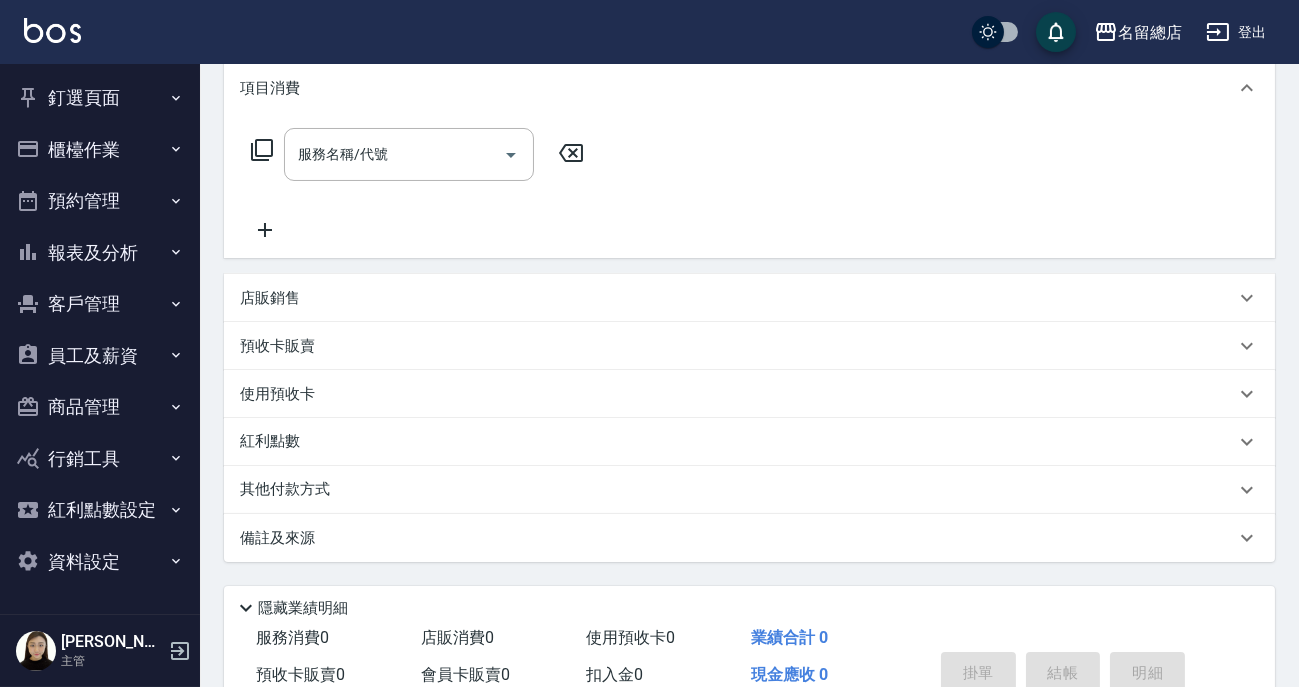 click on "員工及薪資" at bounding box center (100, 356) 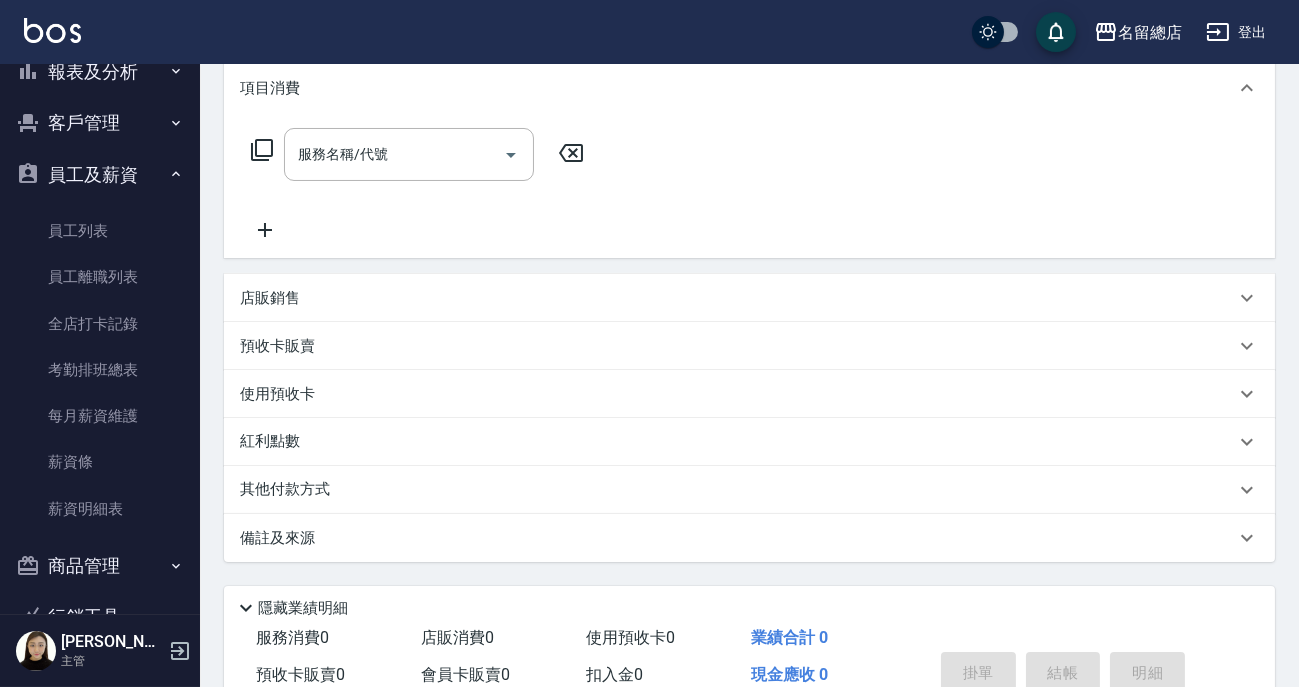scroll, scrollTop: 0, scrollLeft: 0, axis: both 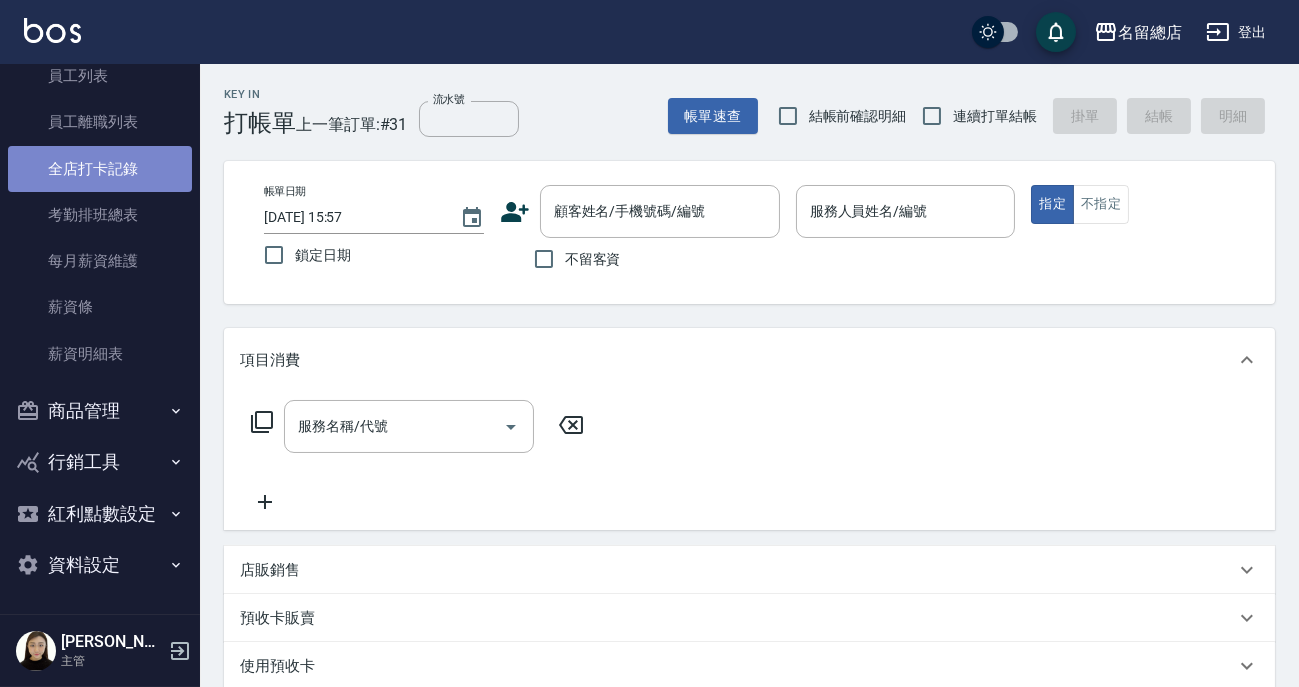 click on "全店打卡記錄" at bounding box center [100, 169] 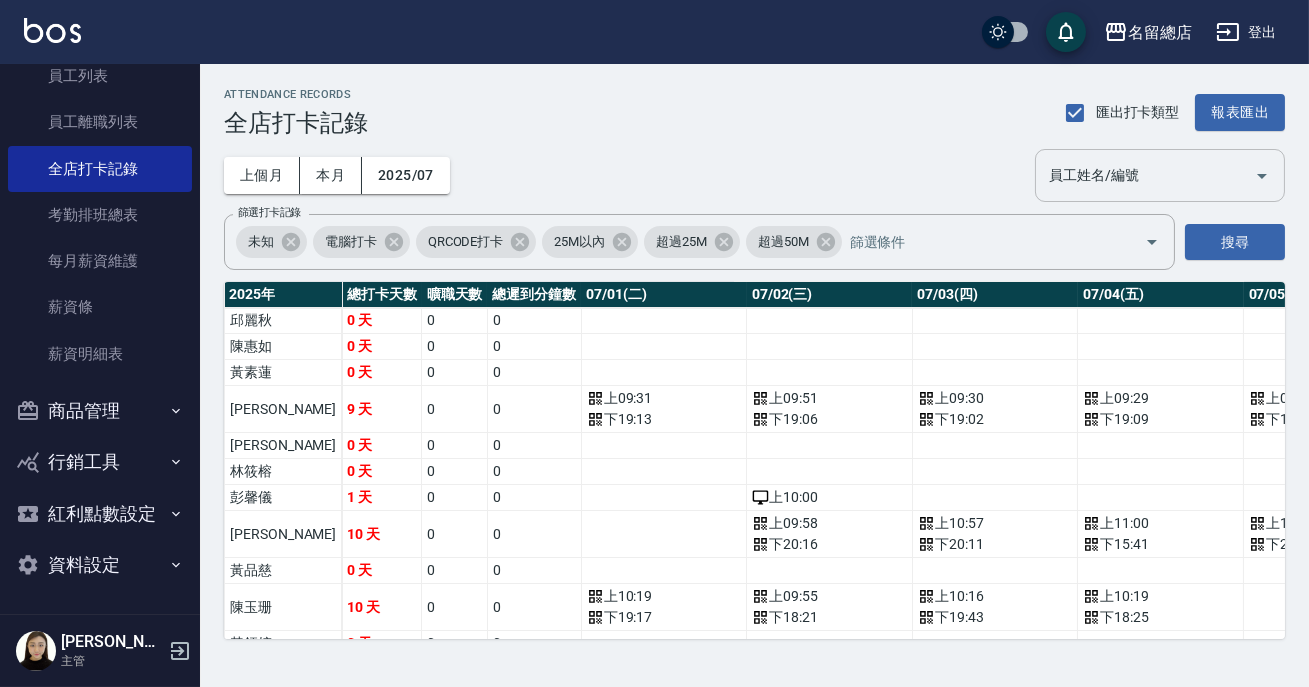 click on "員工姓名/編號 員工姓名/編號" at bounding box center [1160, 175] 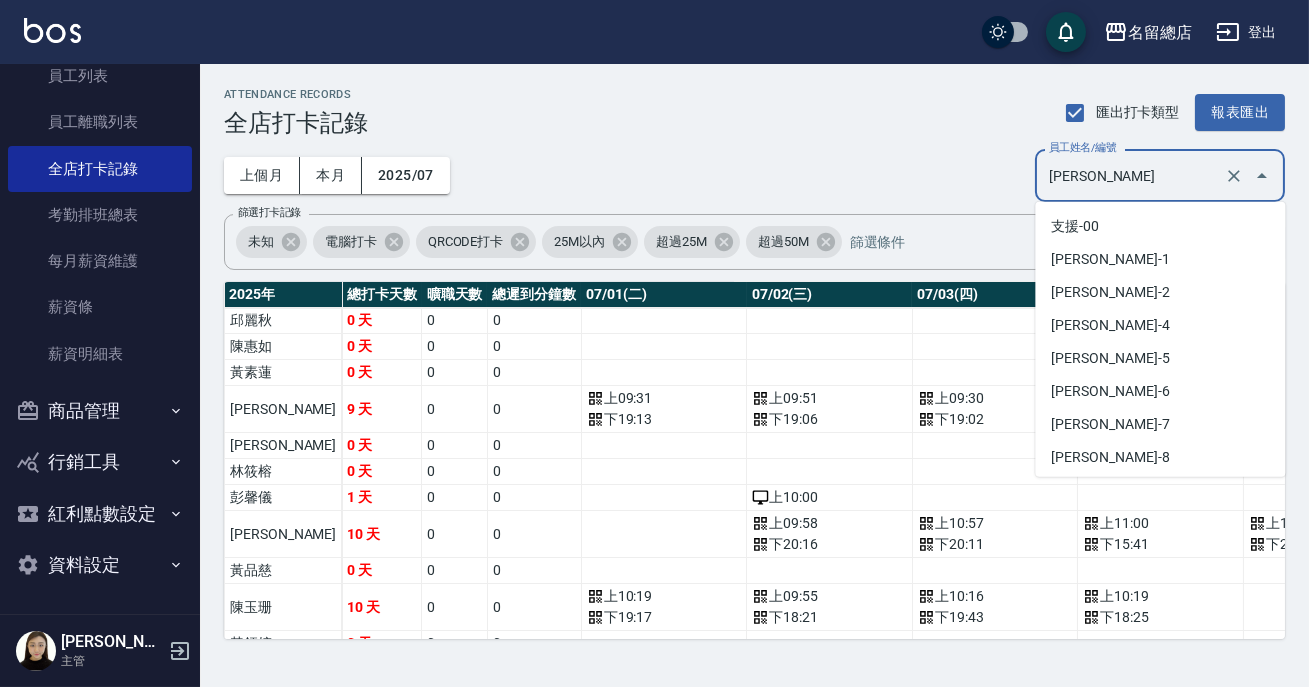 click on "張筑涵" at bounding box center [1132, 175] 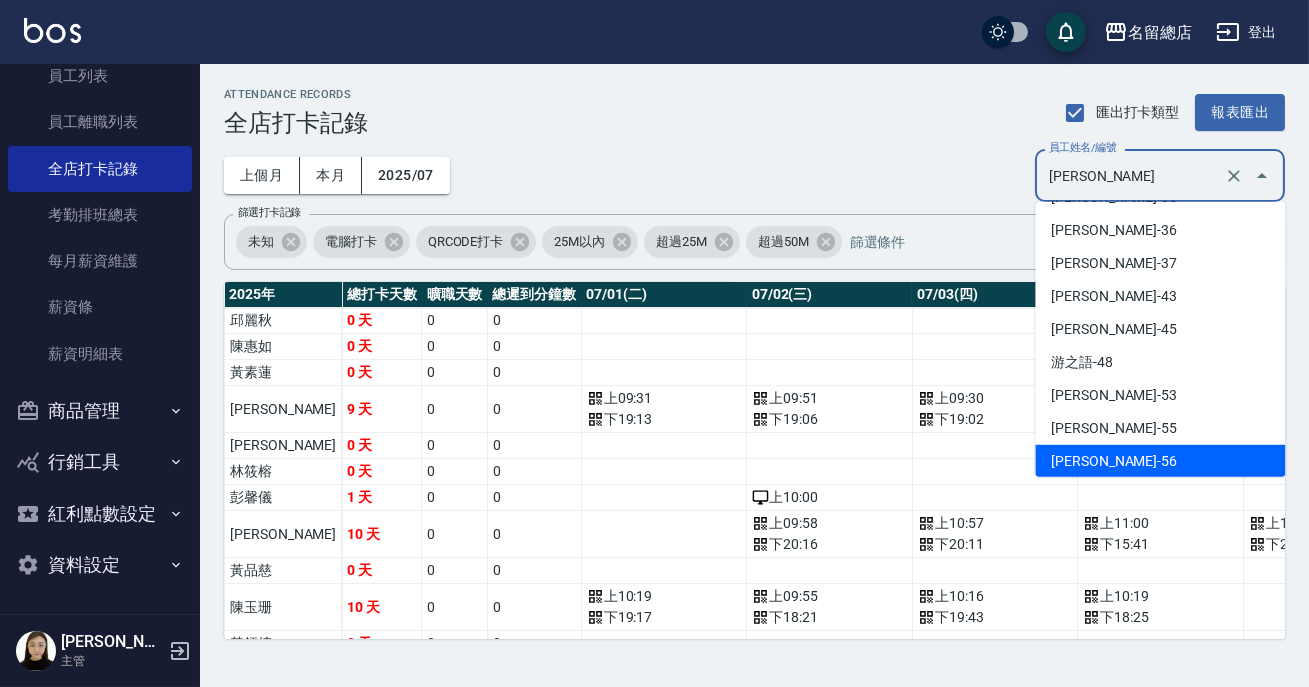 click on "張筑涵-56" at bounding box center [1160, 461] 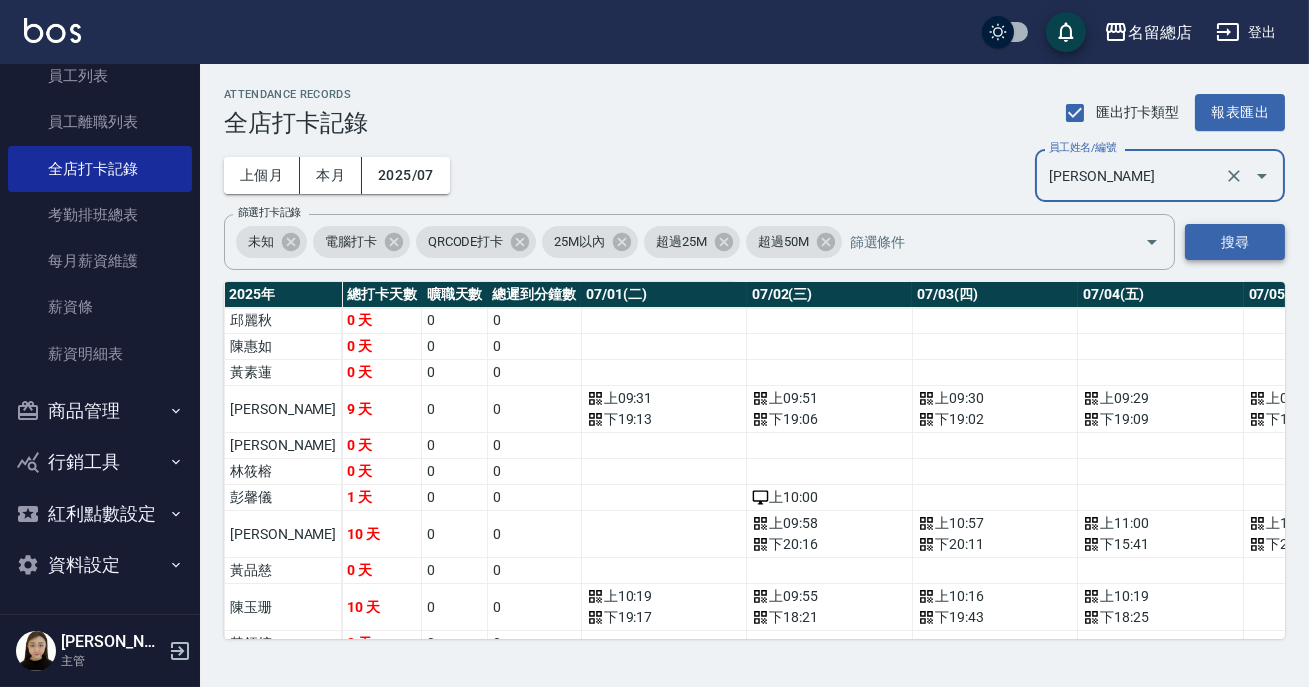 type on "張筑涵" 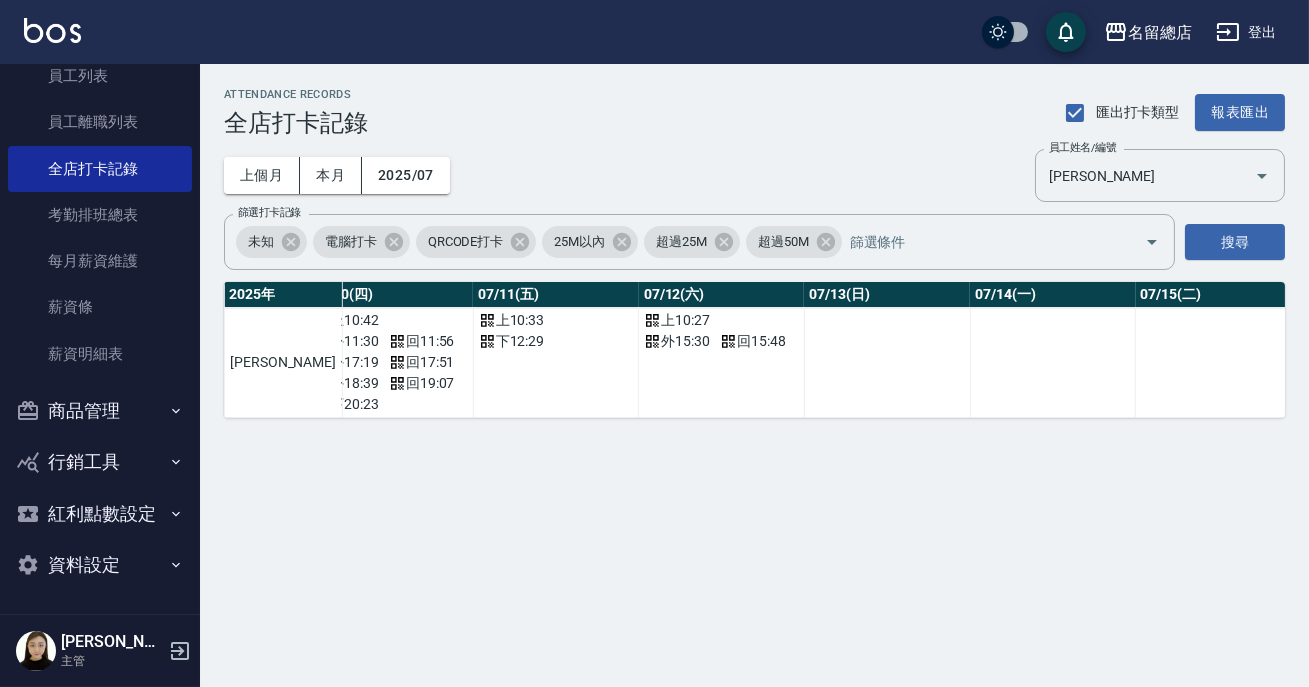 scroll, scrollTop: 0, scrollLeft: 1755, axis: horizontal 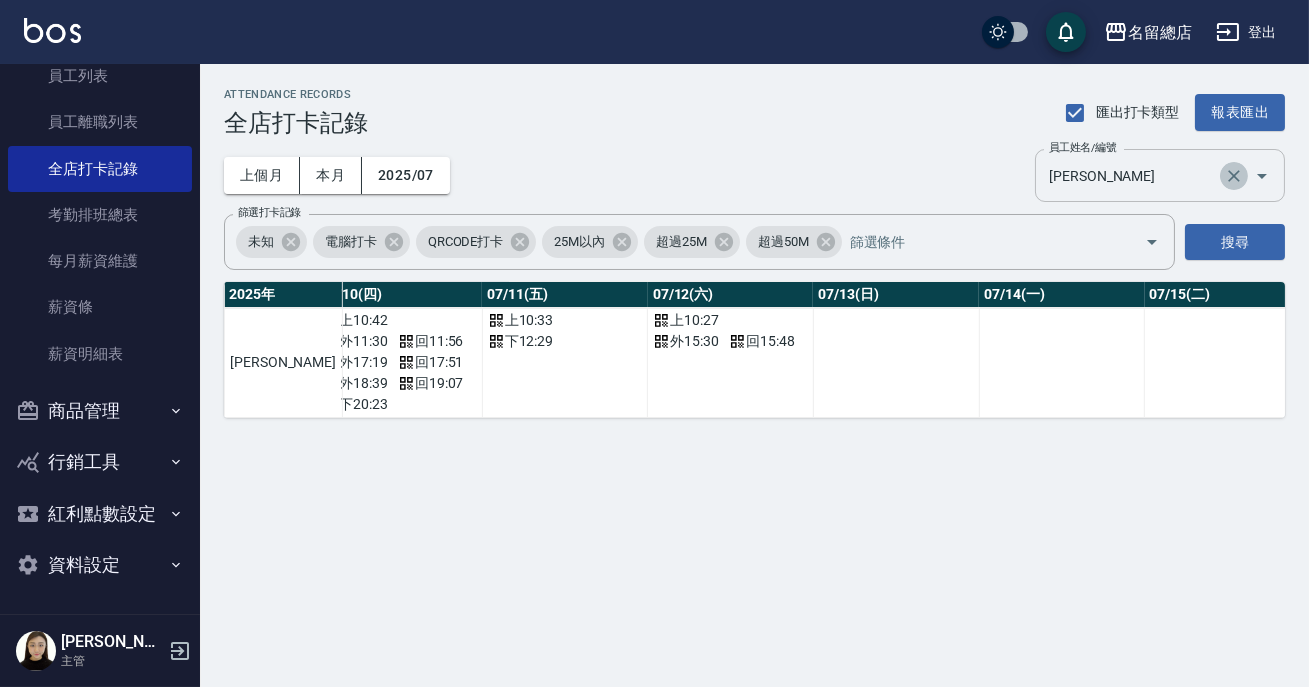 click 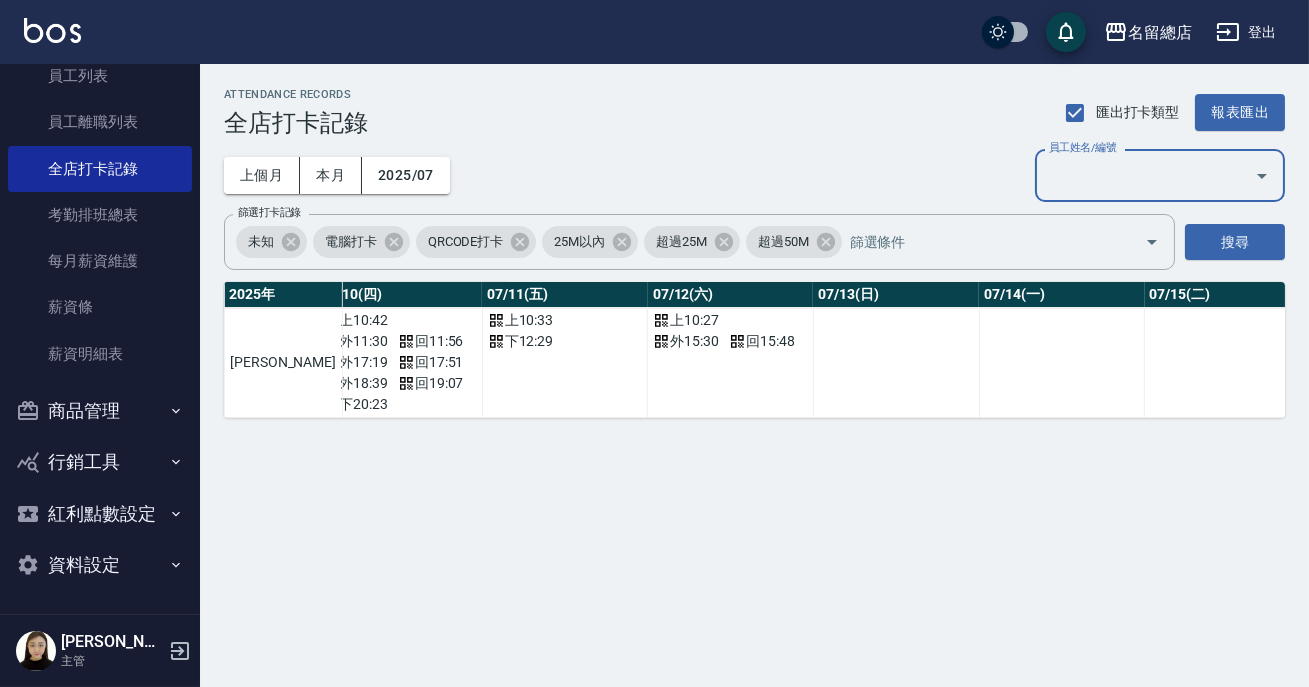 click on "員工姓名/編號" at bounding box center (1145, 175) 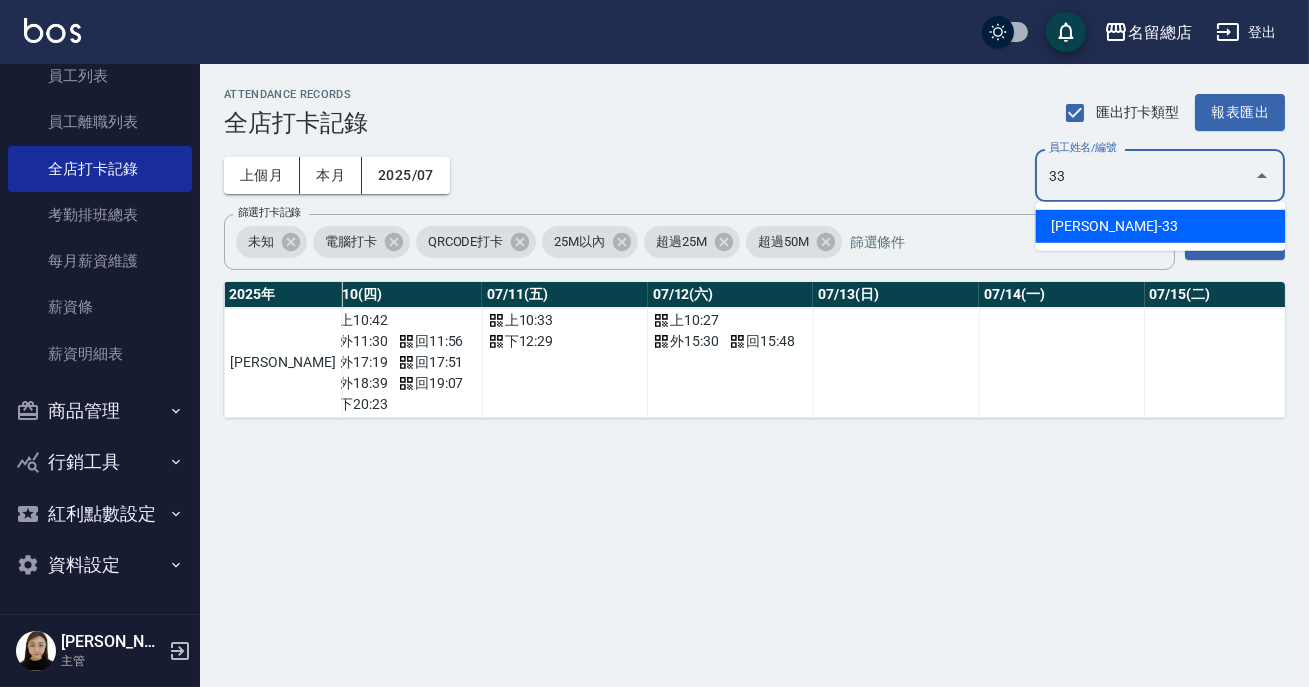 type on "3" 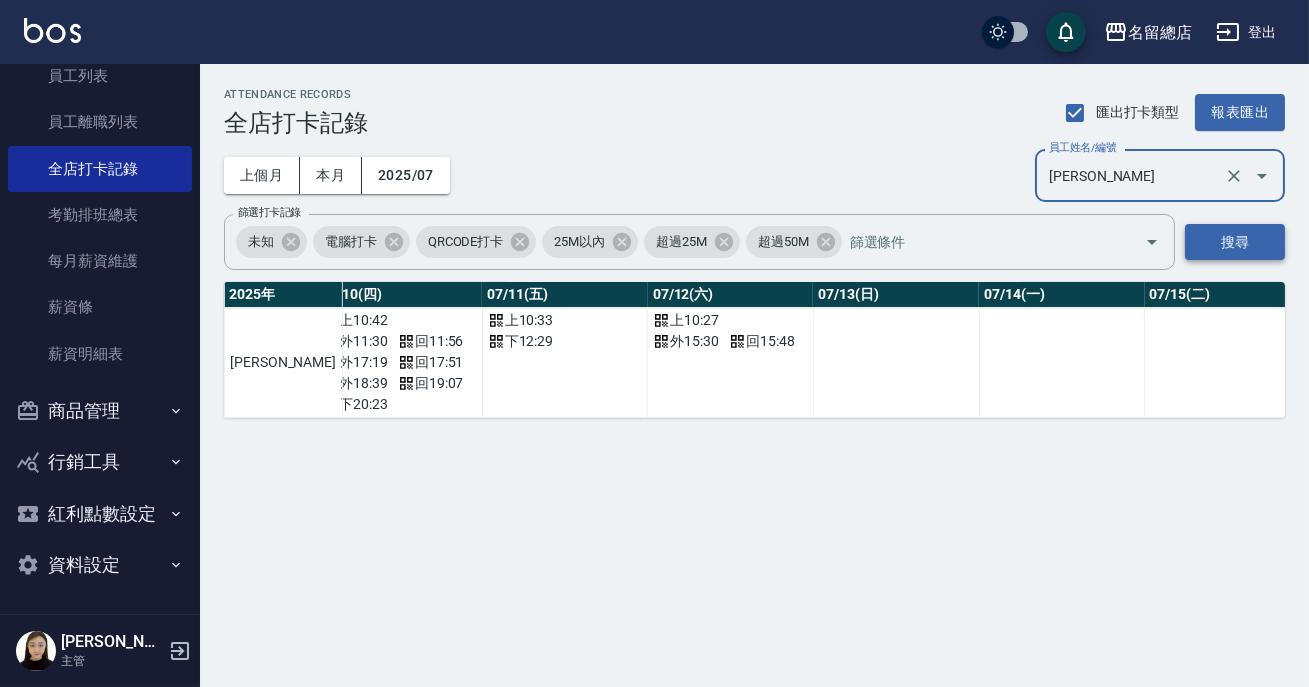 type on "黃郁涵" 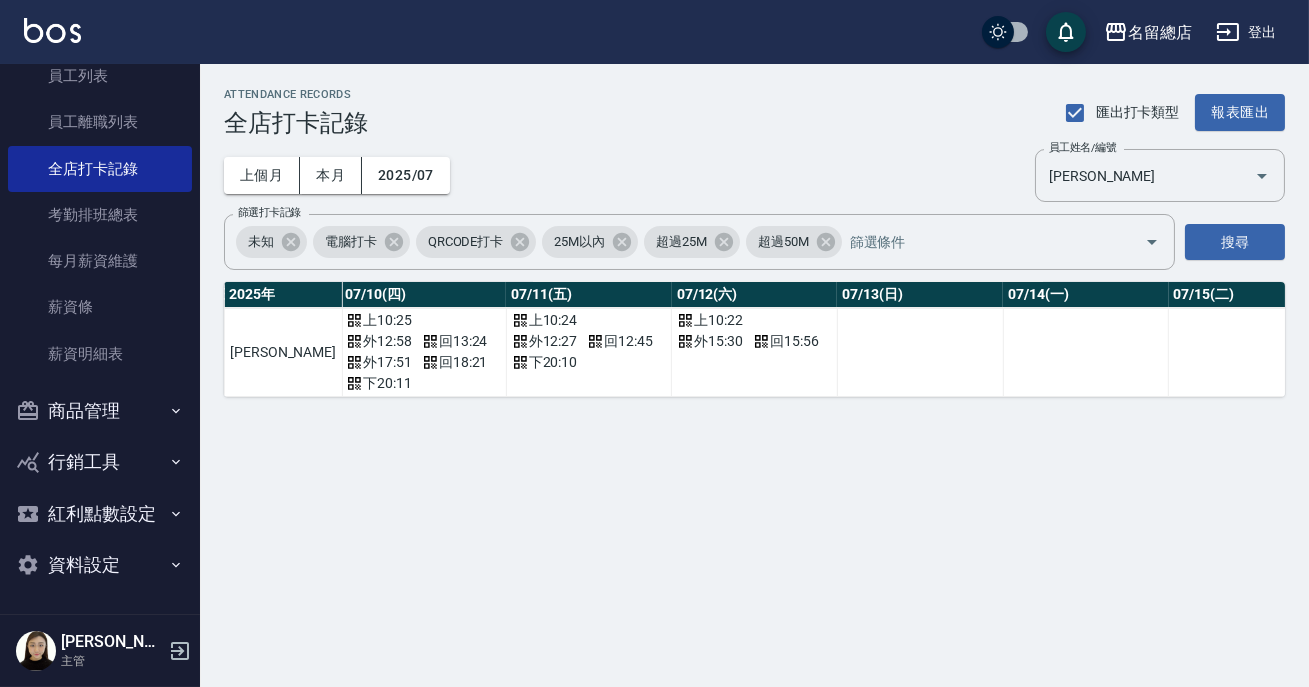 scroll, scrollTop: 0, scrollLeft: 1787, axis: horizontal 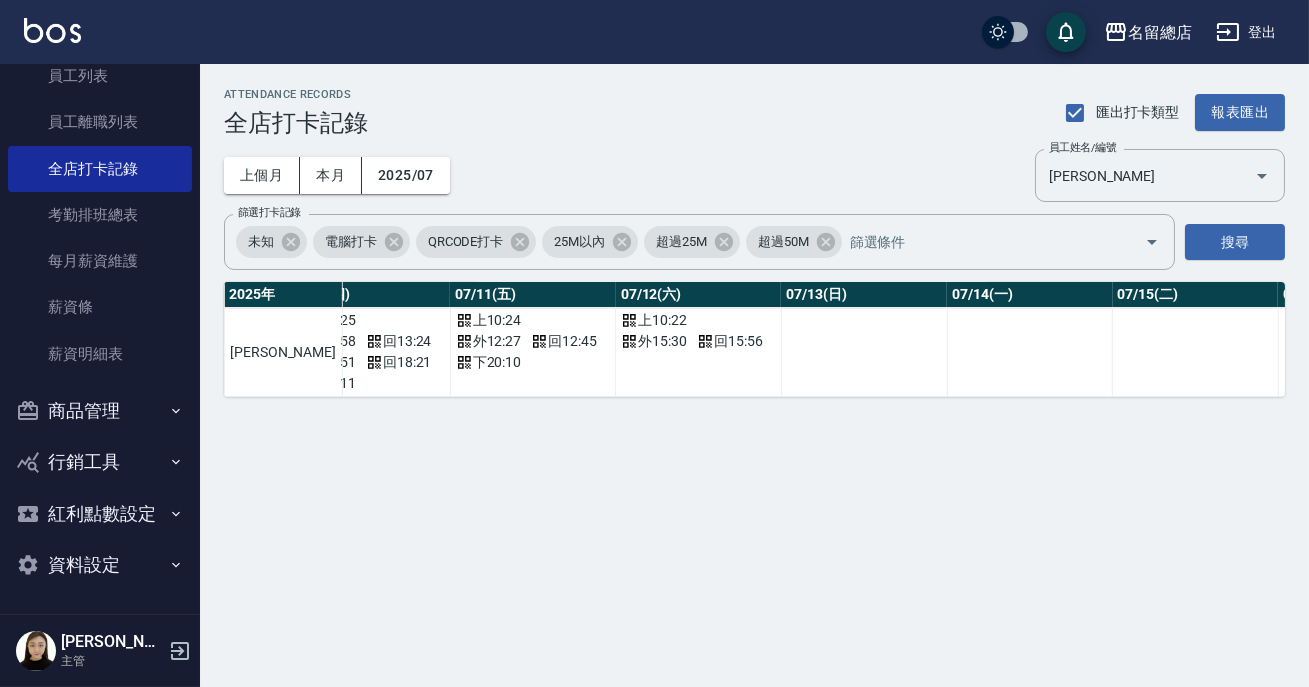 click on "ATTENDANCE RECORDS 全店打卡記錄 匯出打卡類型 報表匯出 上個月 本月 2025/07 員工姓名/編號 黃郁涵 員工姓名/編號 篩選打卡記錄 未知 電腦打卡 QRCODE打卡 25M以內 超過25M 超過50M 篩選打卡記錄 搜尋 2025 年 總打卡天數 曠職天數 總遲到分鐘數 07/01(二) 07/02(三) 07/03(四) 07/04(五) 07/05(六) 07/06(日) 07/07(一) 07/08(二) 07/09(三) 07/10(四) 07/11(五) 07/12(六) 07/13(日) 07/14(一) 07/15(二) 07/16(三) 07/17(四) 07/18(五) 07/19(六) 07/20(日) 07/21(一) 07/22(二) 07/23(三) 07/24(四) 07/25(五) 07/26(六) 07/27(日) 07/28(一) 07/29(二) 07/30(三) 07/31(四) 黃郁涵 8 天 0 0 上 12:35 下 20:10   上 10:13 外 15:02 回 15:28 下 20:04   上 10:23 外 14:46 回 15:13 下 20:15   上 10:44 外 17:59 回 18:14 下 20:01   上 10:33 外 12:29 回 13:02 外 17:01 回 17:28 下 20:05   上 10:25 外 12:58 回 13:24 外 17:51 回 18:21 下 20:11   上 10:24 外 12:27 回 12:45 下 20:10   上 10:22 外 15:30 回 15:56" at bounding box center [654, 343] 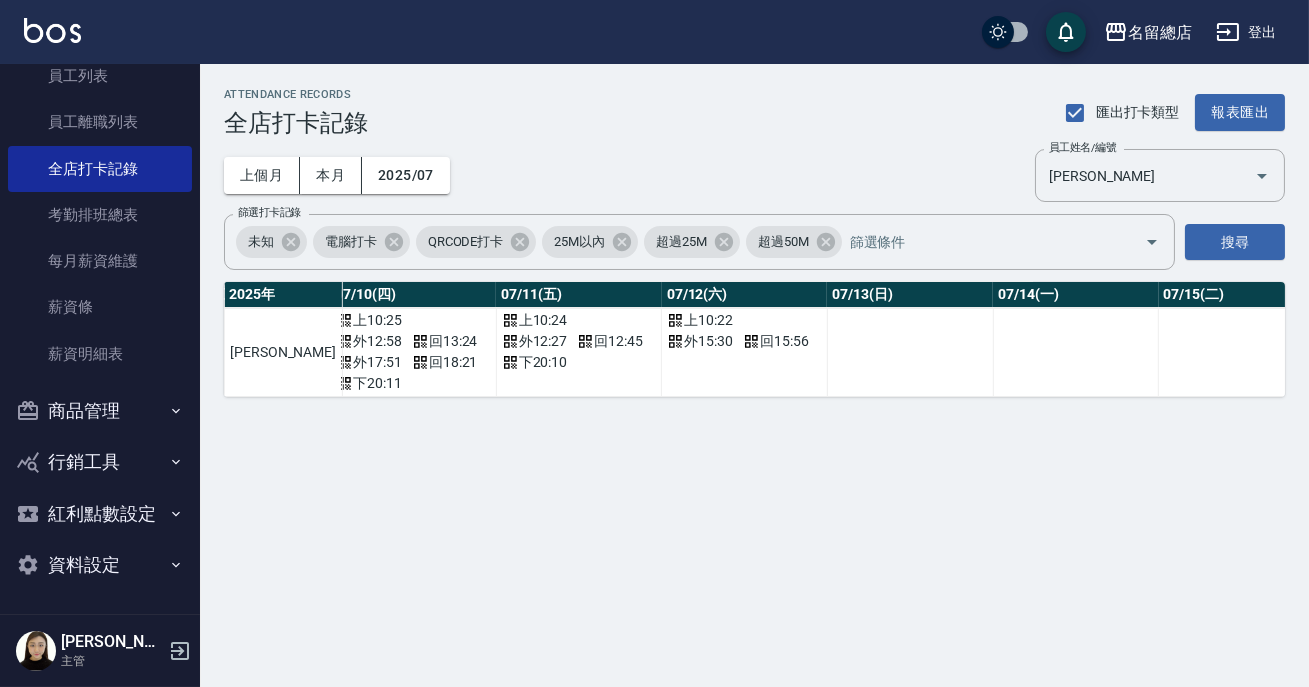 scroll, scrollTop: 0, scrollLeft: 0, axis: both 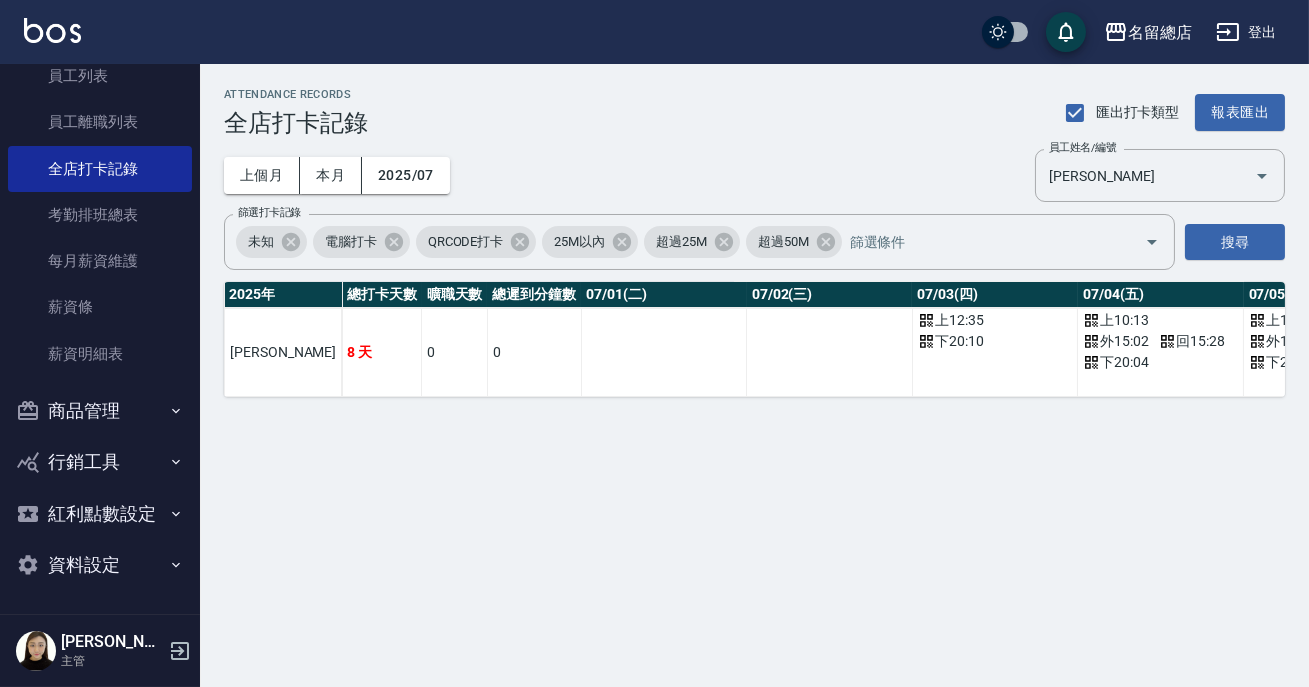 click on "洪嘉均" at bounding box center (112, 642) 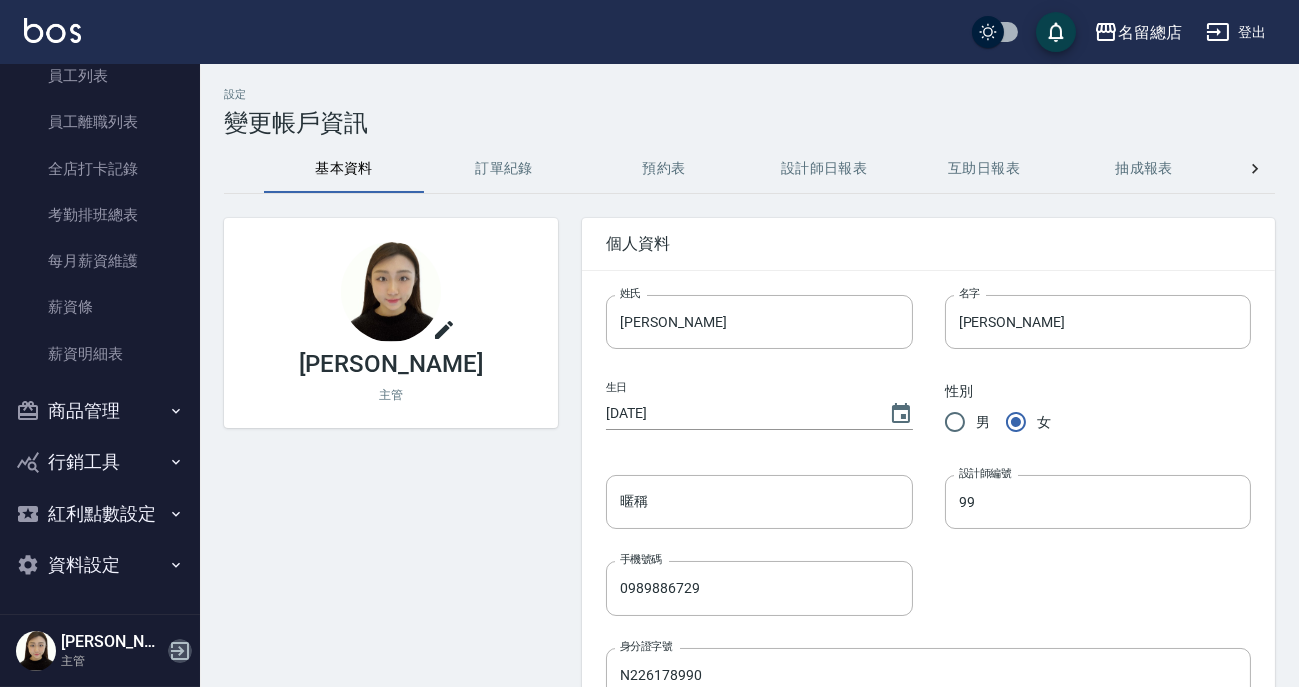 click 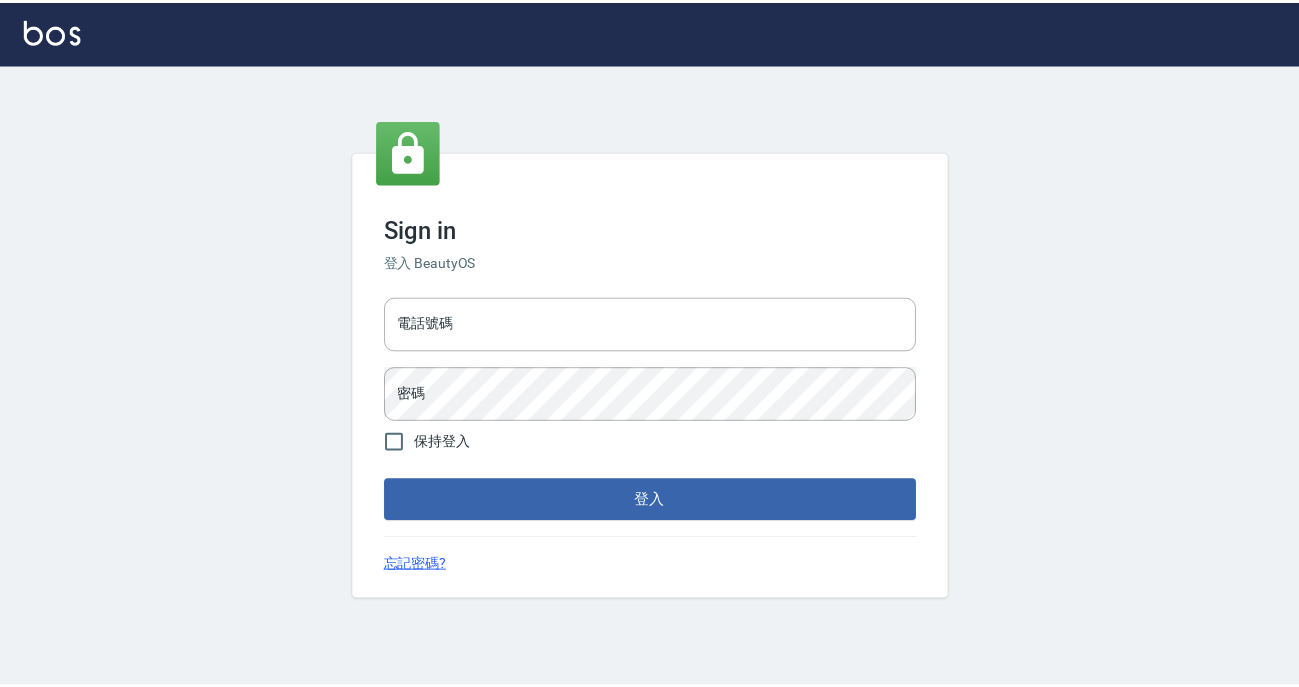 scroll, scrollTop: 0, scrollLeft: 0, axis: both 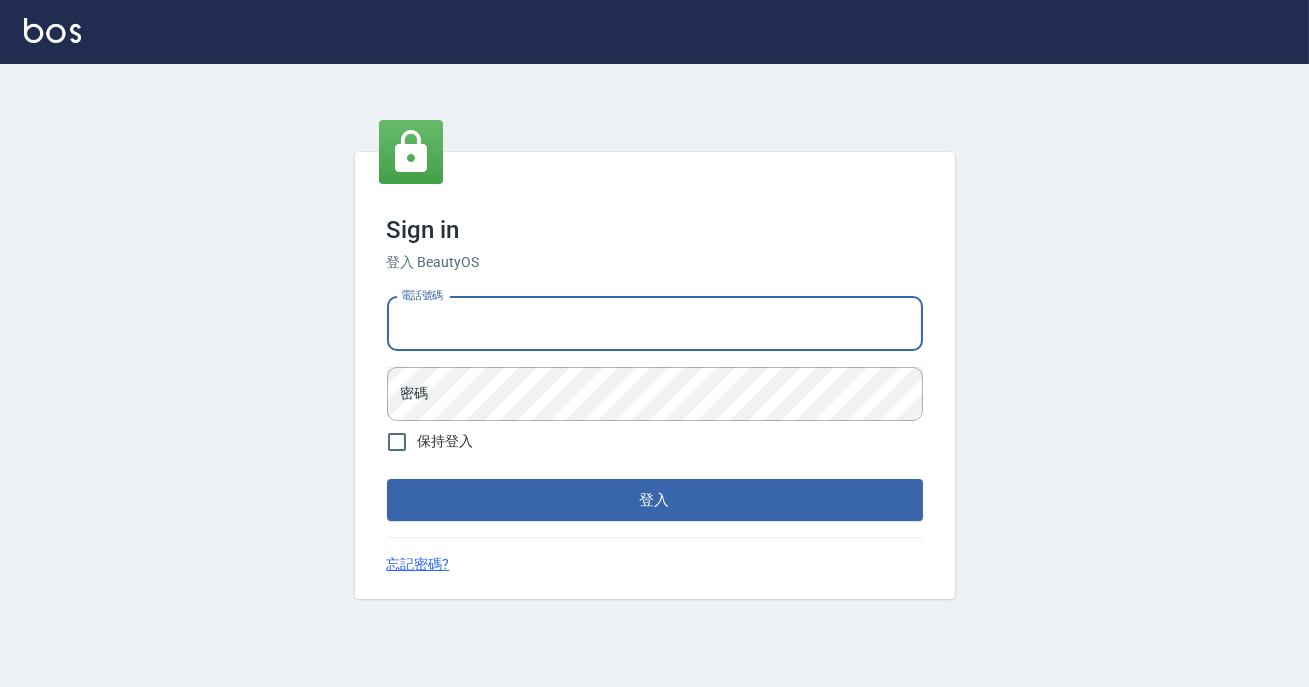 click on "電話號碼" at bounding box center [655, 324] 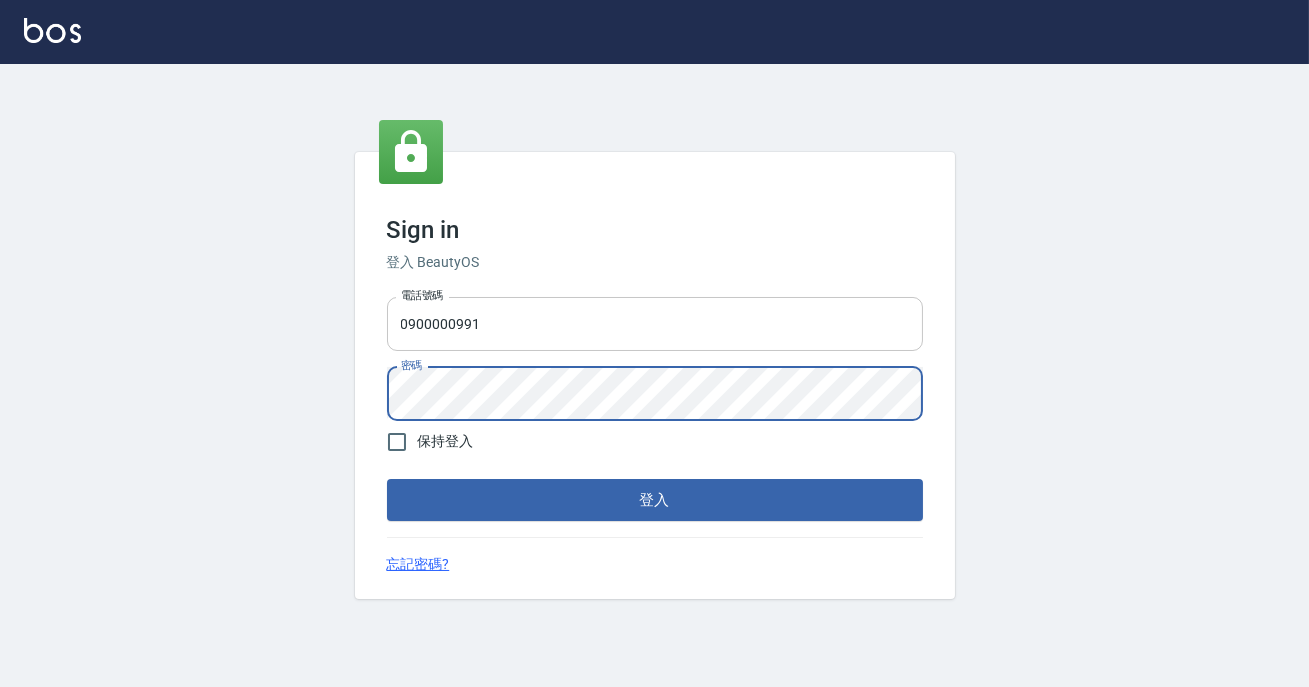 click on "登入" at bounding box center (655, 500) 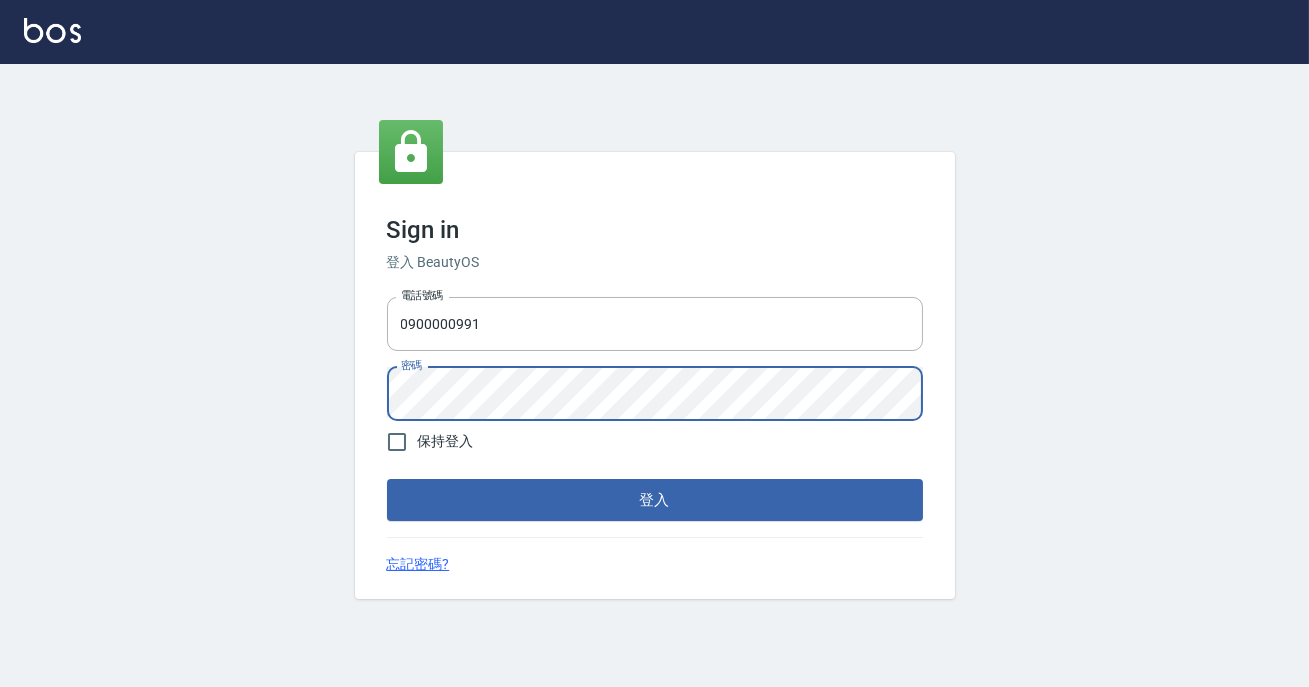 click on "登入" at bounding box center [655, 500] 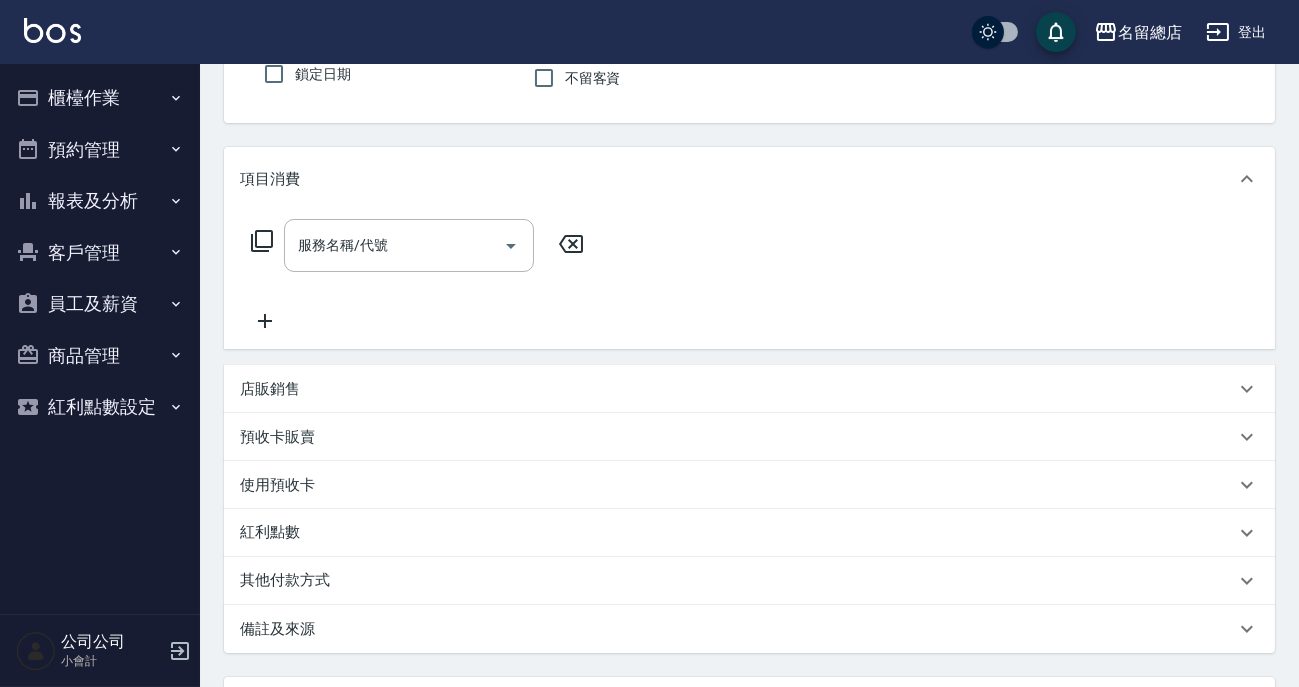 scroll, scrollTop: 0, scrollLeft: 0, axis: both 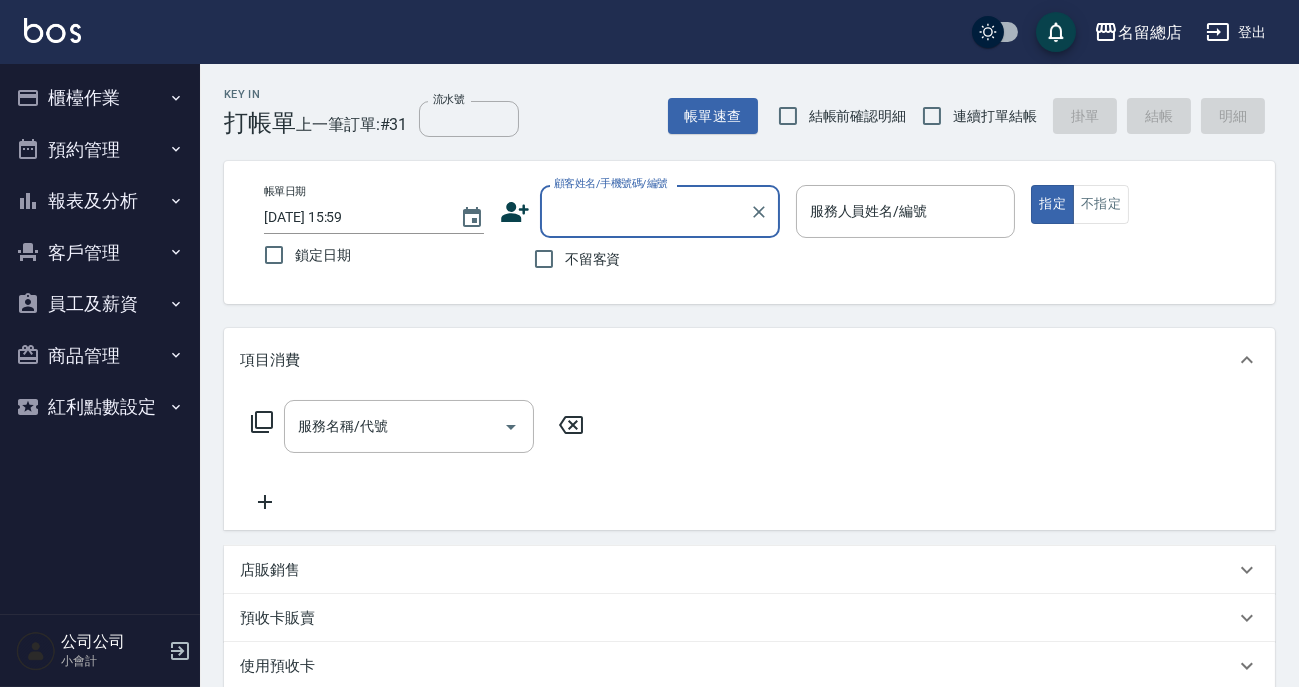click on "櫃檯作業" at bounding box center [100, 98] 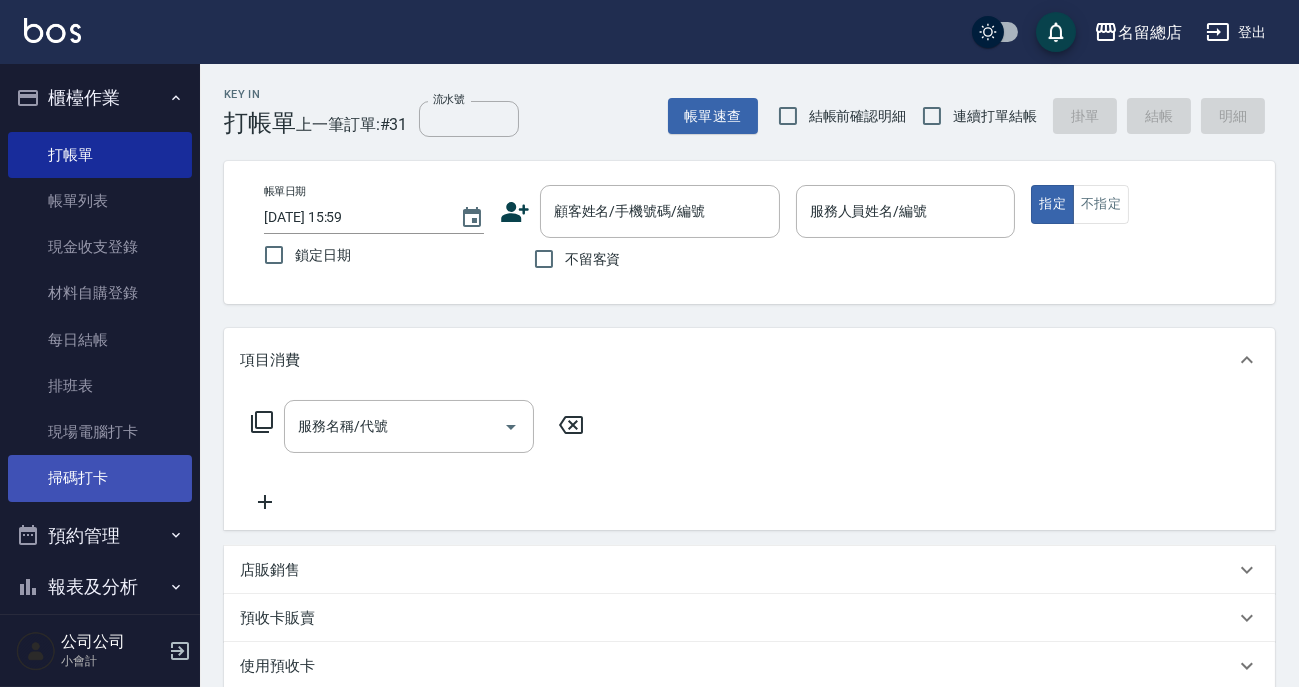 click on "掃碼打卡" at bounding box center [100, 478] 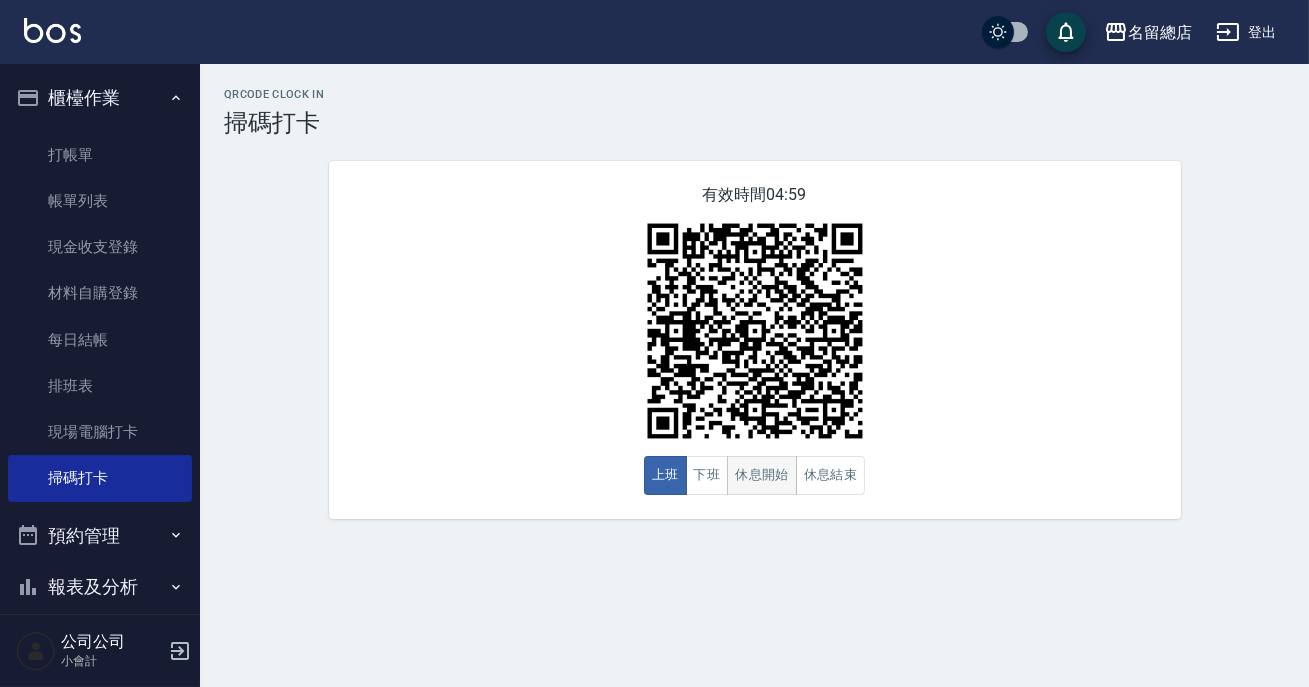 click on "休息開始" at bounding box center [762, 475] 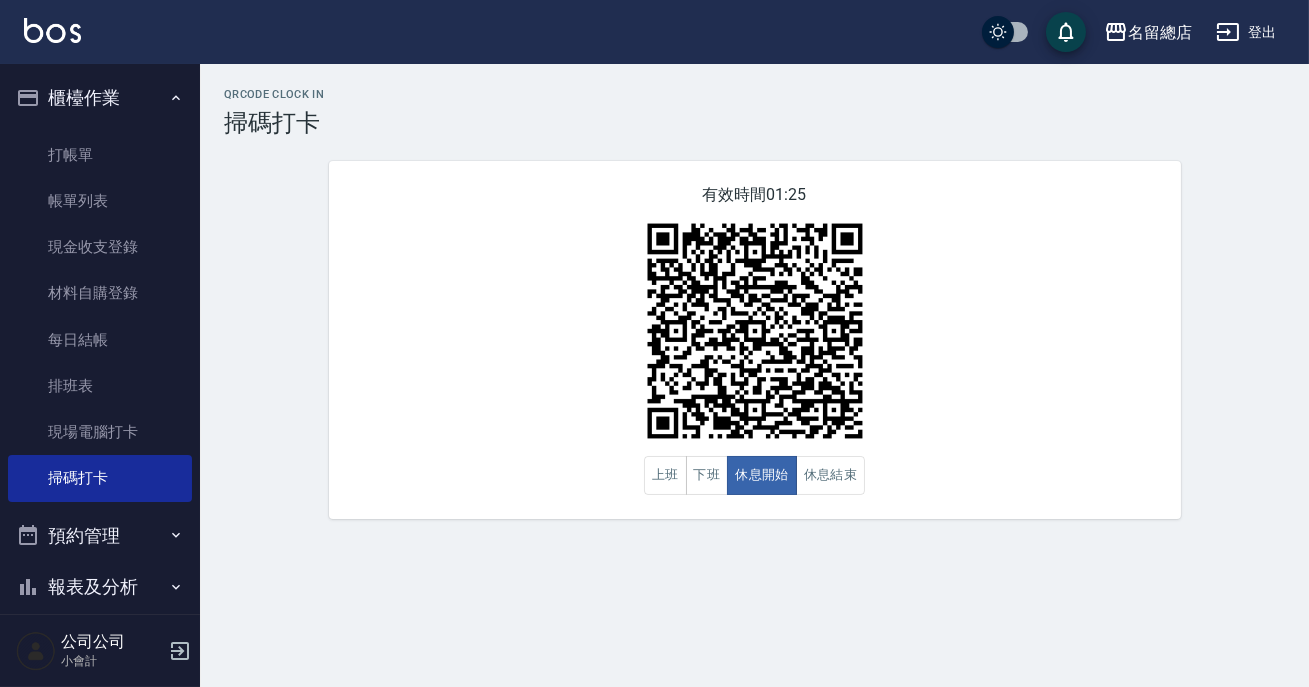 click on "有效時間 01:25 上班 下班 休息開始 休息結束" at bounding box center [755, 340] 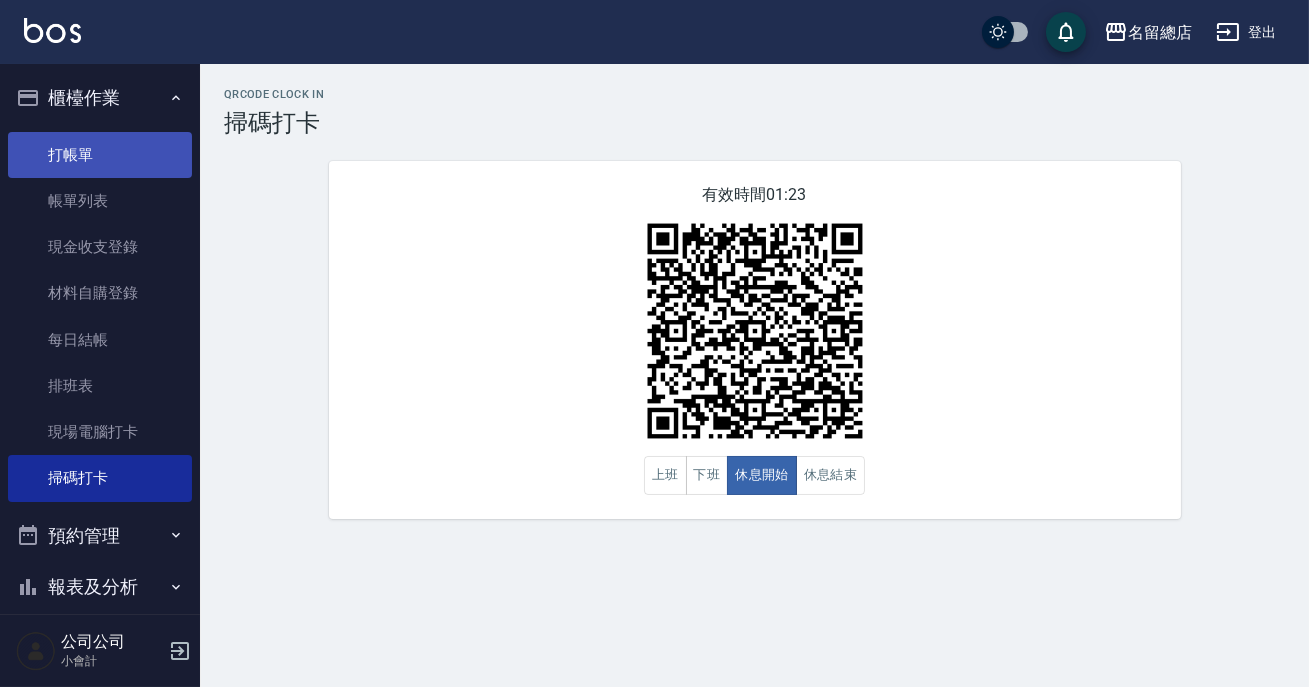 click on "打帳單" at bounding box center (100, 155) 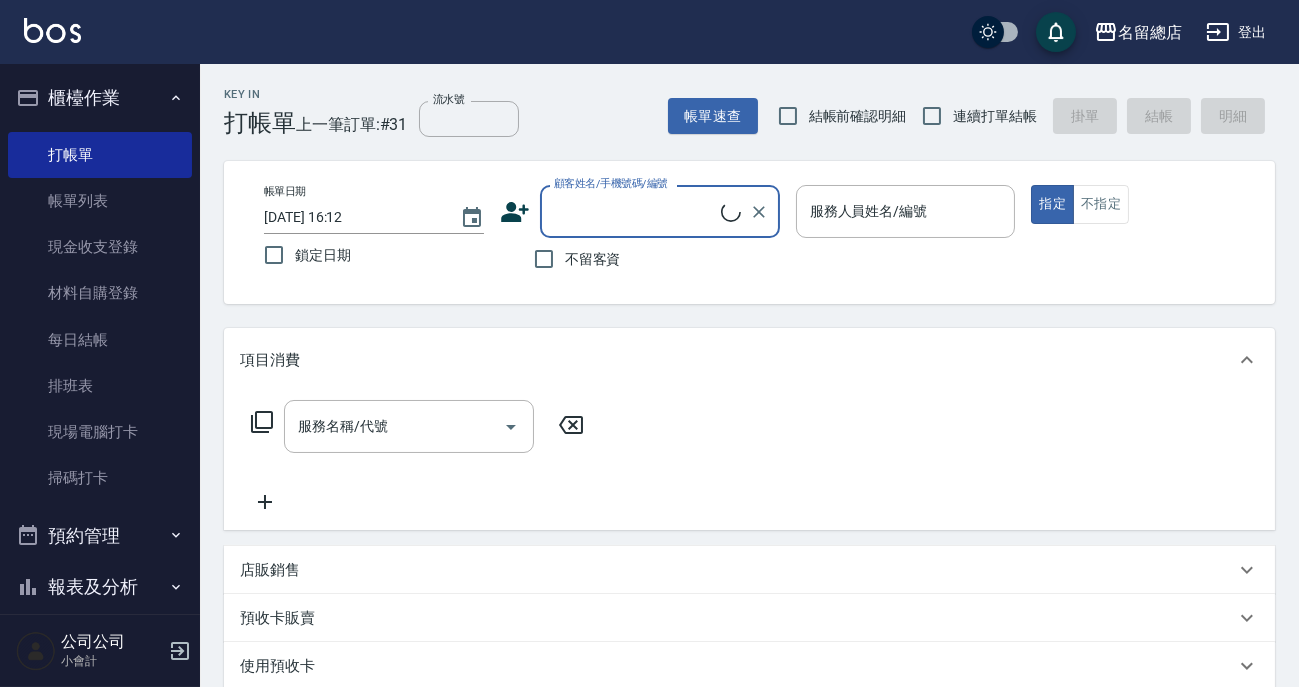 click on "顧客姓名/手機號碼/編號" at bounding box center [635, 211] 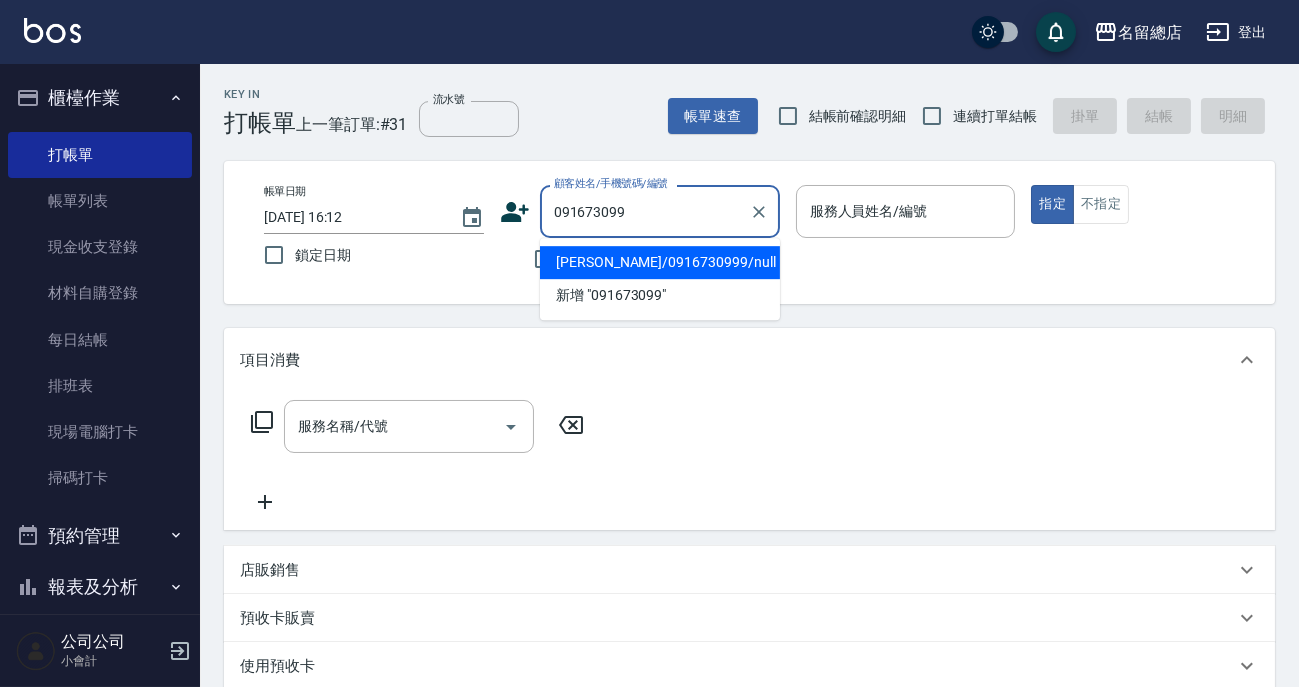 type on "0916730999" 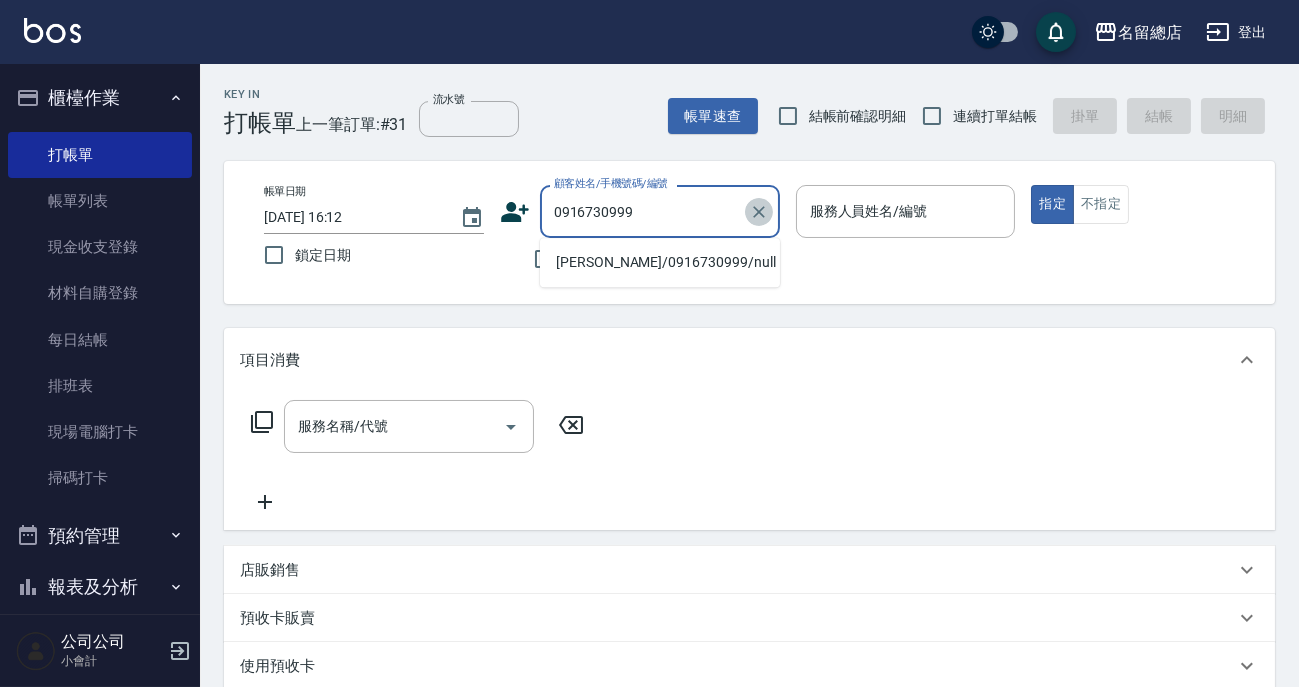 click 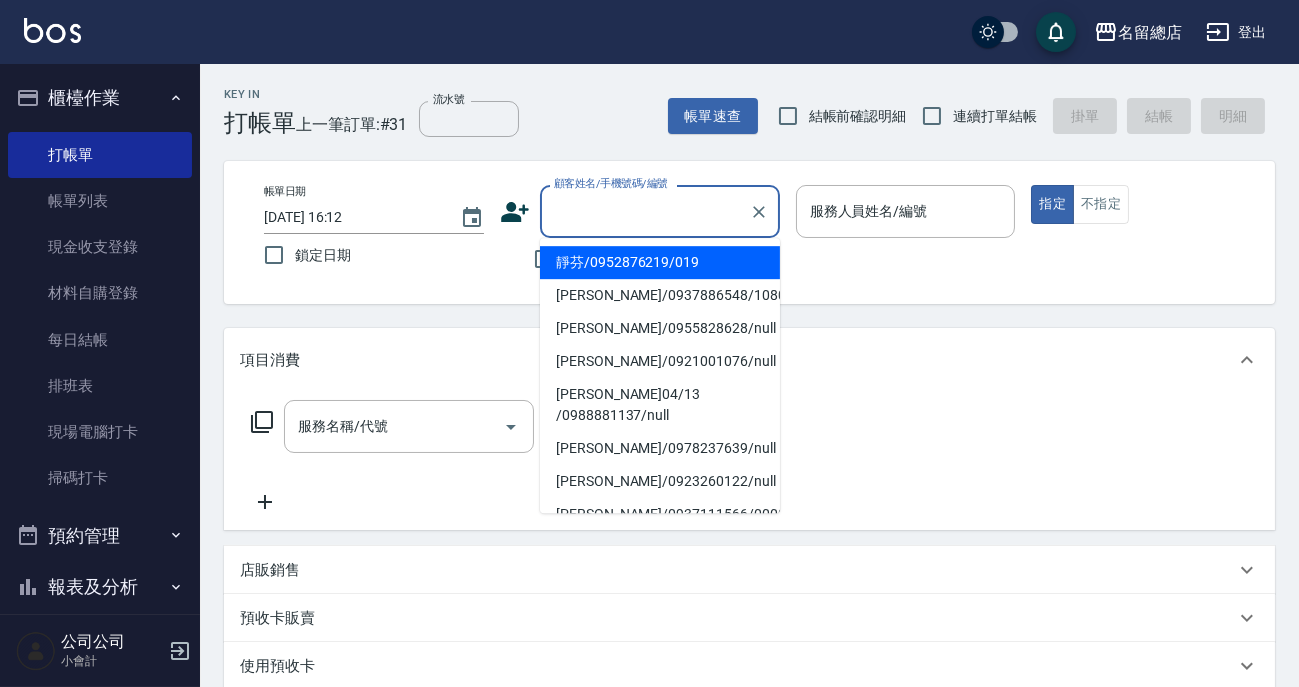 click on "帳單日期 2025/07/12 16:12 鎖定日期 顧客姓名/手機號碼/編號 顧客姓名/手機號碼/編號 不留客資 服務人員姓名/編號 服務人員姓名/編號 指定 不指定" at bounding box center (749, 232) 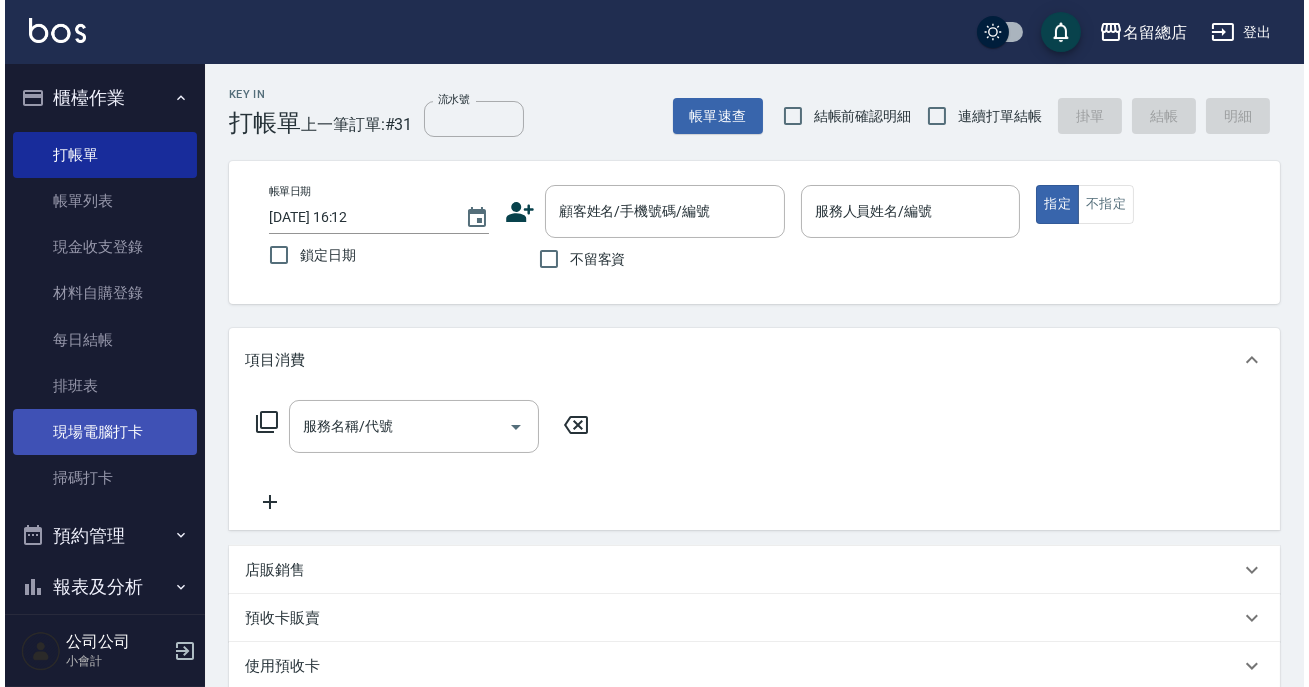 scroll, scrollTop: 90, scrollLeft: 0, axis: vertical 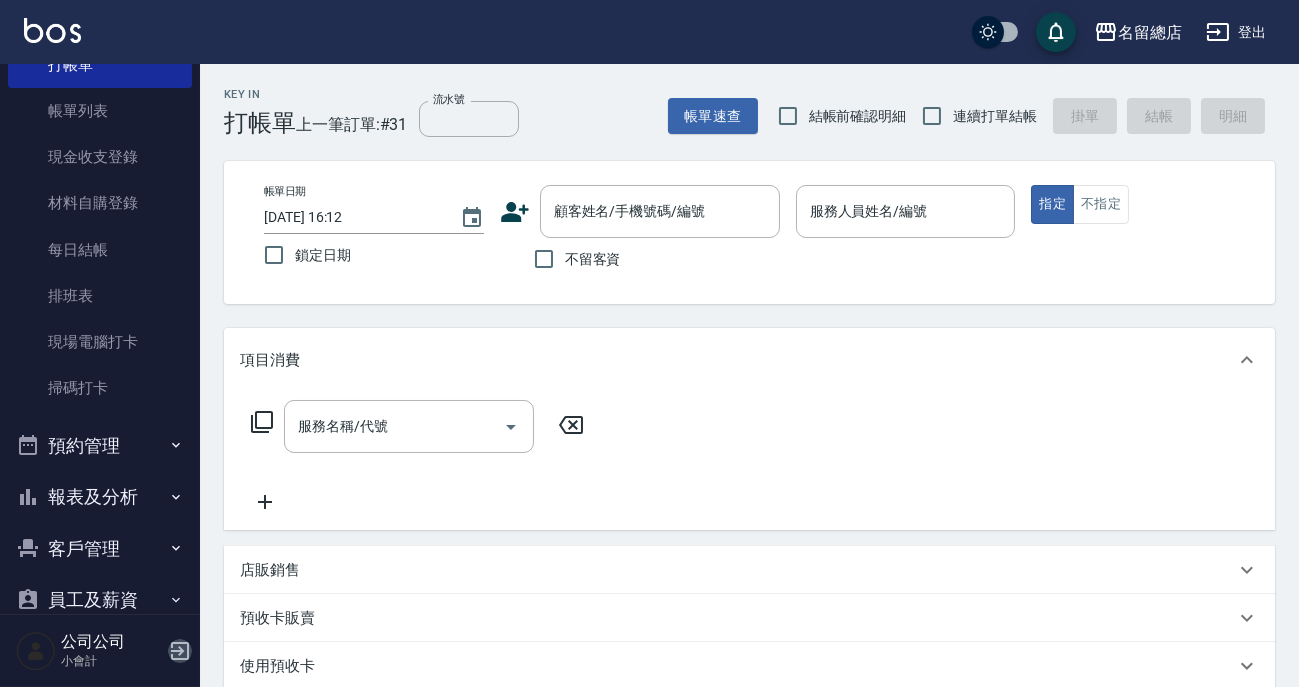 click 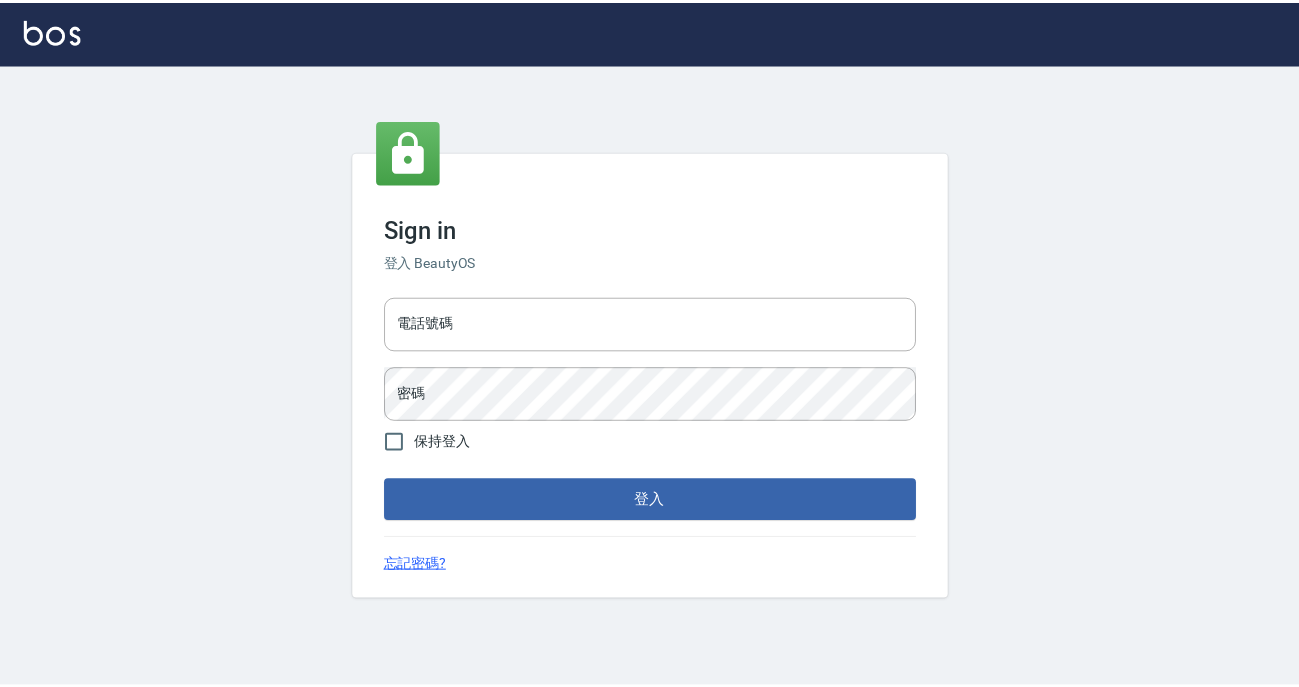 scroll, scrollTop: 0, scrollLeft: 0, axis: both 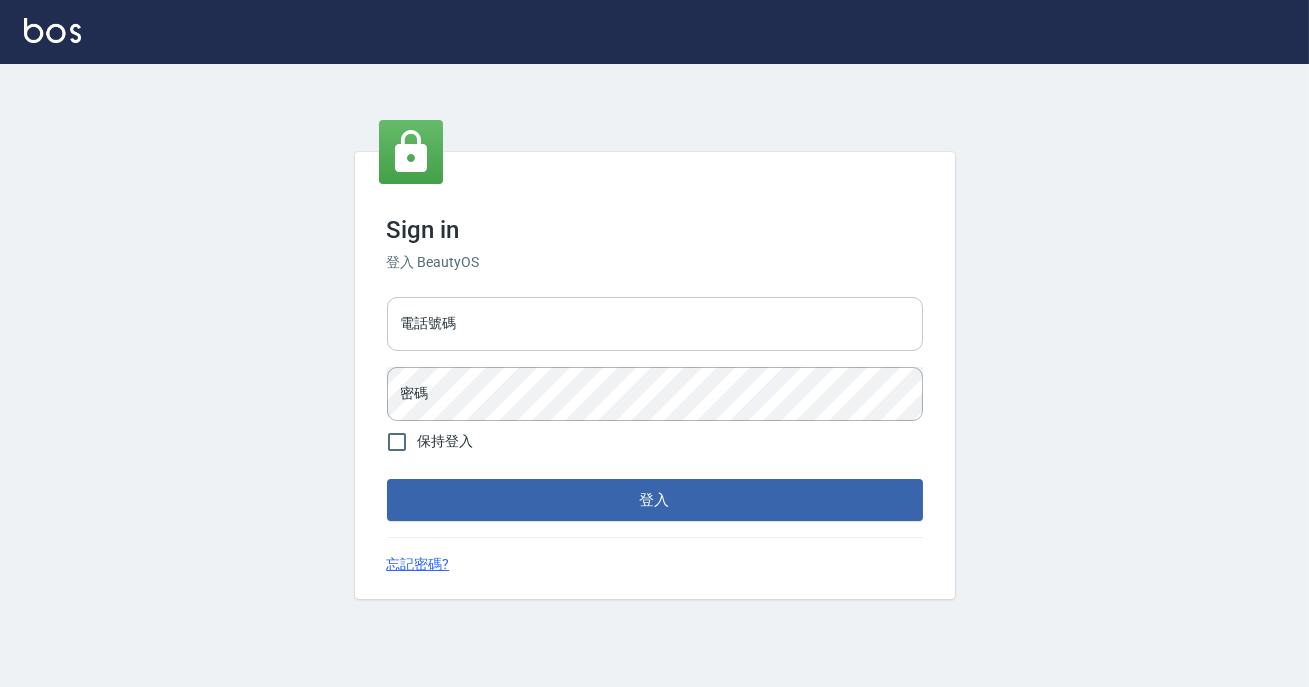 click on "電話號碼" at bounding box center (655, 324) 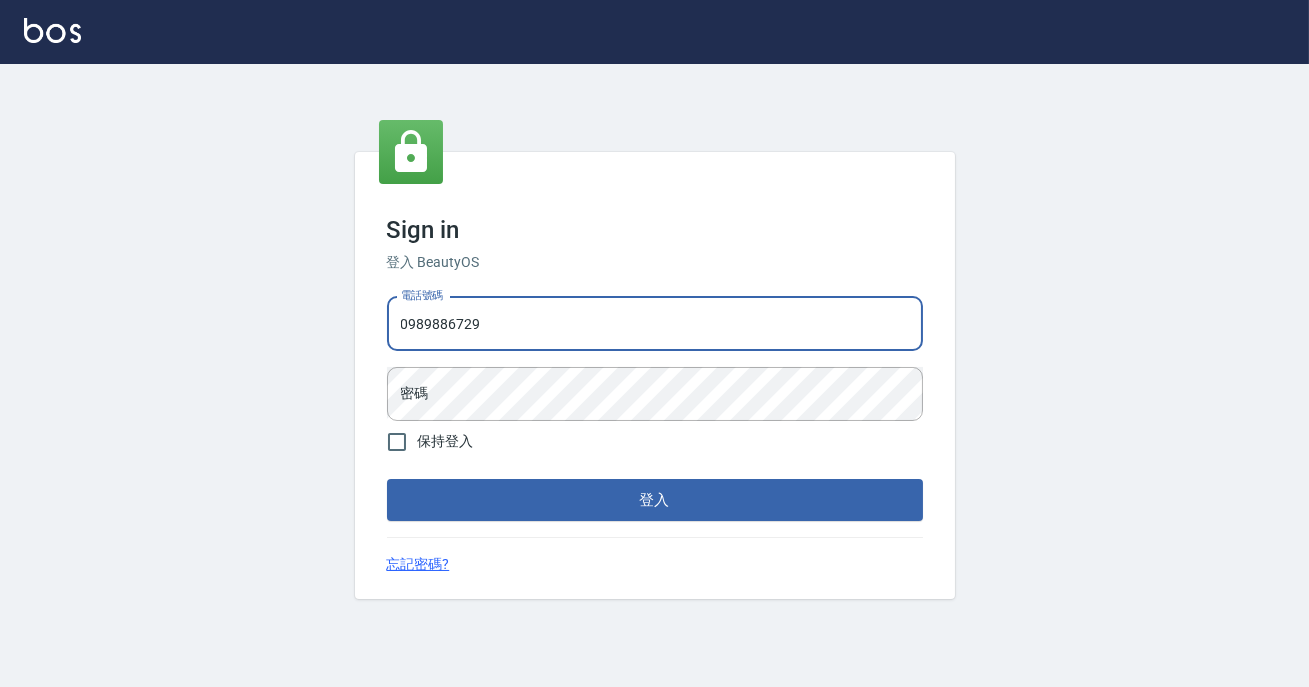 type on "0989886729" 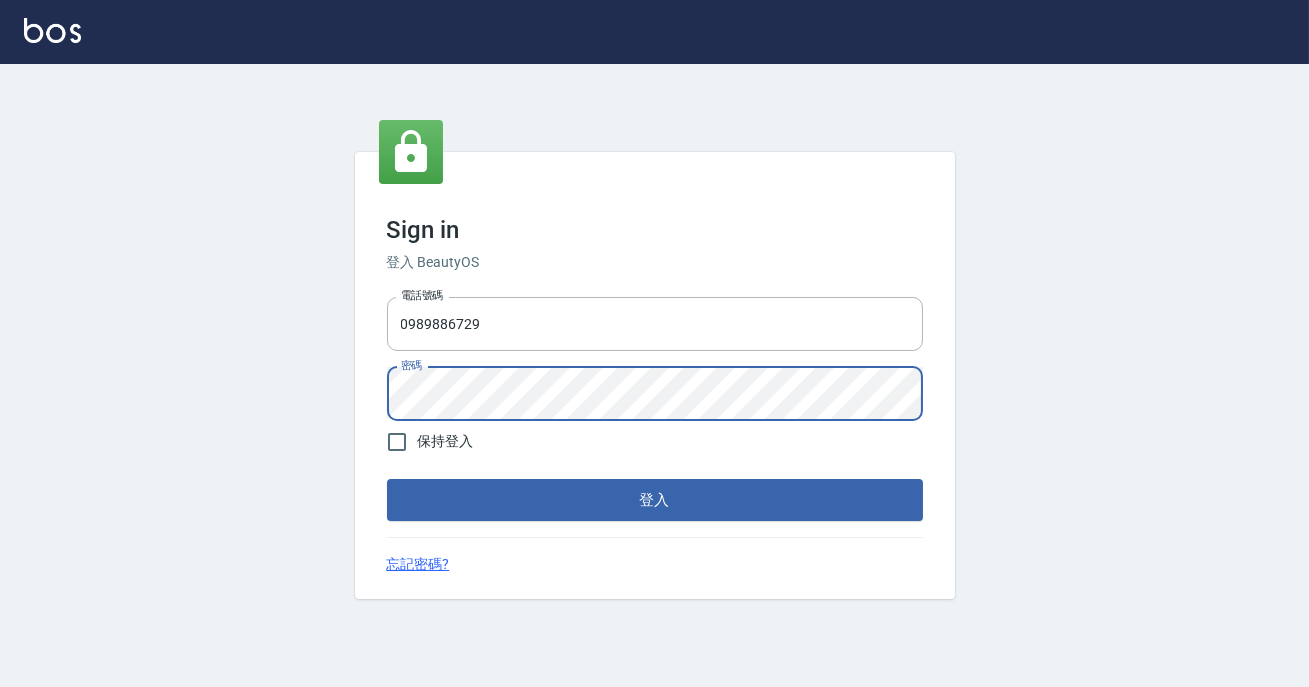 click on "登入" at bounding box center [655, 500] 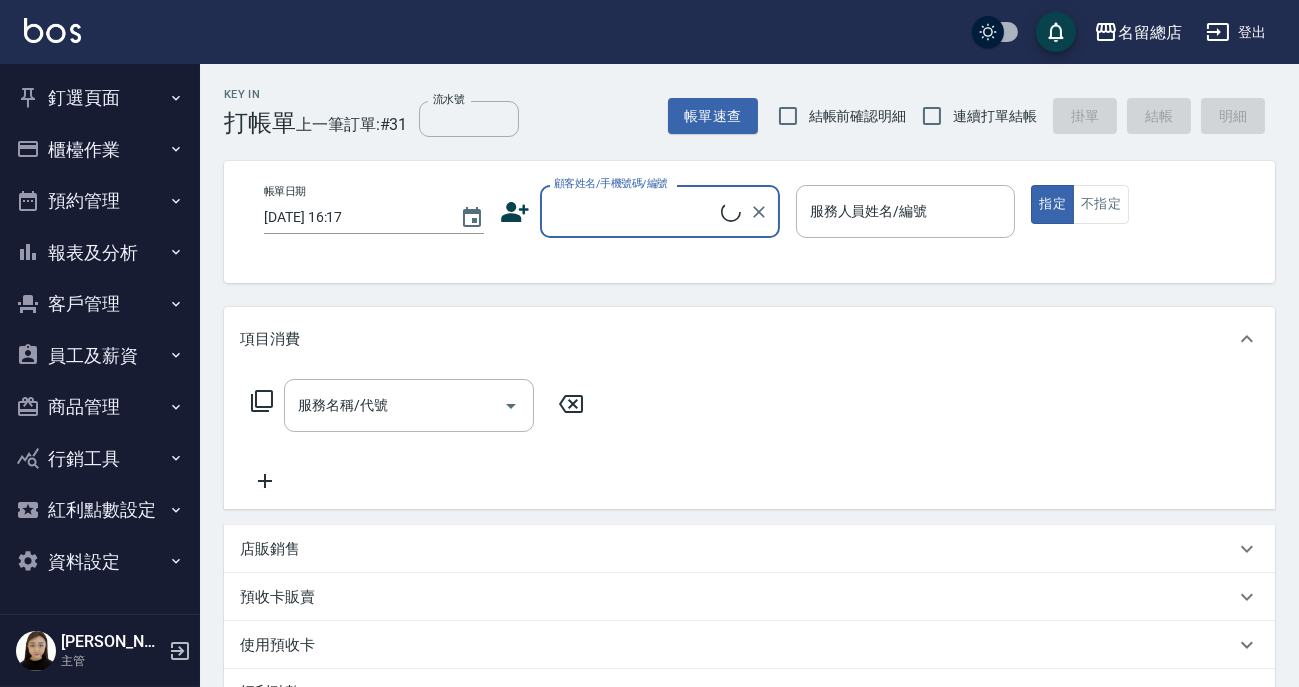 click on "客戶管理" at bounding box center [100, 304] 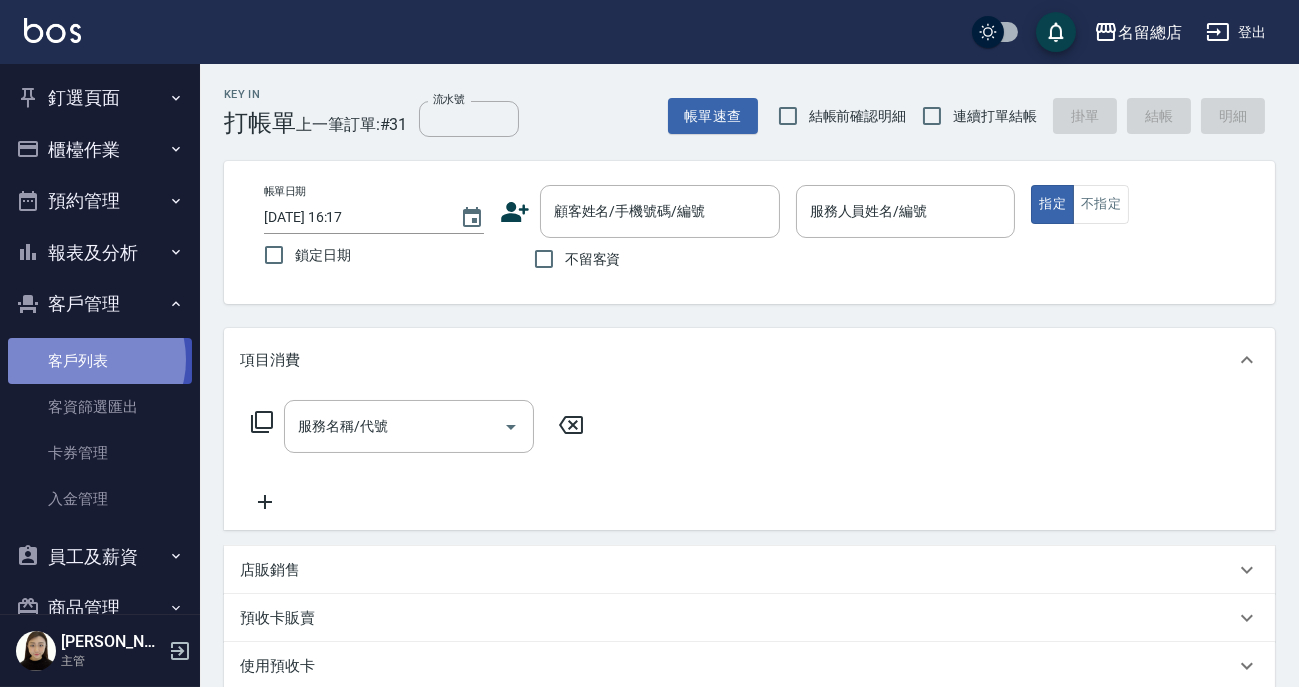 click on "客戶列表" at bounding box center [100, 361] 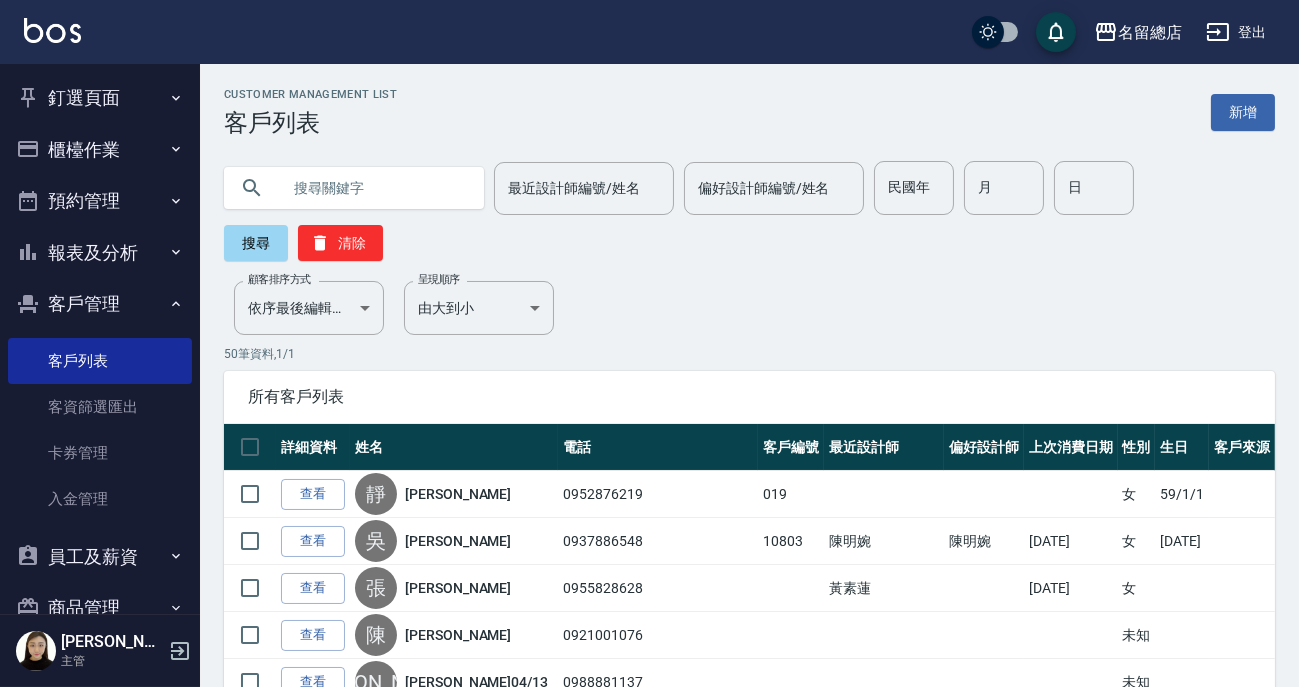 scroll, scrollTop: 181, scrollLeft: 0, axis: vertical 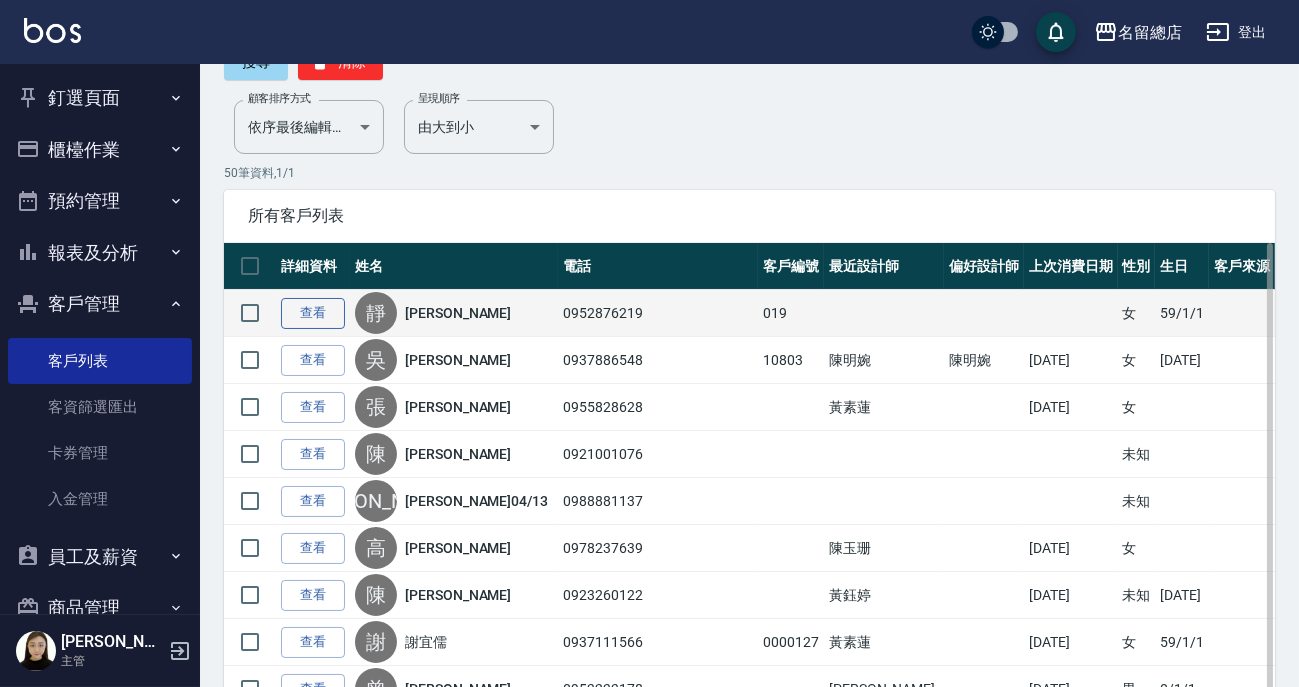 click on "查看" at bounding box center (313, 313) 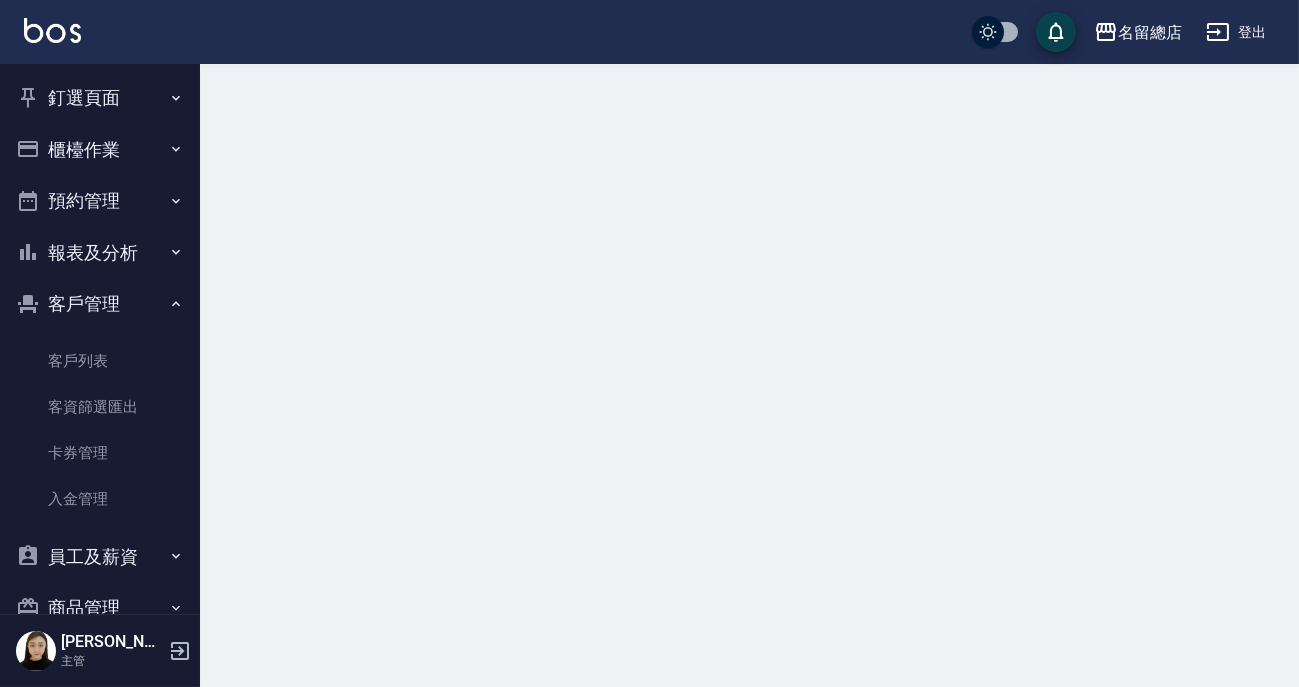scroll, scrollTop: 0, scrollLeft: 0, axis: both 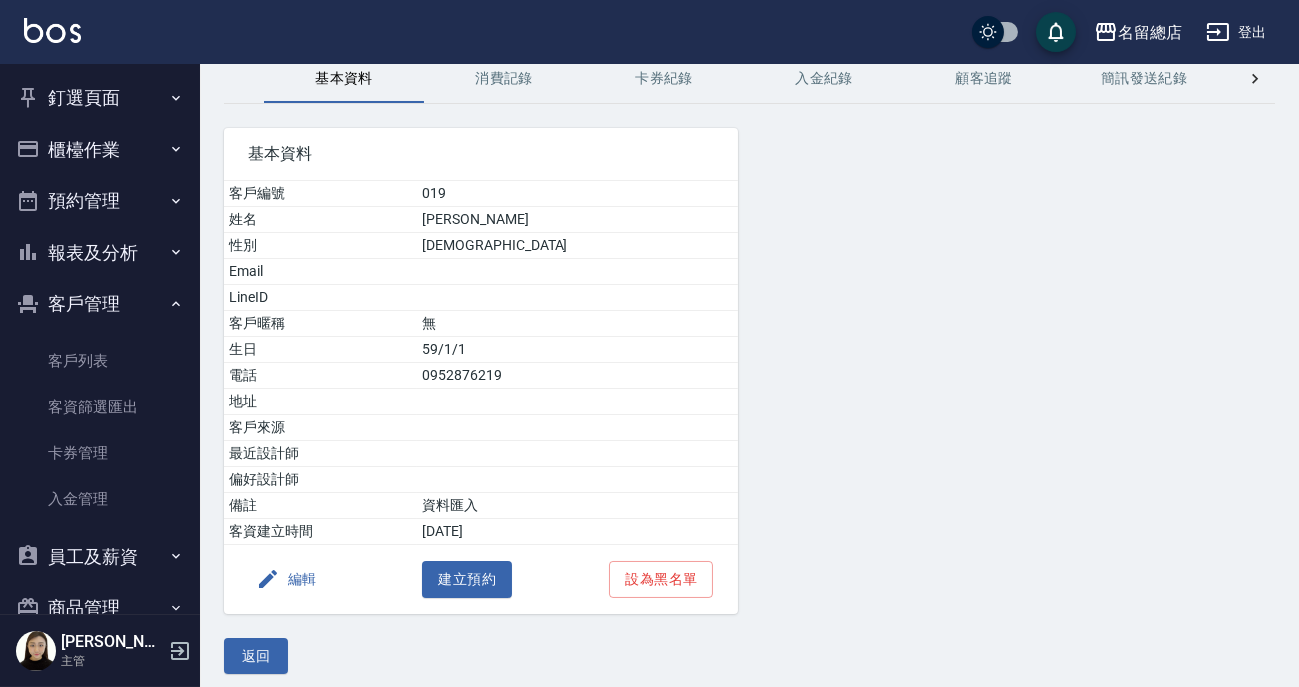 click on "編輯" at bounding box center (286, 579) 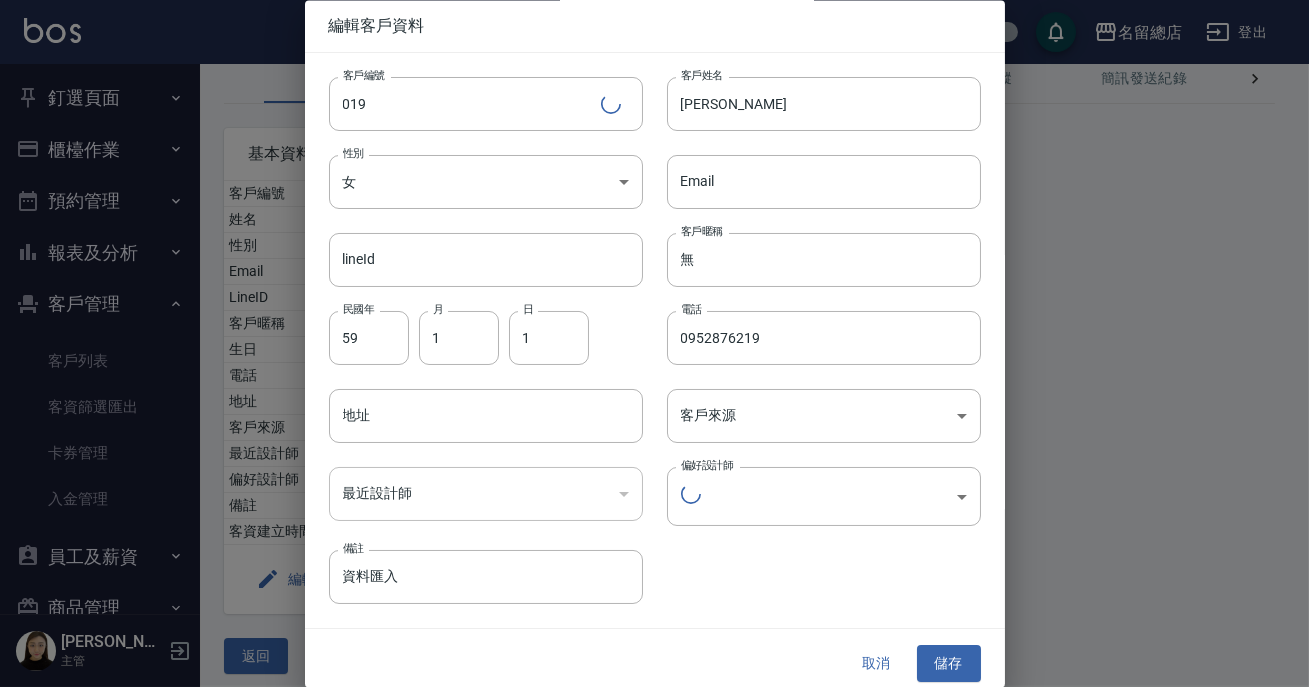type 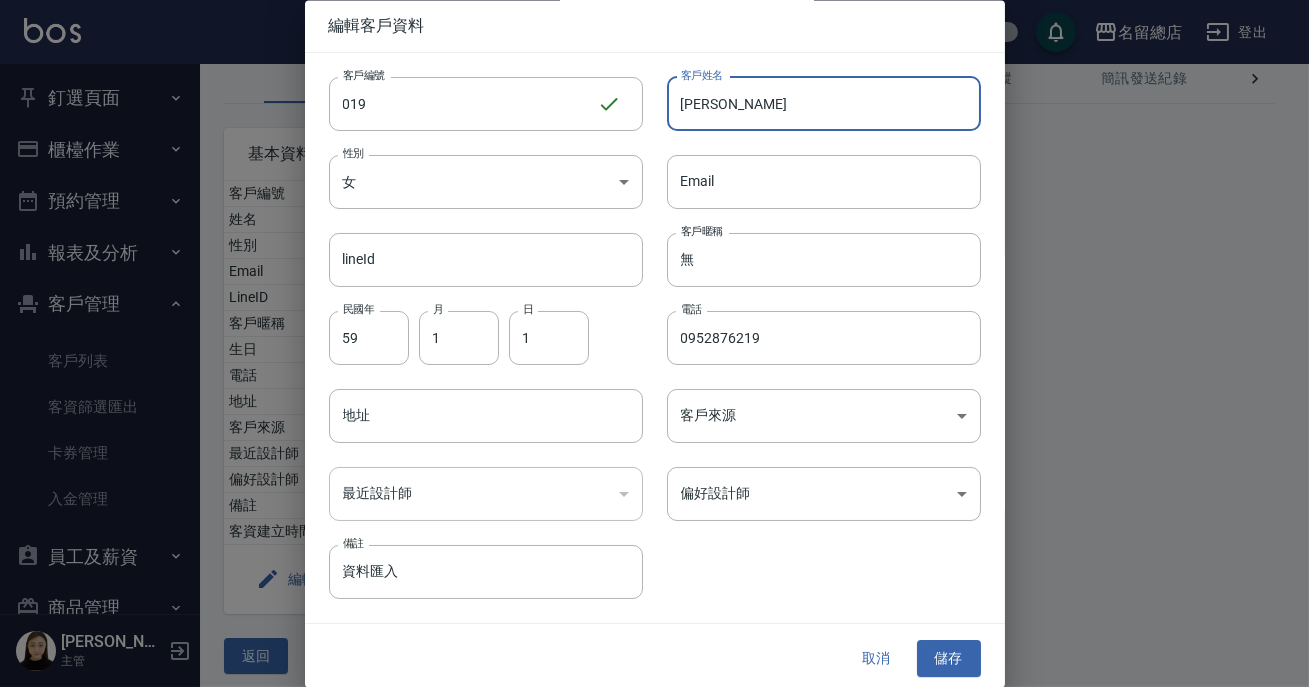 click on "靜芬" at bounding box center [824, 104] 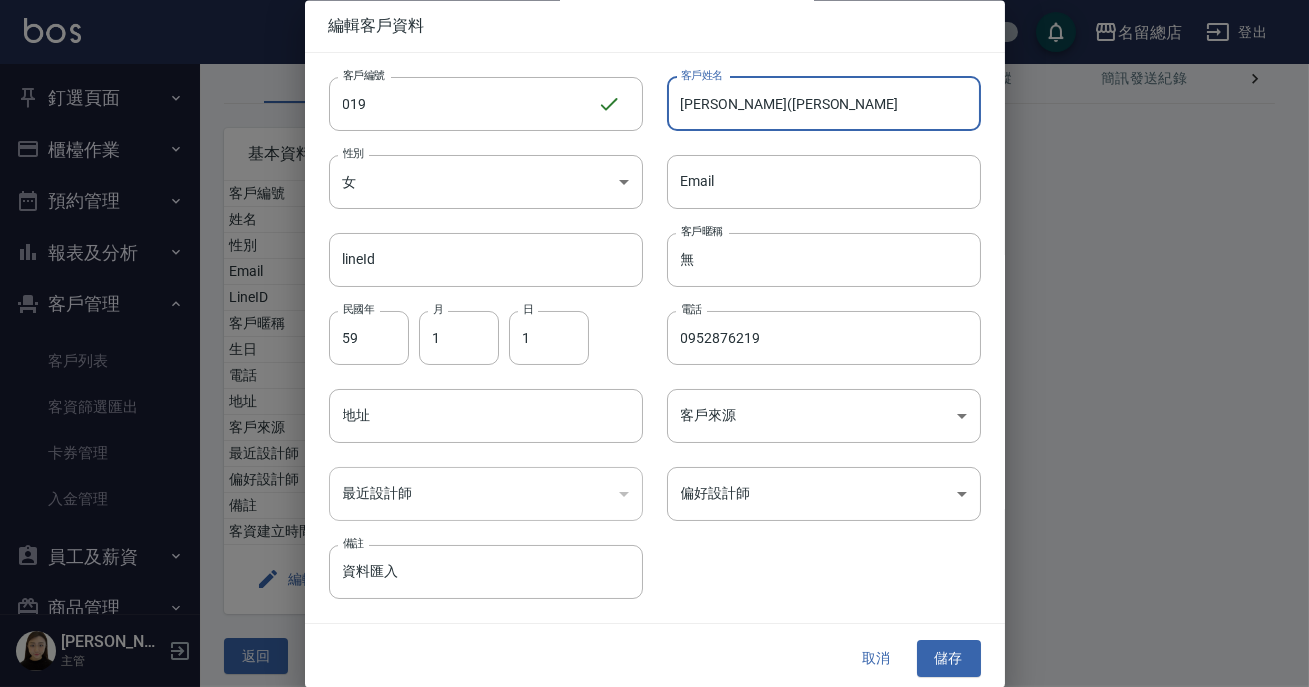 click on "靜芬(謝明娟" at bounding box center [824, 104] 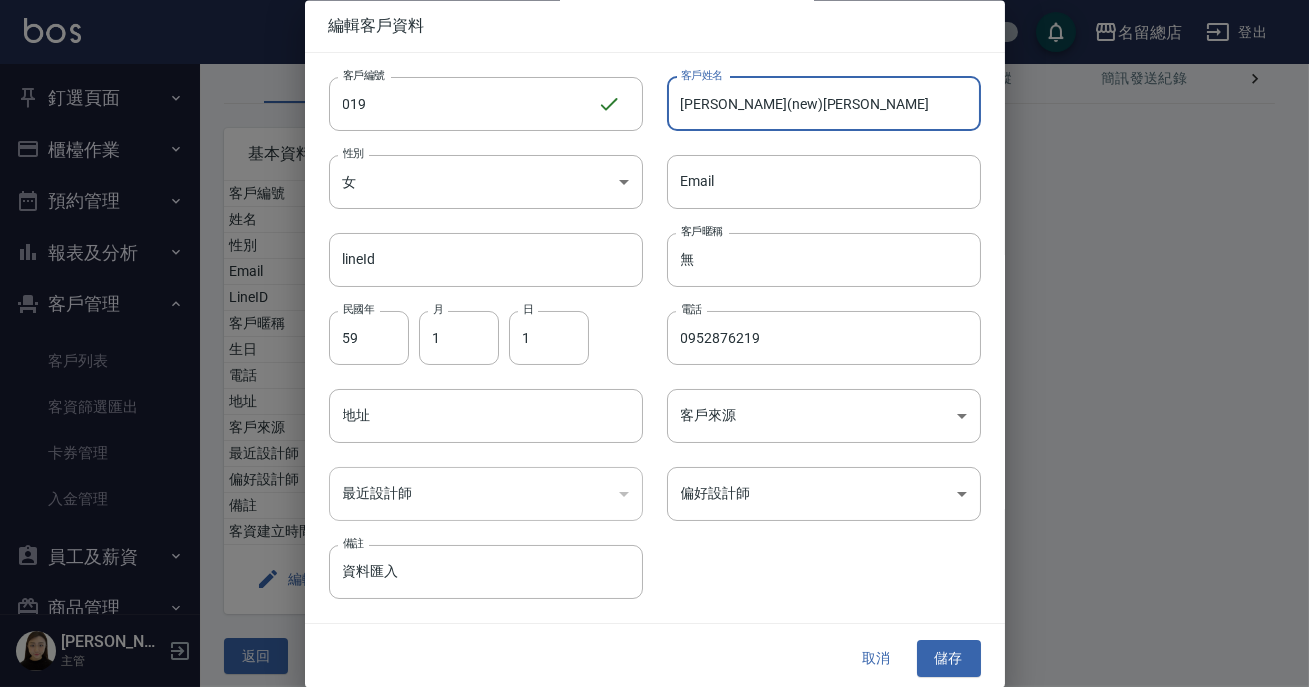 click on "靜芬(new)謝明娟" at bounding box center (824, 104) 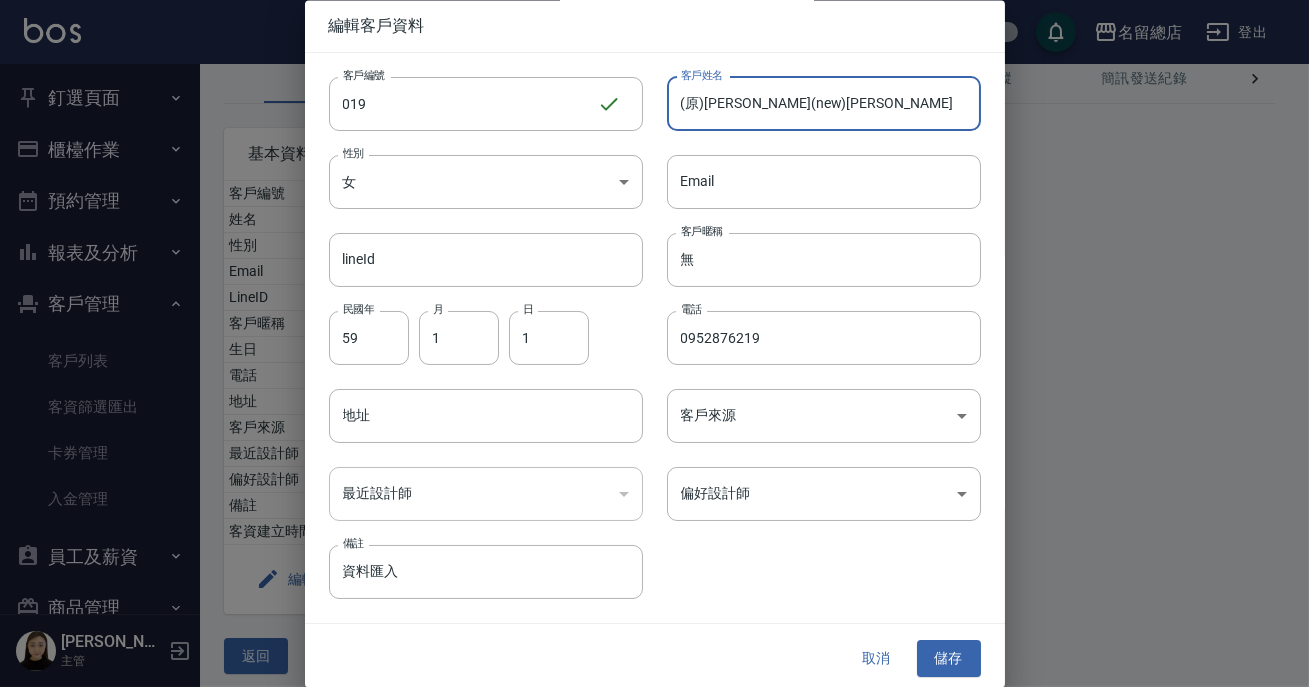 click on "(原)靜芬(new)謝明娟" at bounding box center (824, 104) 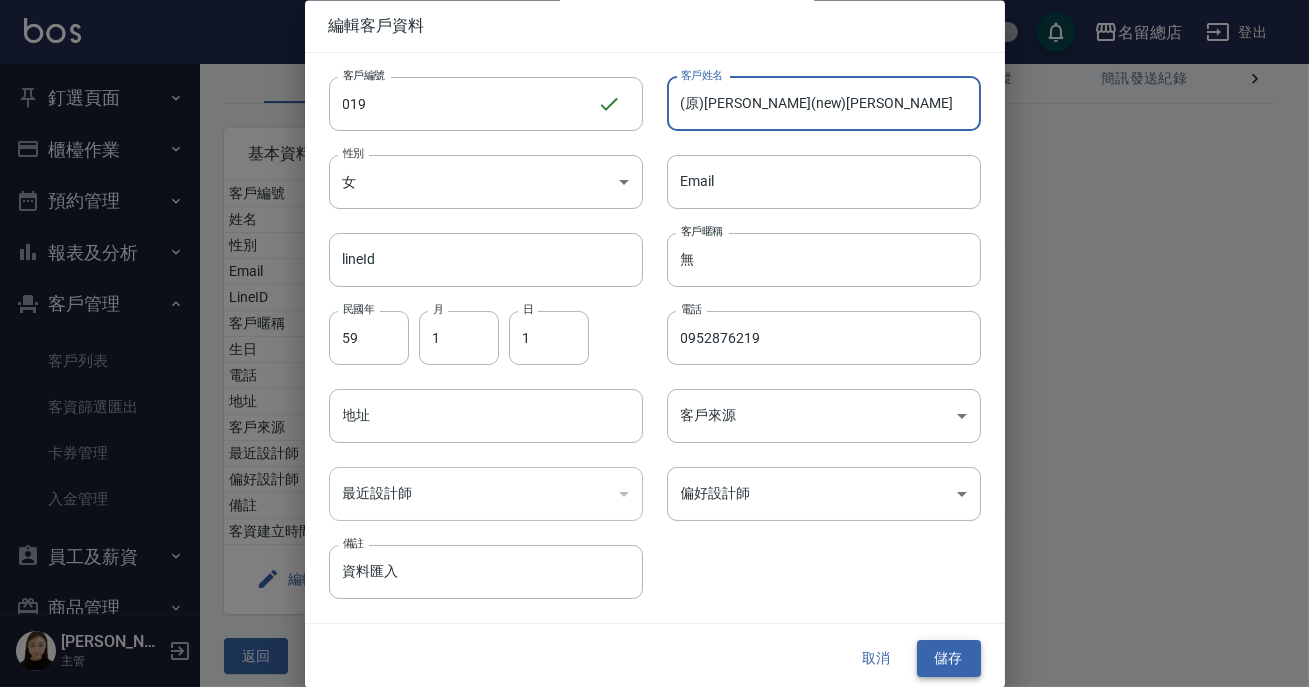 type on "(原)靜芬(new)謝明娟" 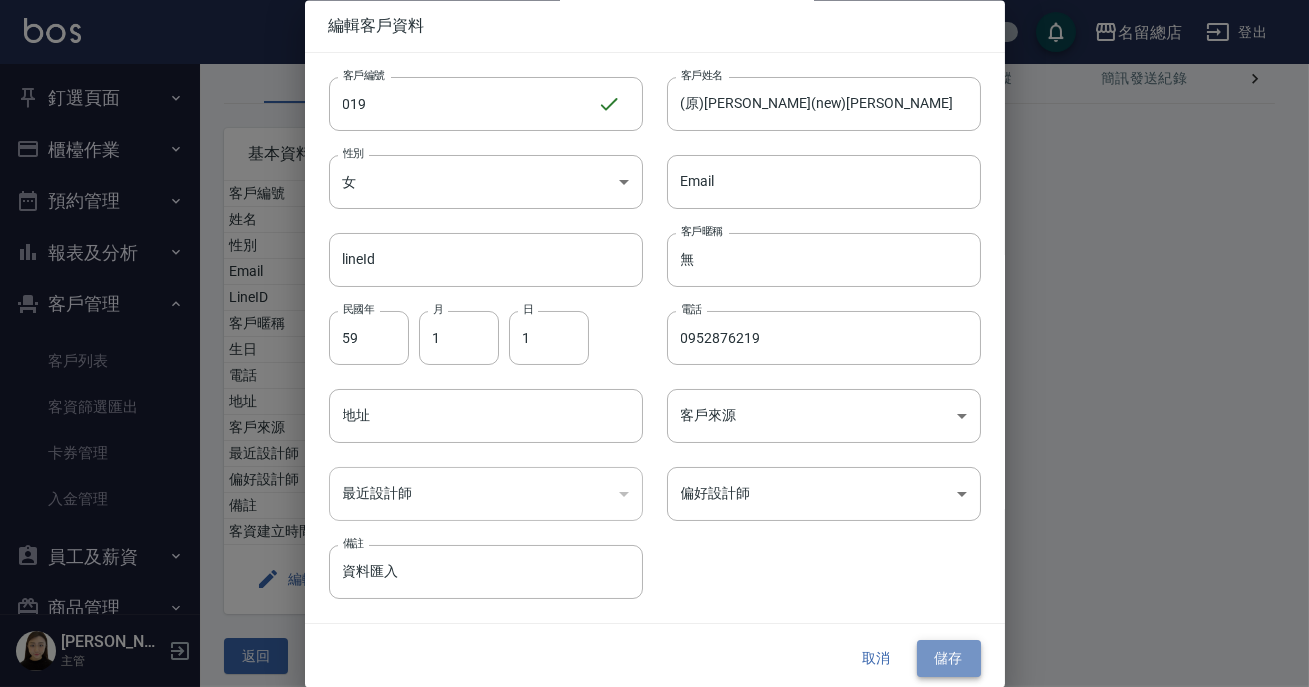 click on "儲存" at bounding box center (949, 659) 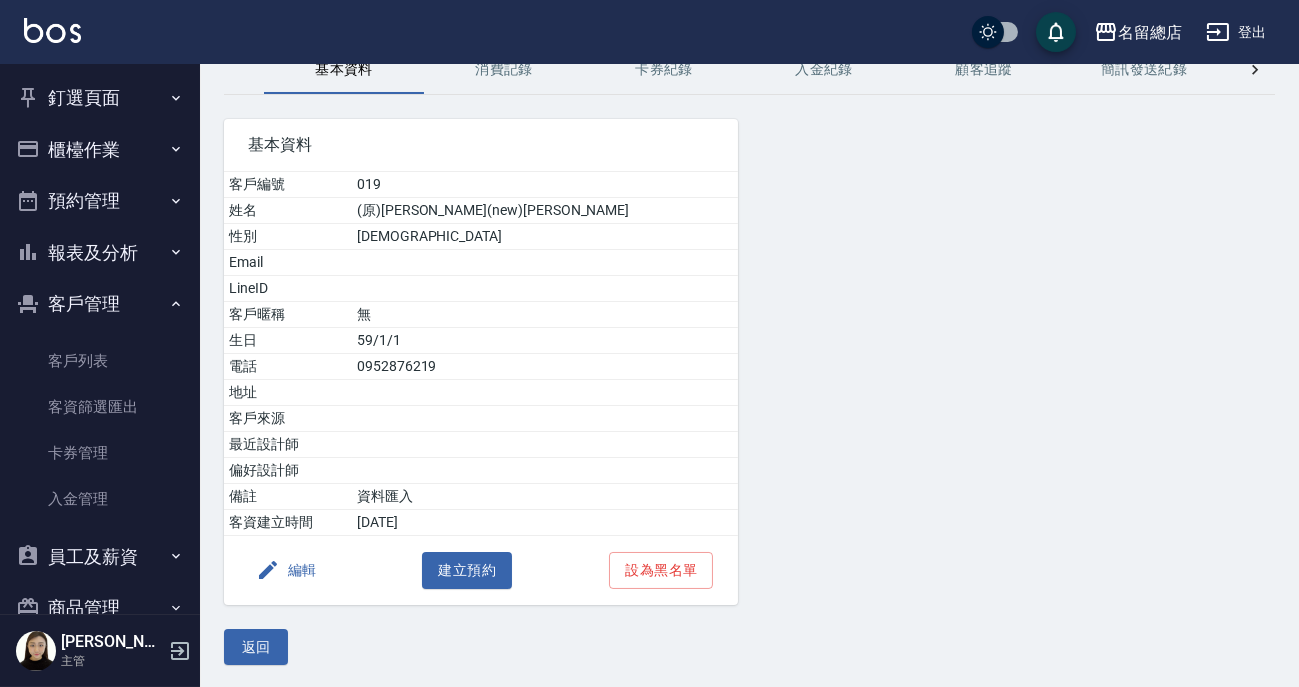 scroll, scrollTop: 0, scrollLeft: 0, axis: both 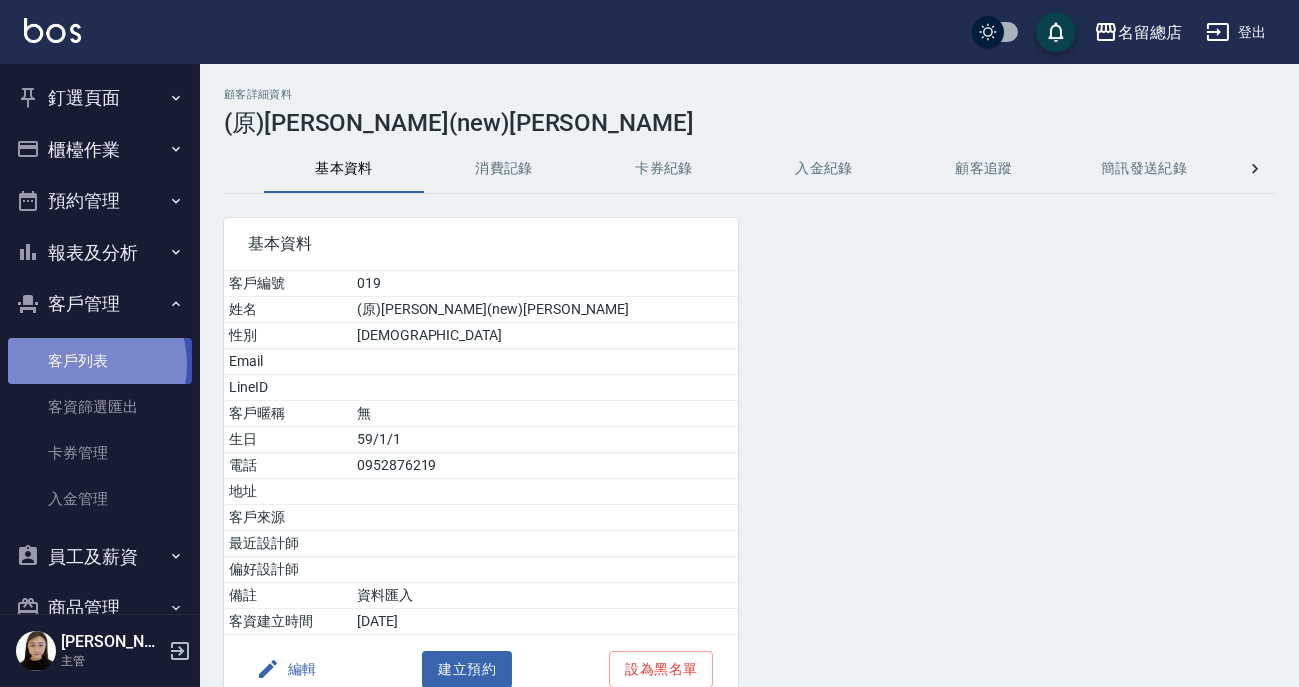 click on "客戶列表" at bounding box center (100, 361) 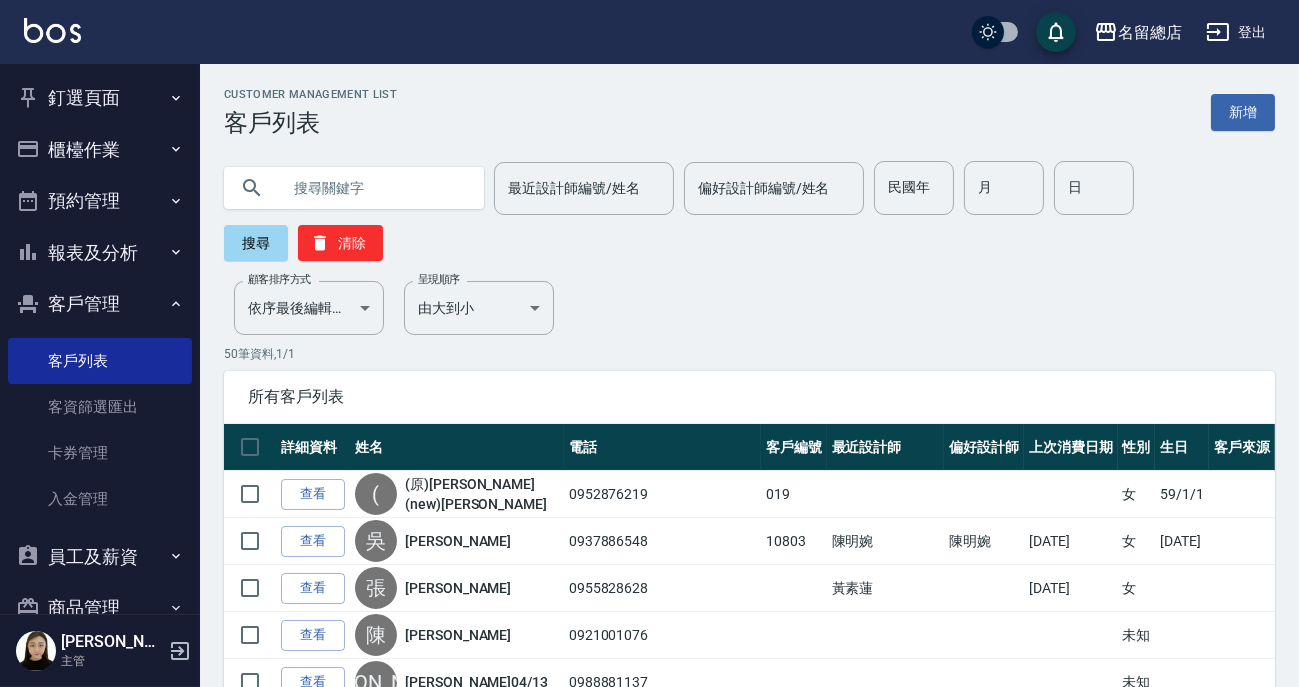 click on "50  筆資料,  1 / 1" at bounding box center (749, 354) 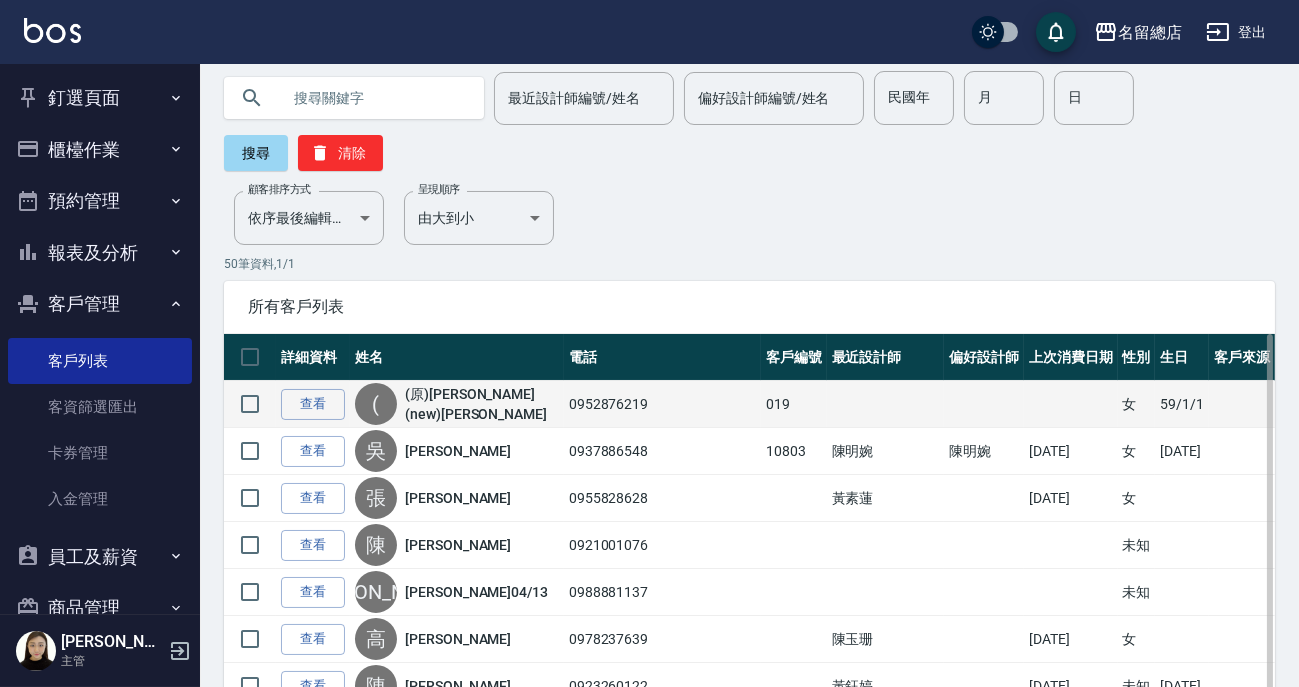 scroll, scrollTop: 0, scrollLeft: 0, axis: both 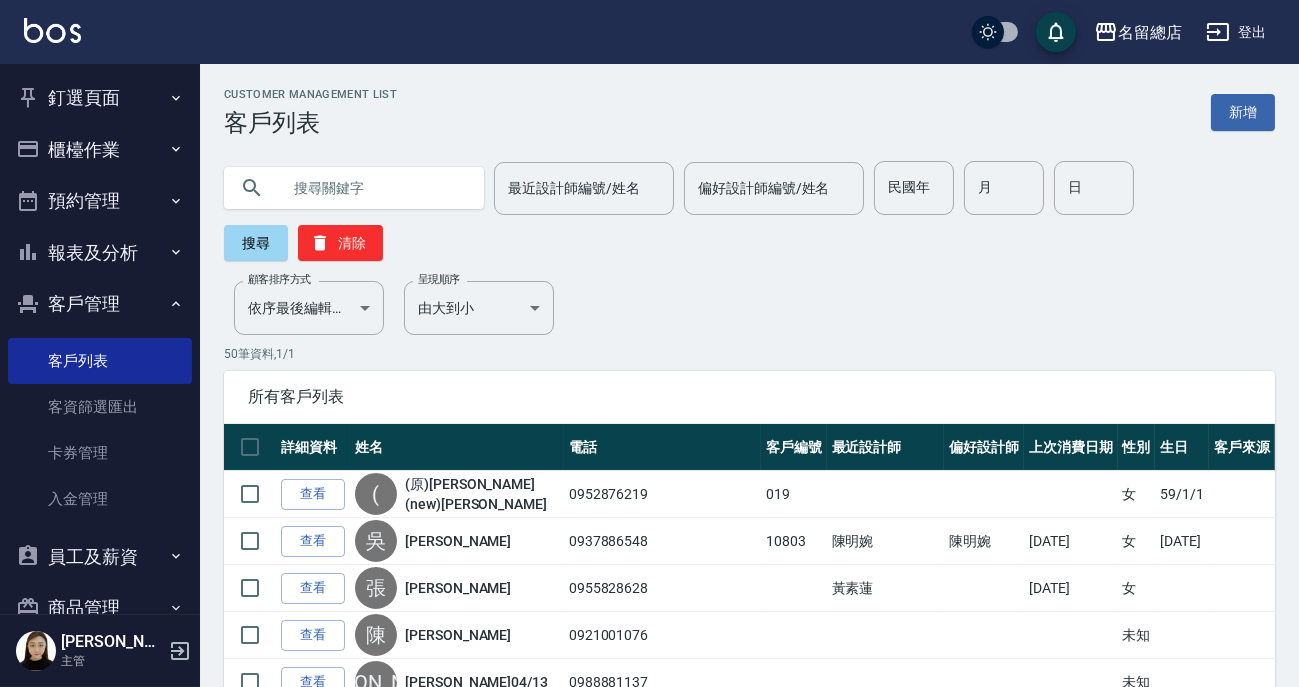 click at bounding box center [374, 188] 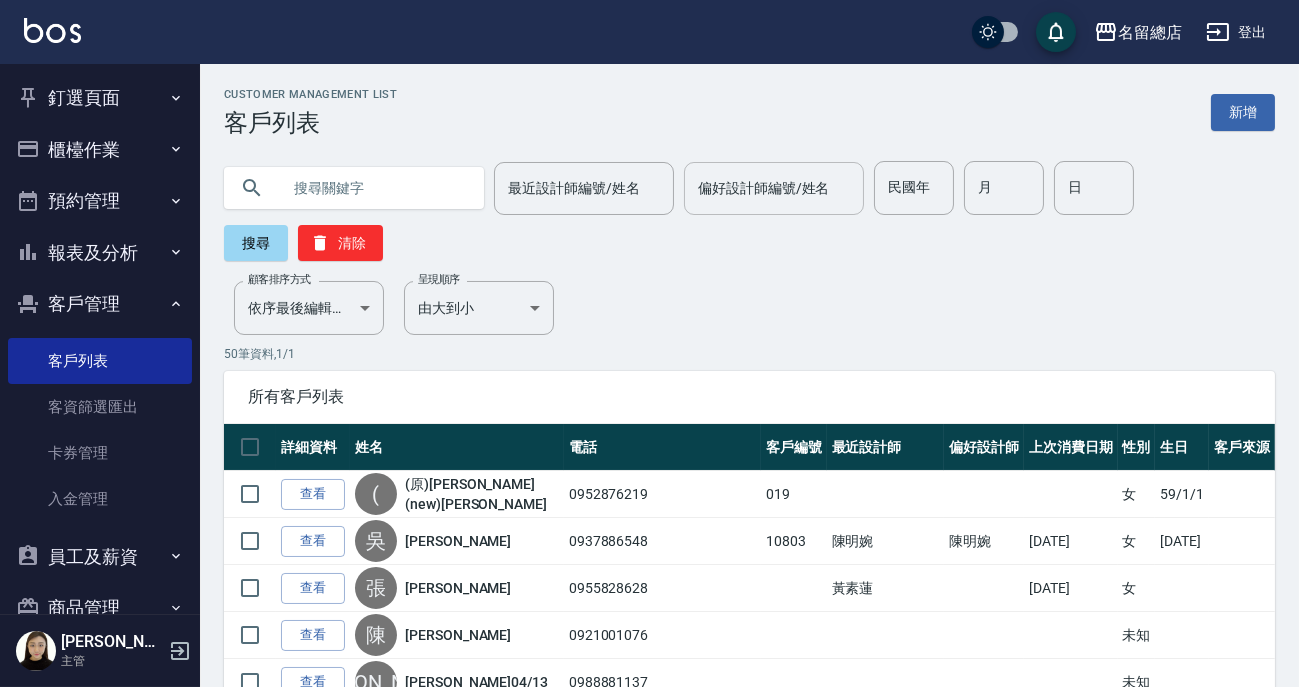 click on "偏好設計師編號/姓名 偏好設計師編號/姓名" at bounding box center (774, 188) 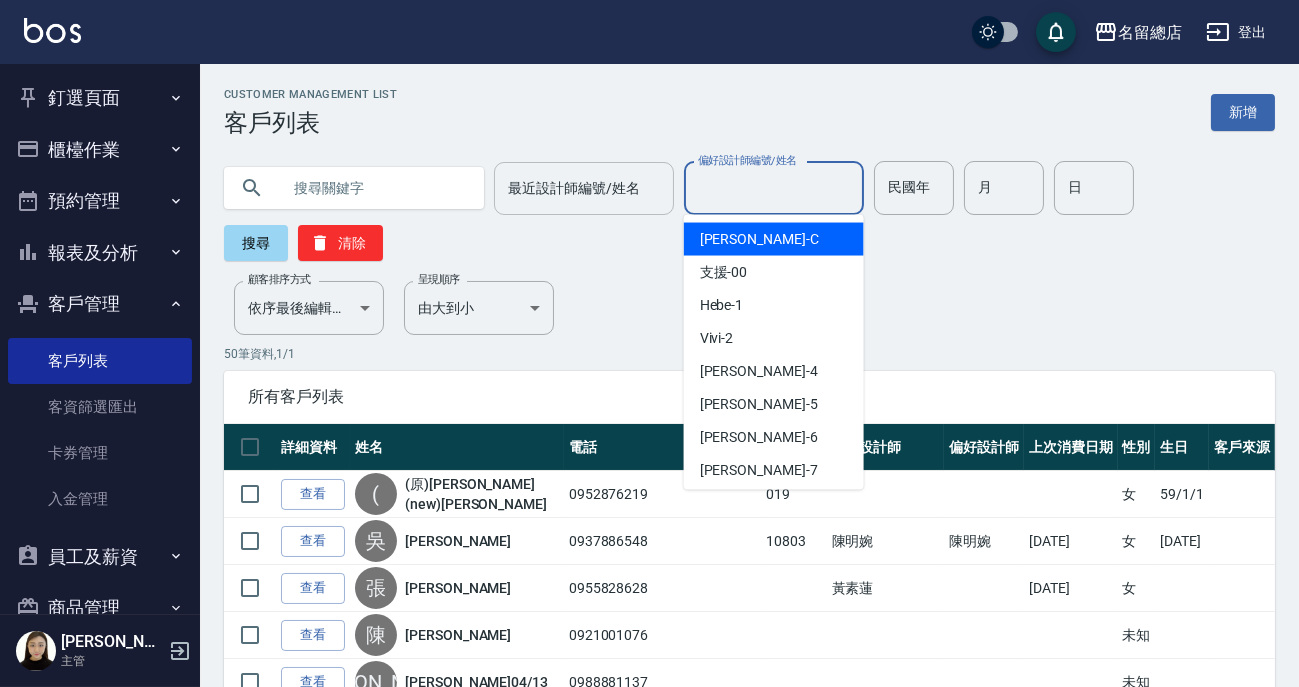 click on "最近設計師編號/姓名" at bounding box center (584, 188) 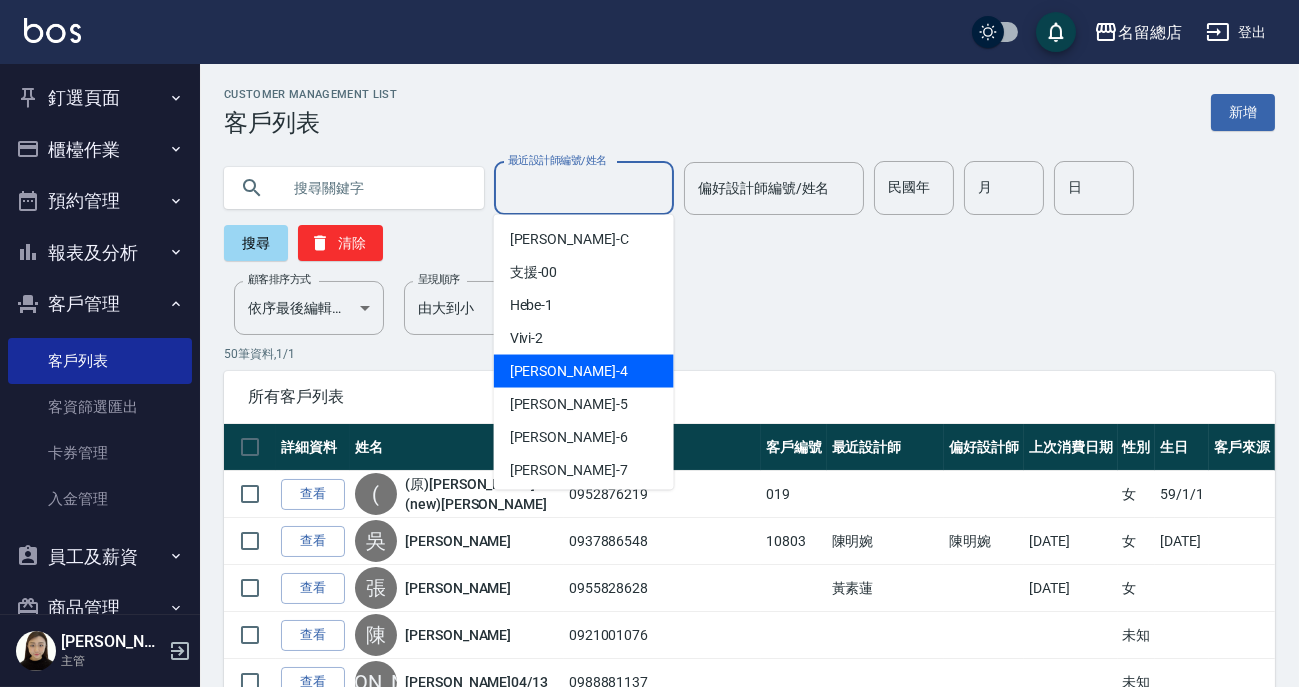 click on "Amy -4" at bounding box center (584, 371) 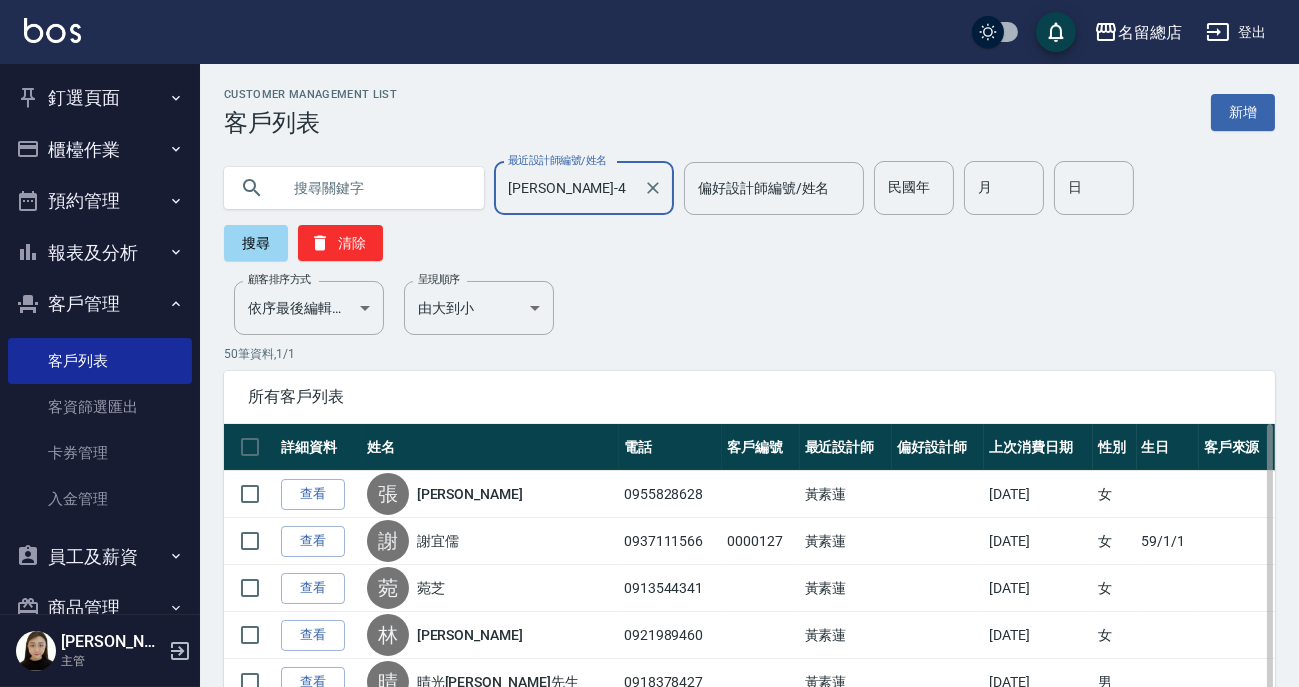 scroll, scrollTop: 272, scrollLeft: 0, axis: vertical 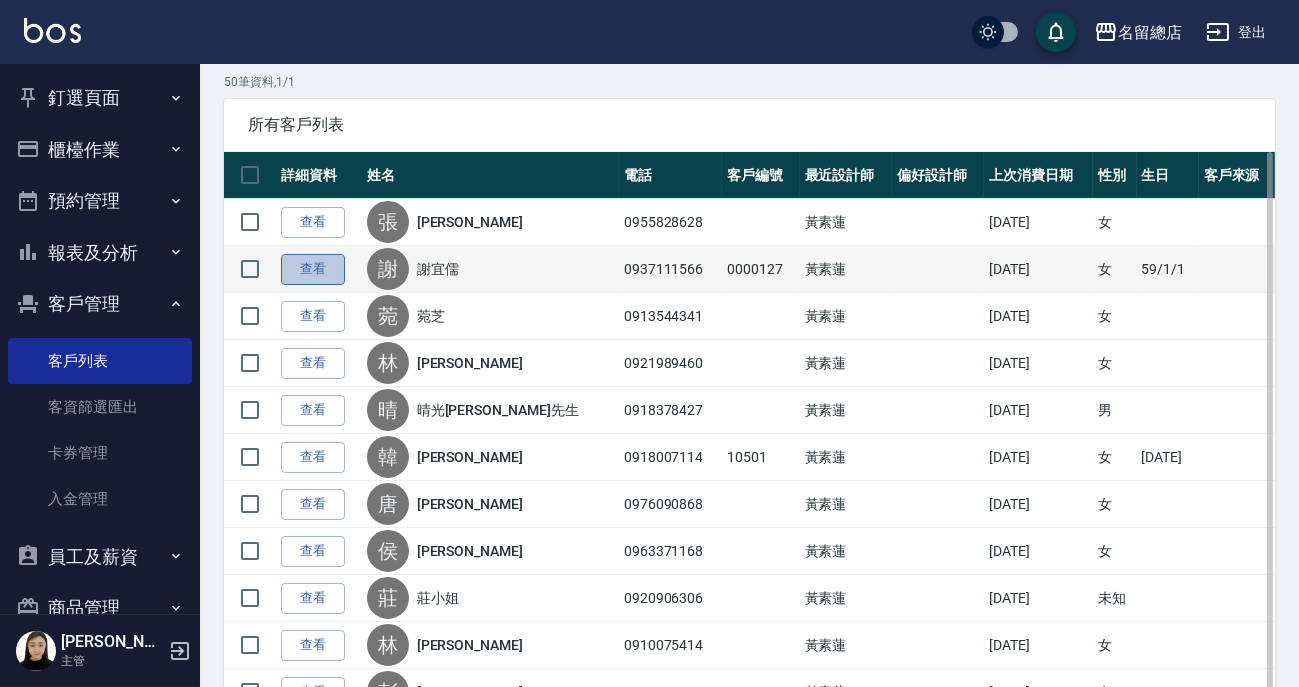 click on "查看" at bounding box center (313, 269) 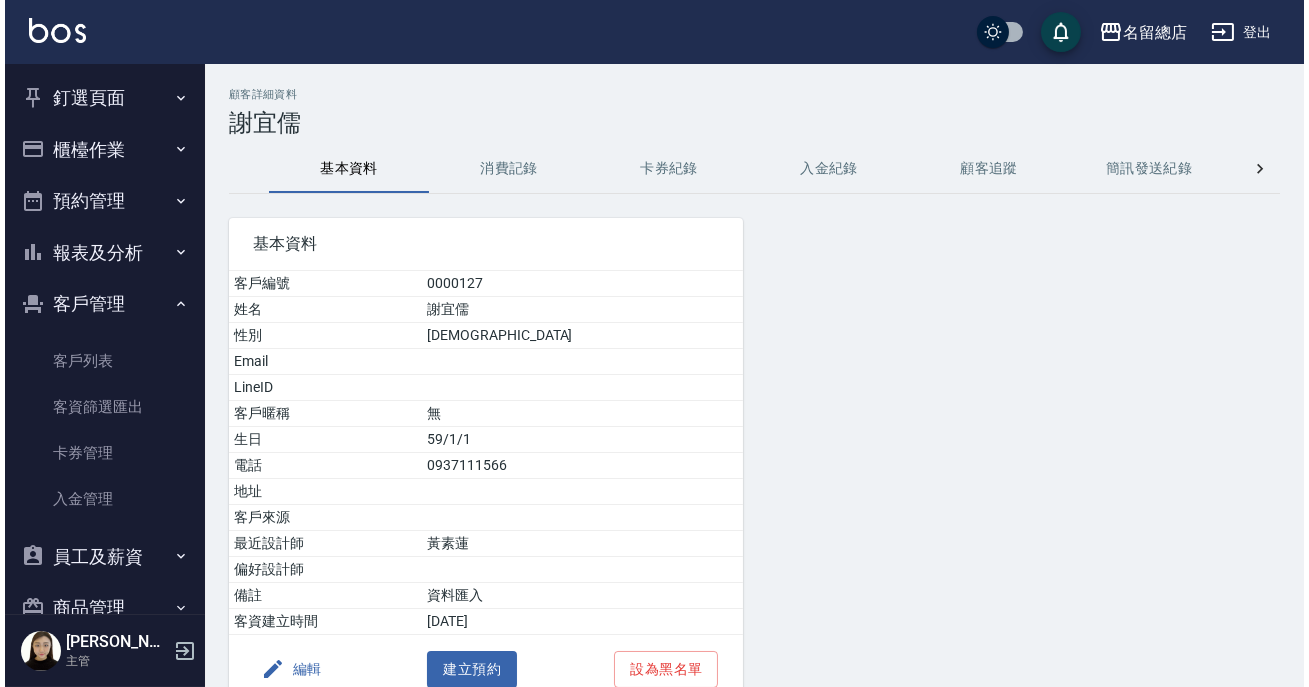 scroll, scrollTop: 99, scrollLeft: 0, axis: vertical 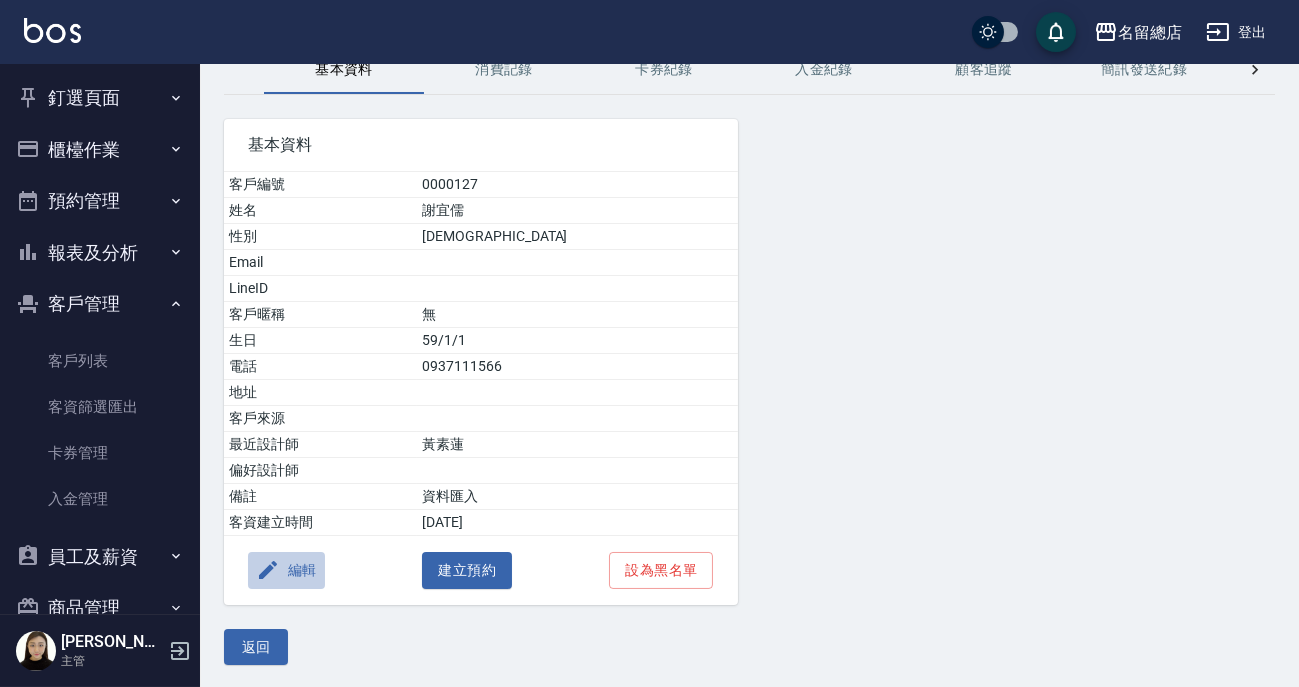 click on "編輯" at bounding box center [286, 570] 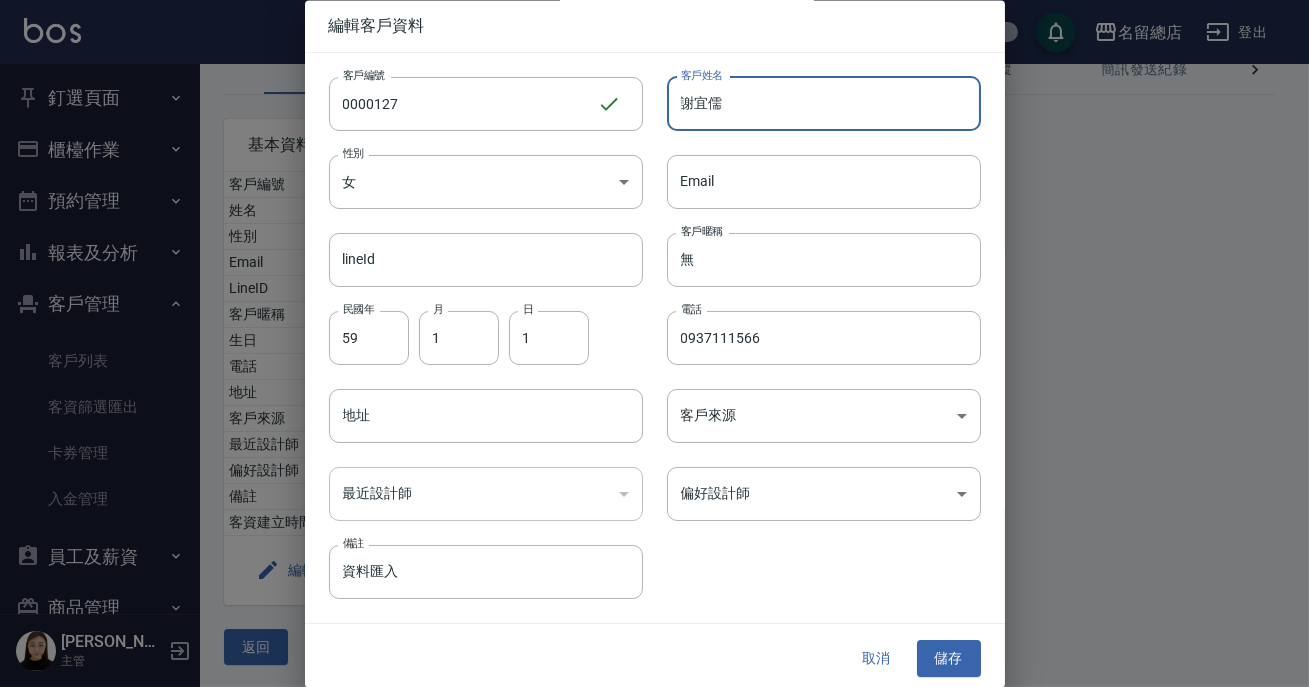 click on "謝宜儒" at bounding box center (824, 104) 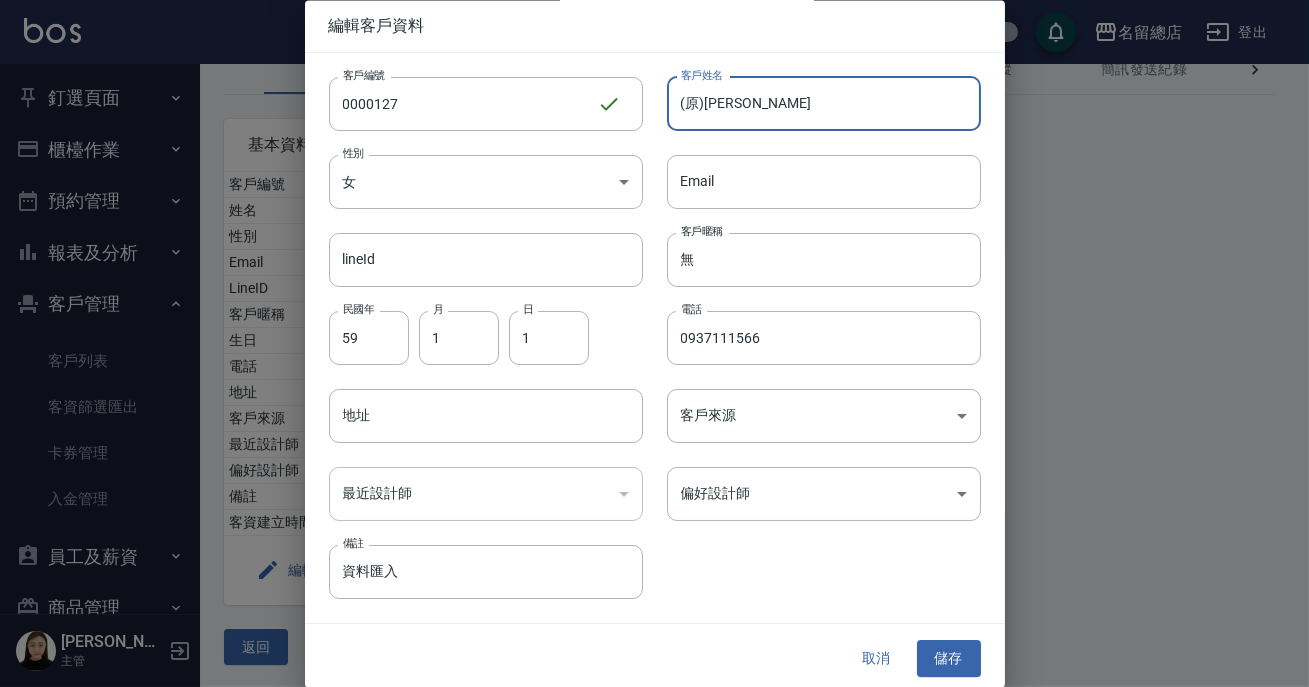 click on "(原)謝宜儒" at bounding box center (824, 104) 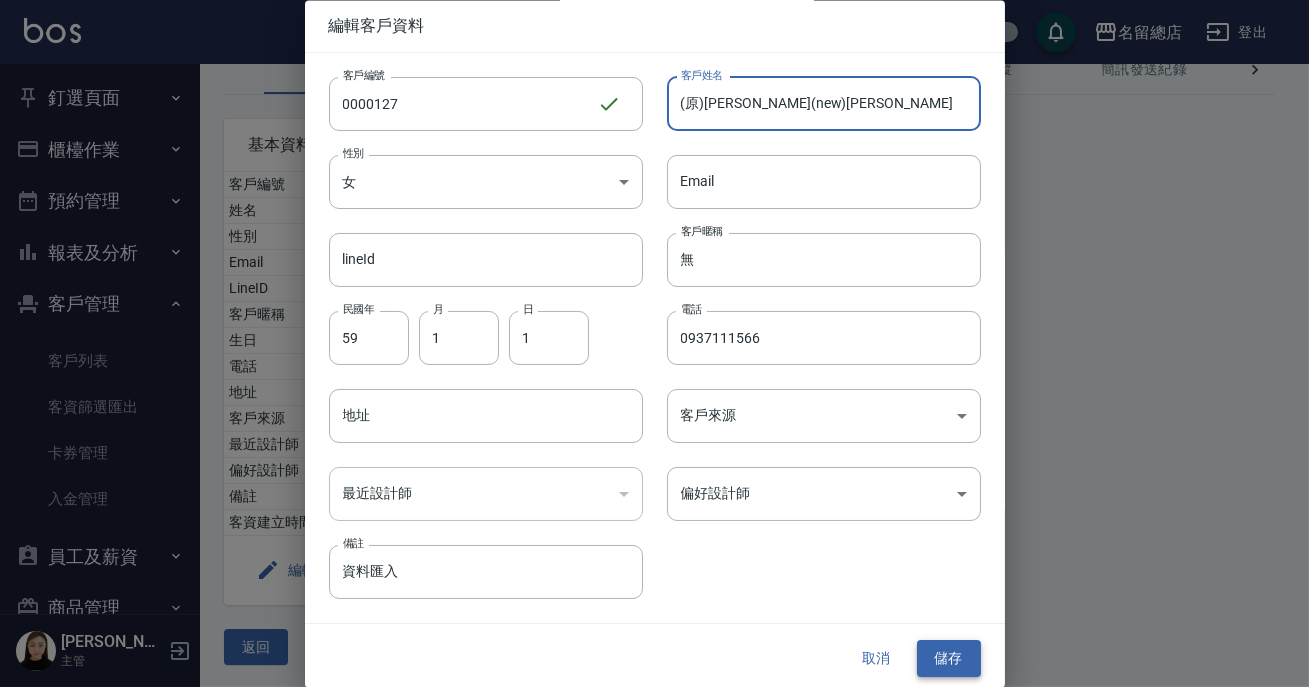 type on "(原)謝宜儒(new)泰山陳小姐" 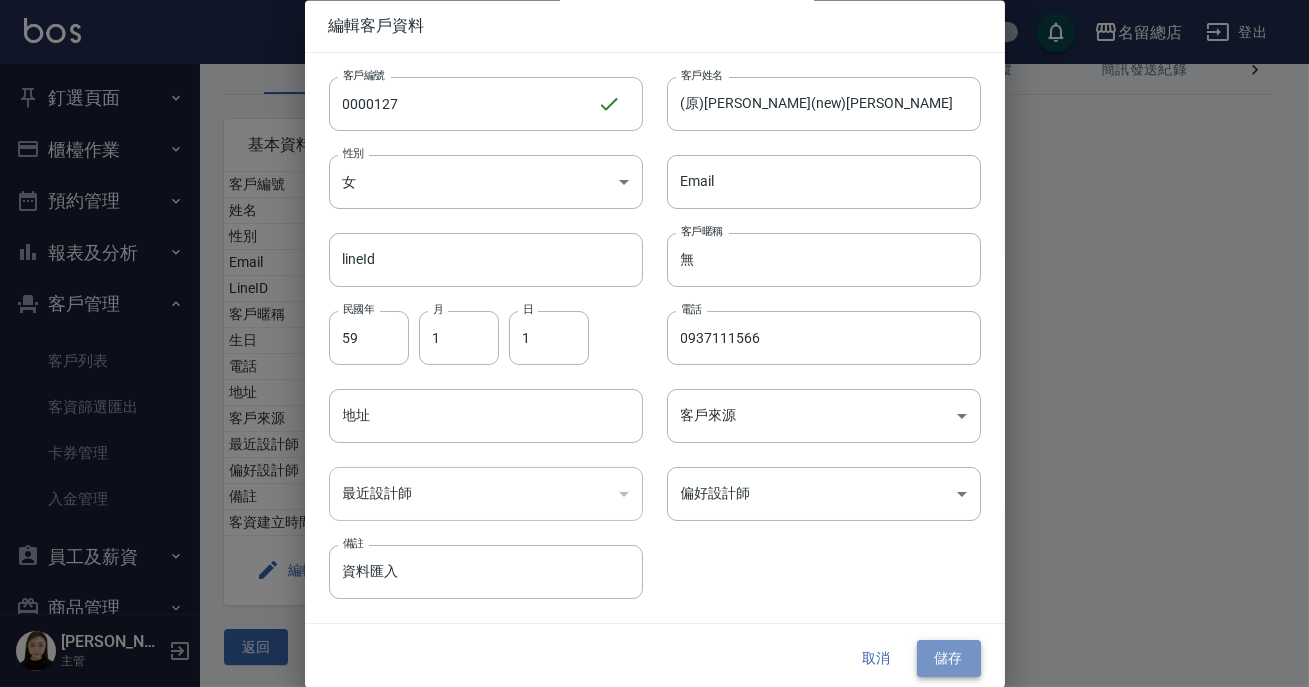 click on "儲存" at bounding box center (949, 659) 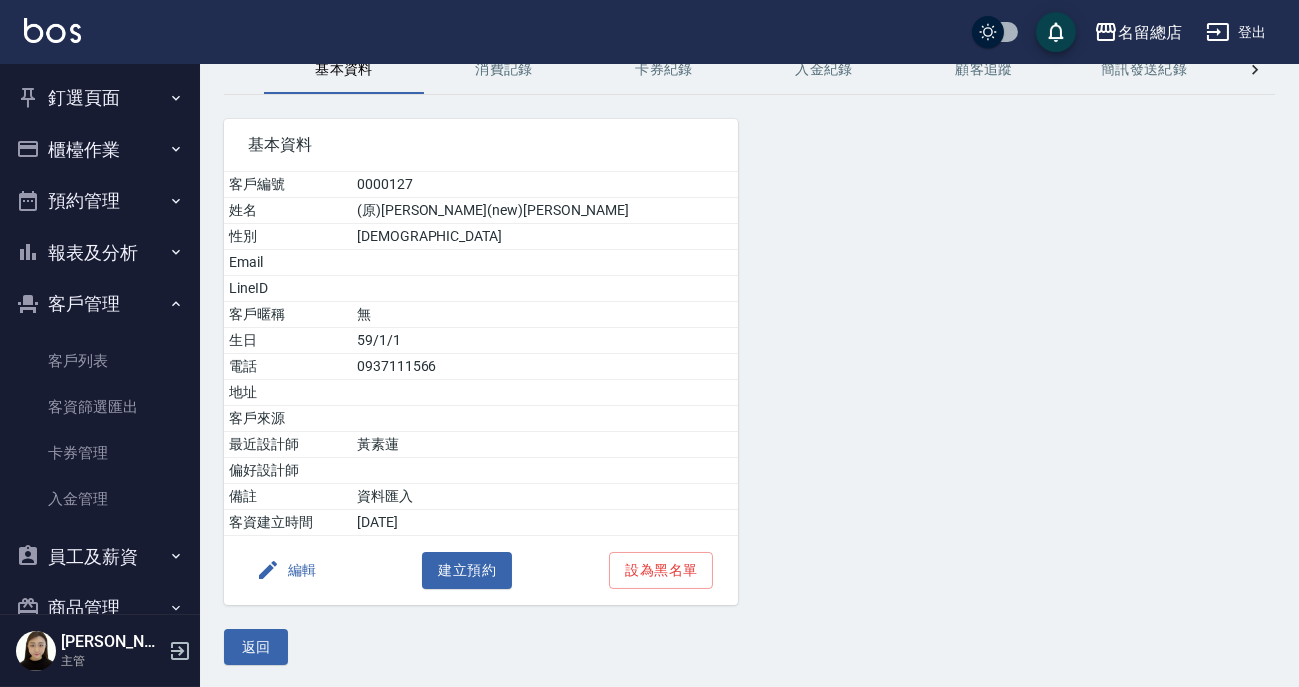 scroll, scrollTop: 0, scrollLeft: 0, axis: both 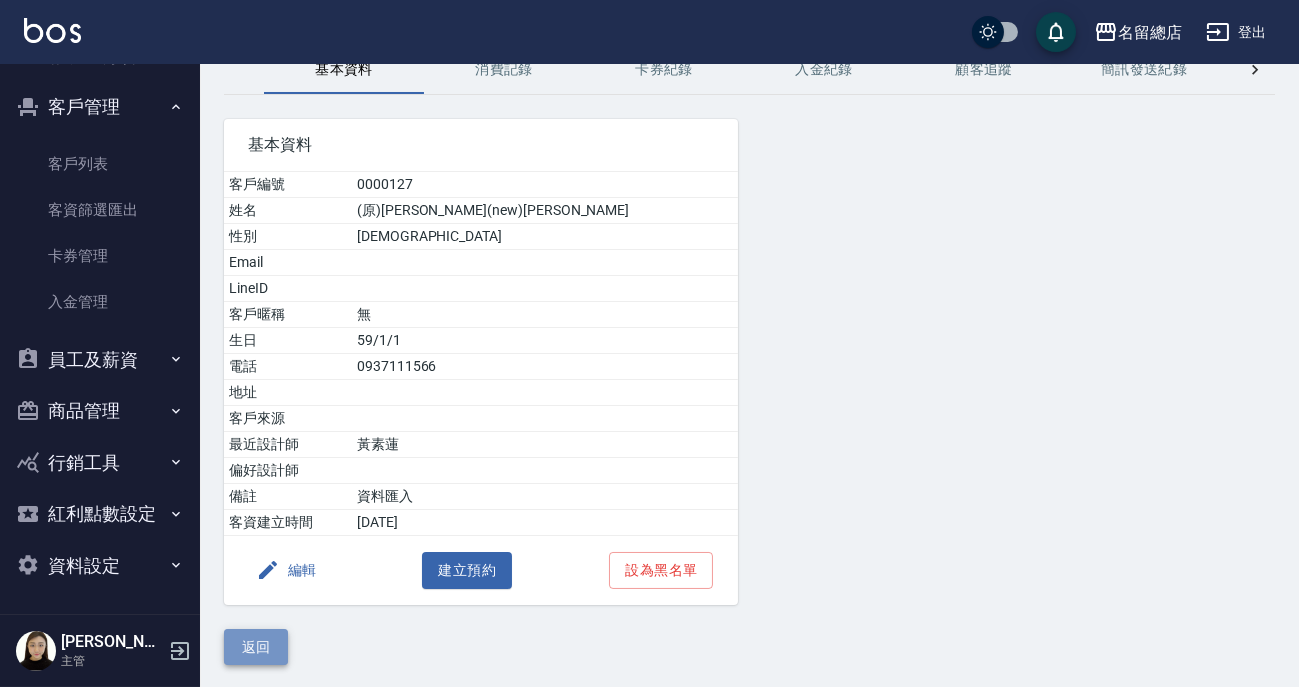 click on "返回" at bounding box center (256, 647) 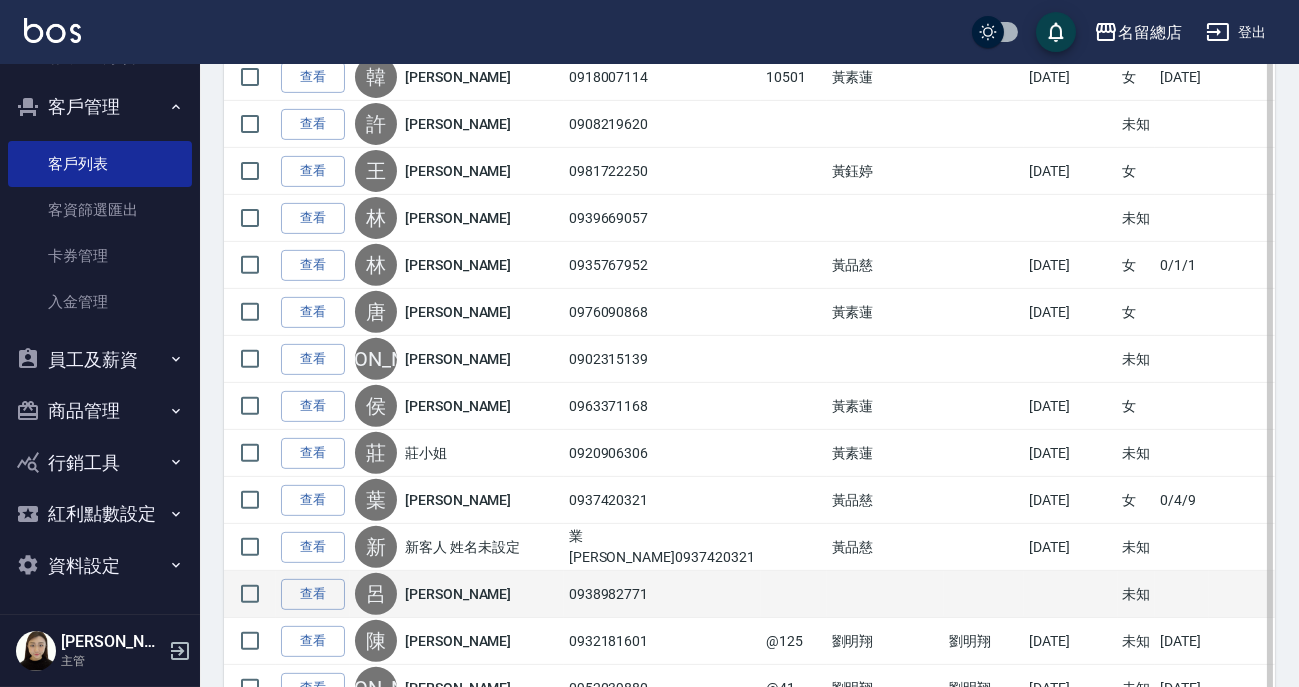 scroll, scrollTop: 1636, scrollLeft: 0, axis: vertical 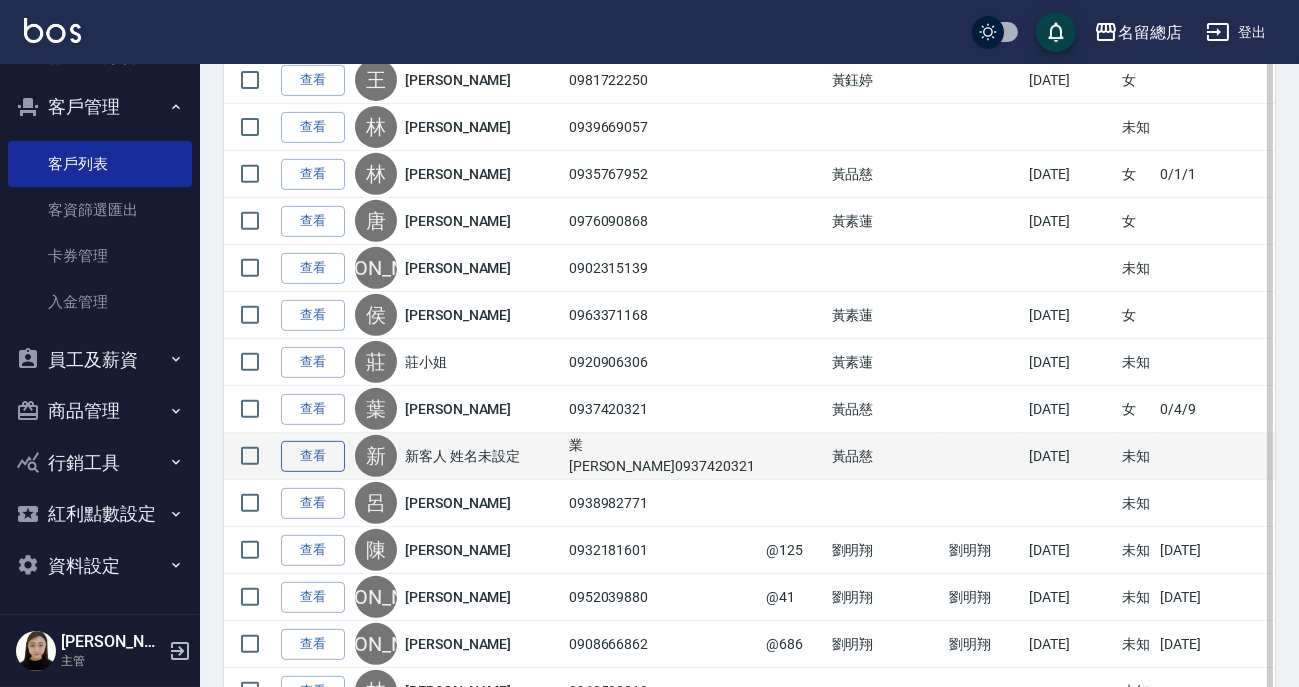 click on "查看" at bounding box center [313, 456] 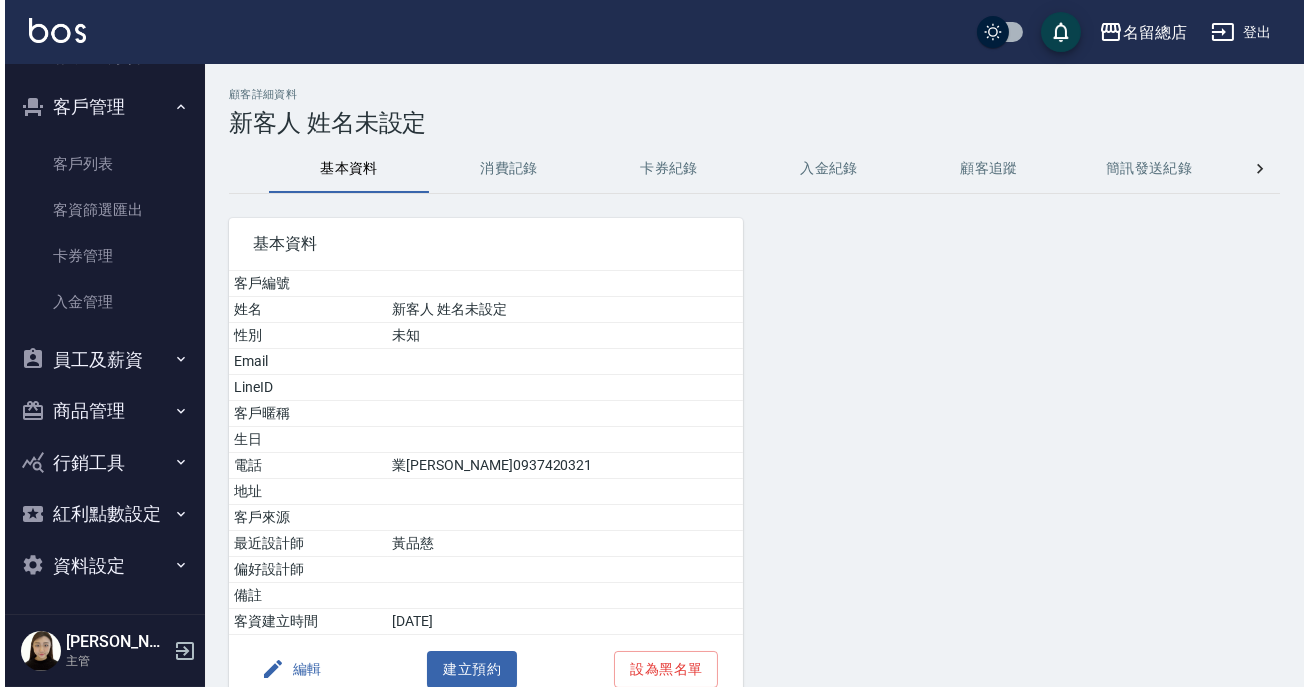 scroll, scrollTop: 99, scrollLeft: 0, axis: vertical 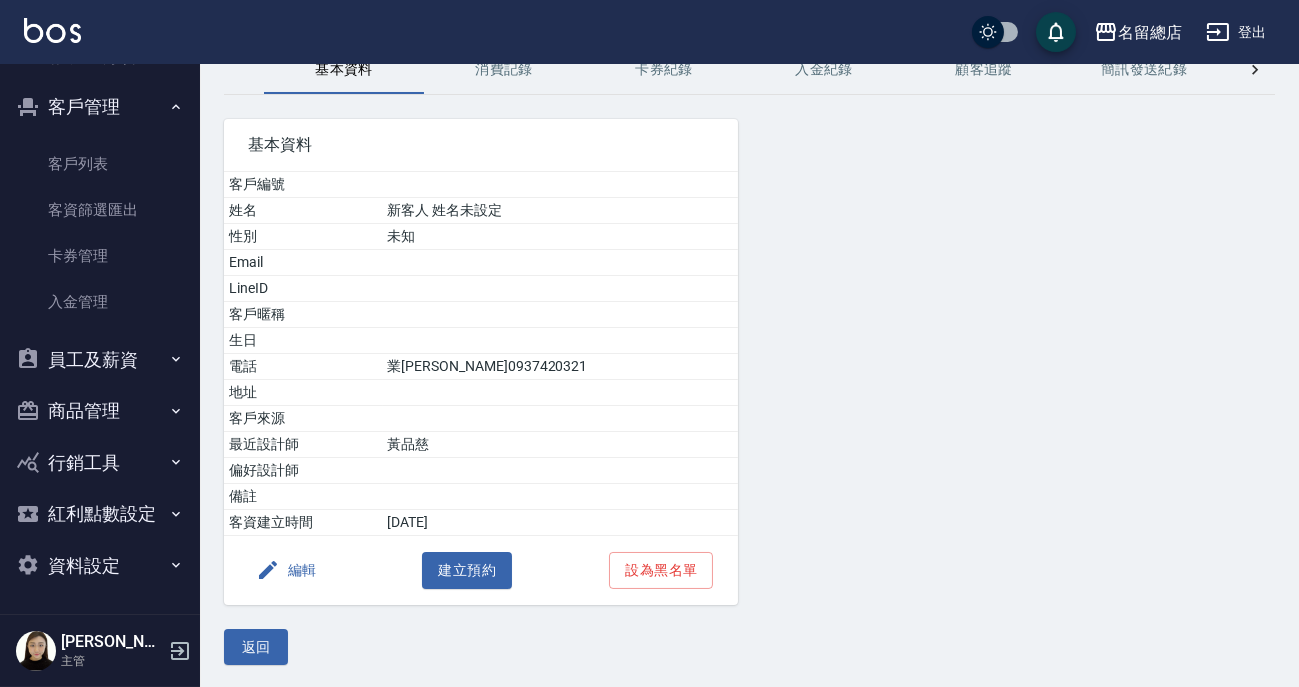 click on "編輯" at bounding box center (286, 570) 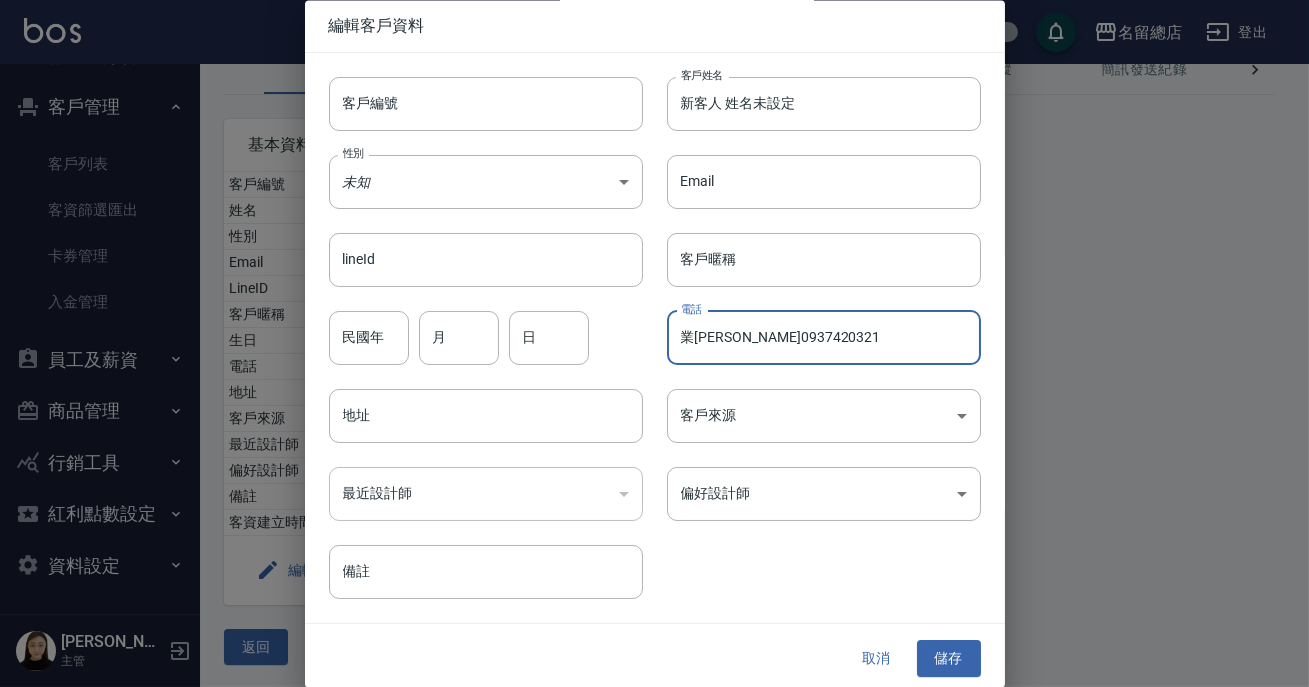 drag, startPoint x: 715, startPoint y: 344, endPoint x: 597, endPoint y: 314, distance: 121.75385 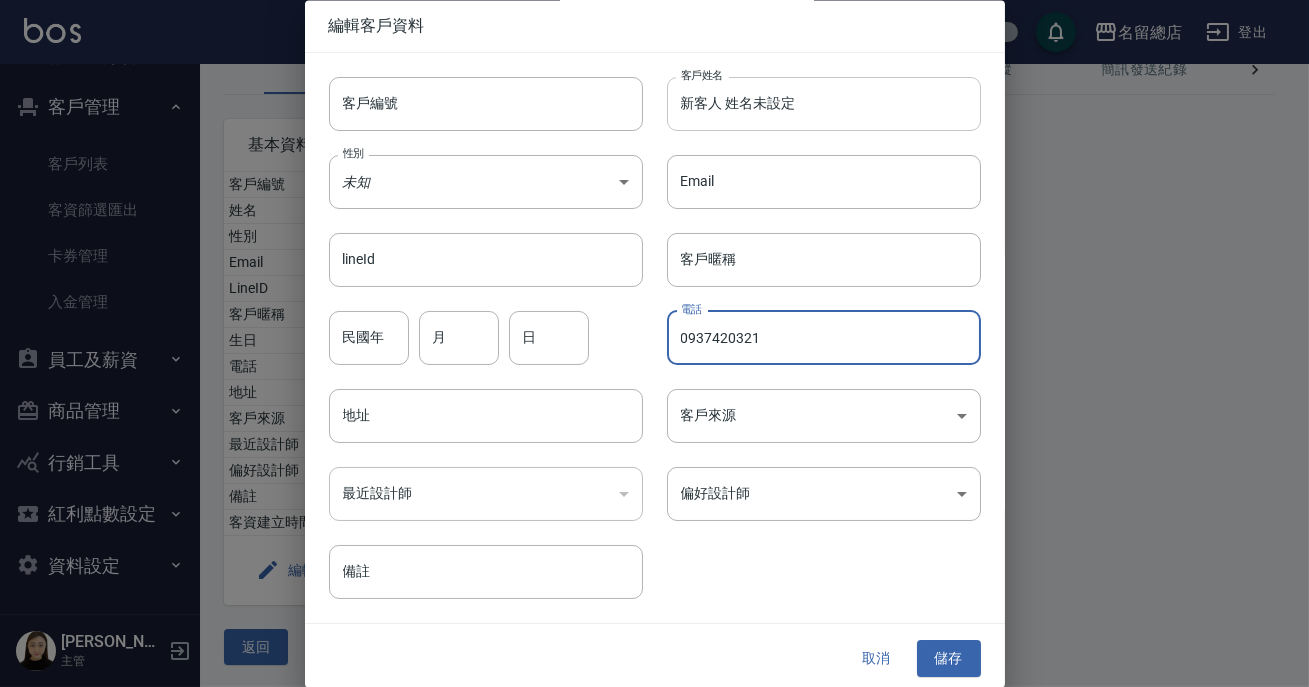 type on "0937420321" 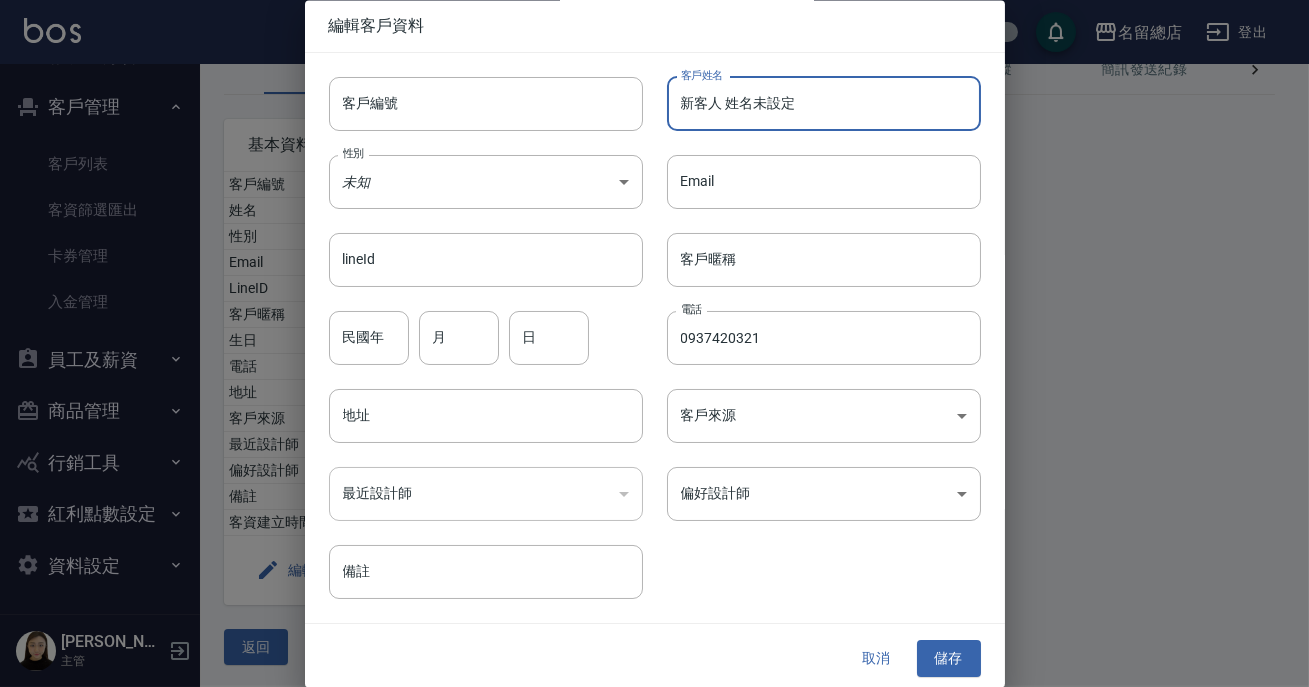 click on "新客人 姓名未設定" at bounding box center [824, 104] 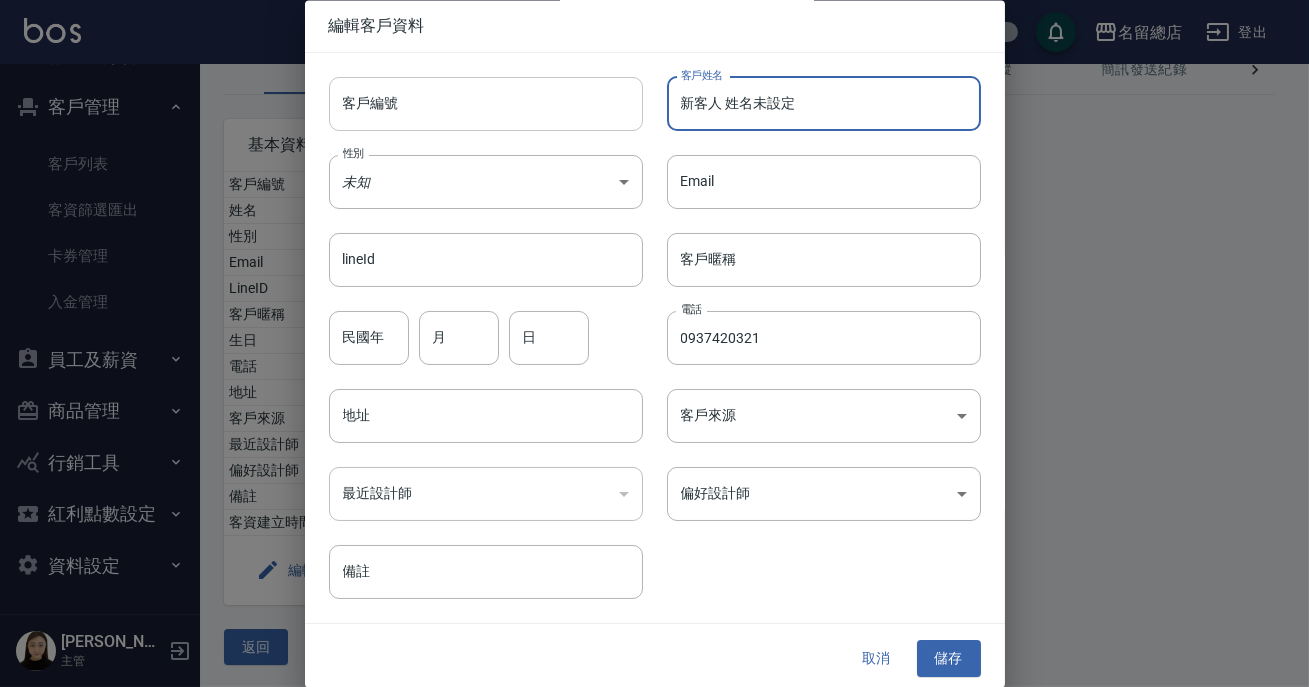 drag, startPoint x: 805, startPoint y: 109, endPoint x: 620, endPoint y: 120, distance: 185.32674 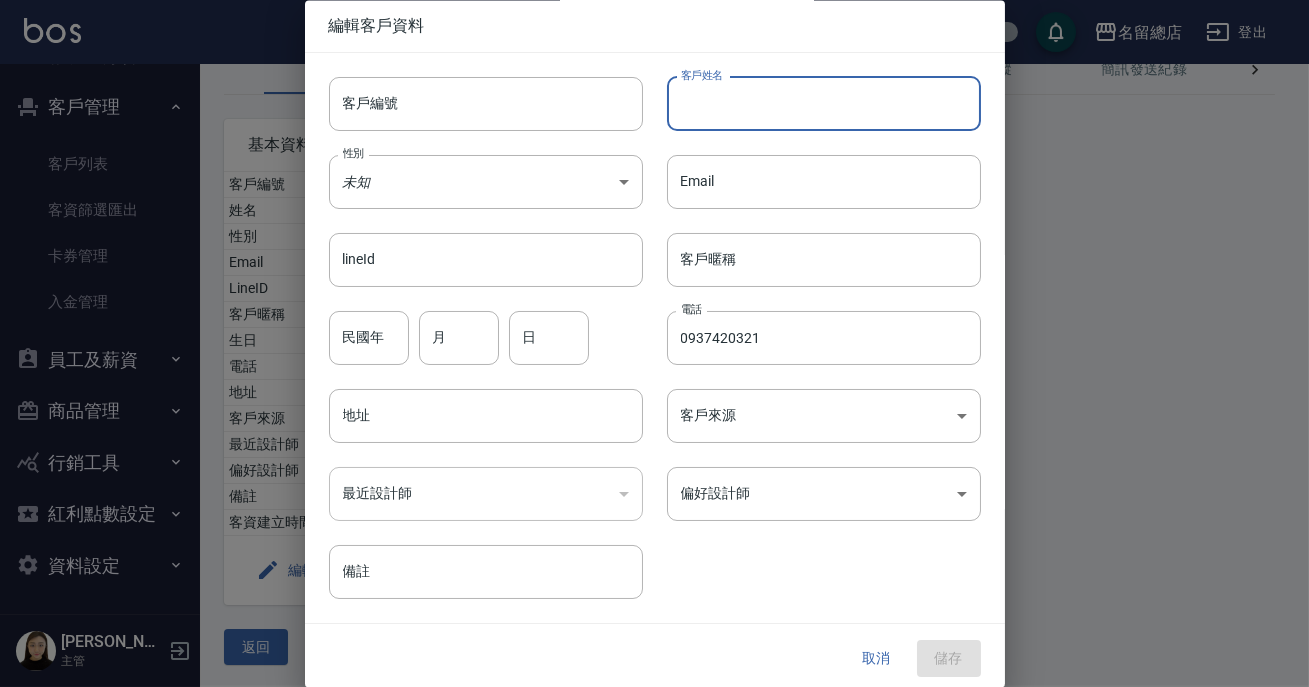 paste on "業千綾" 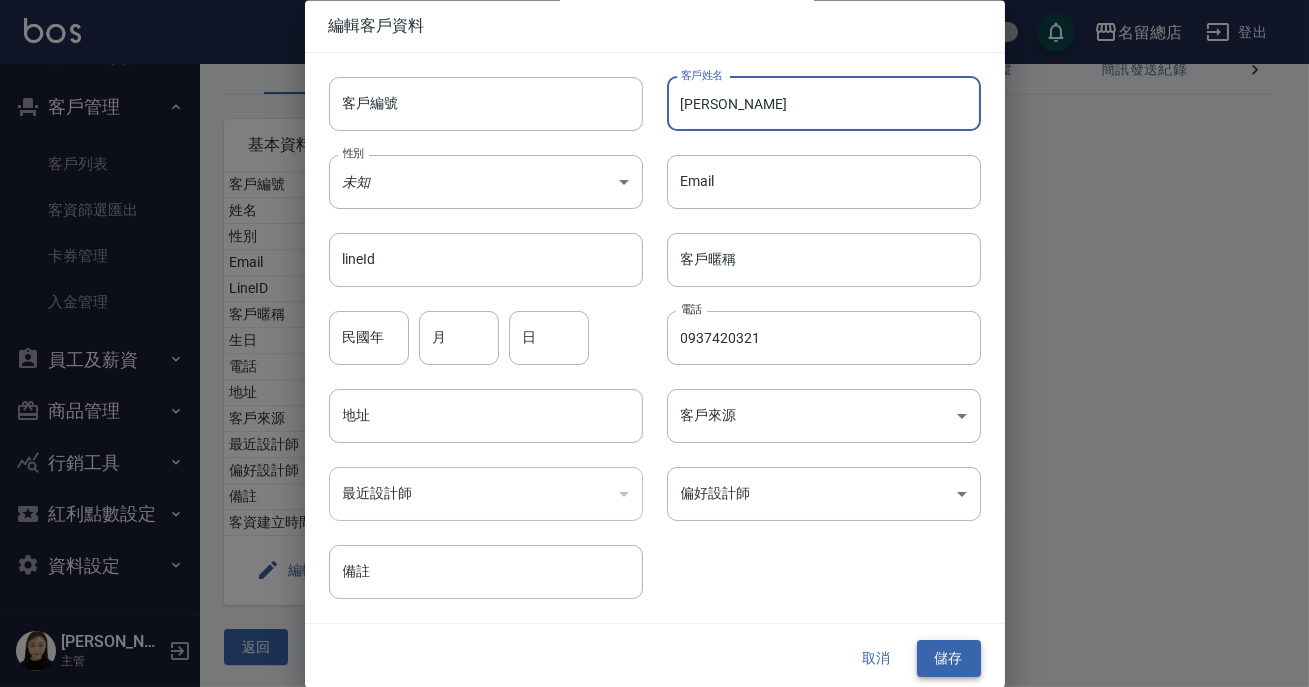 type on "葉千綾" 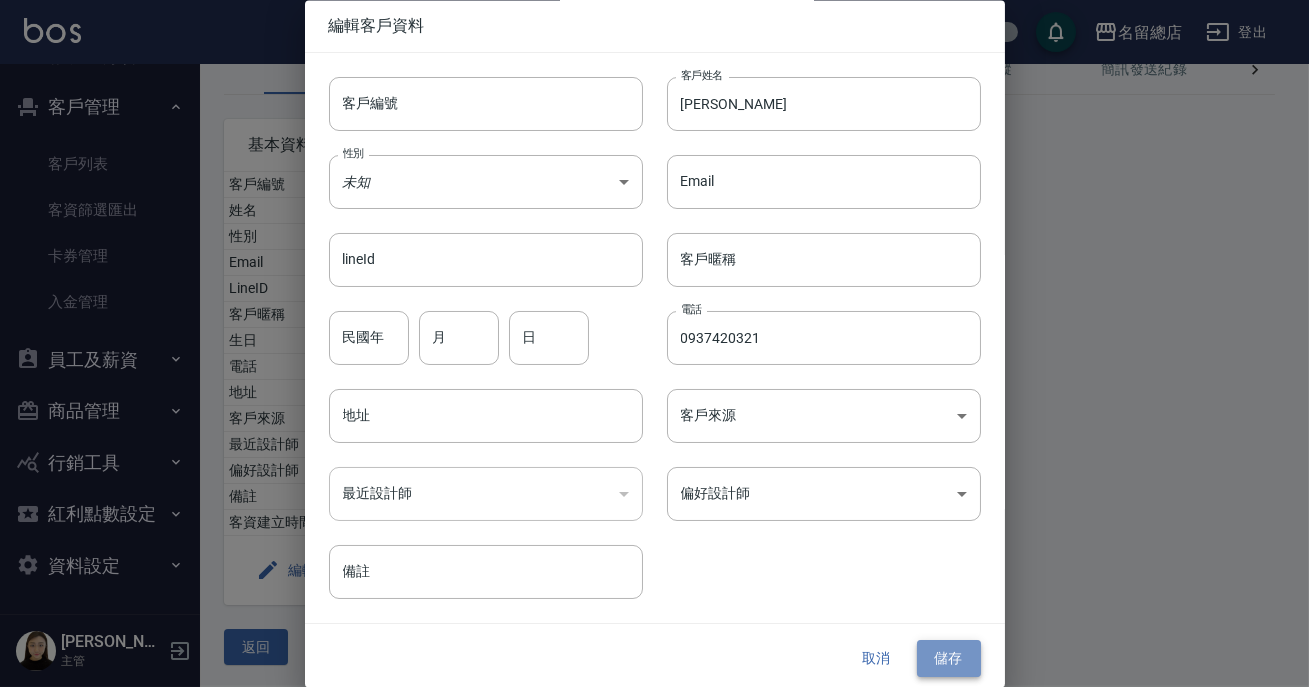 click on "儲存" at bounding box center (949, 659) 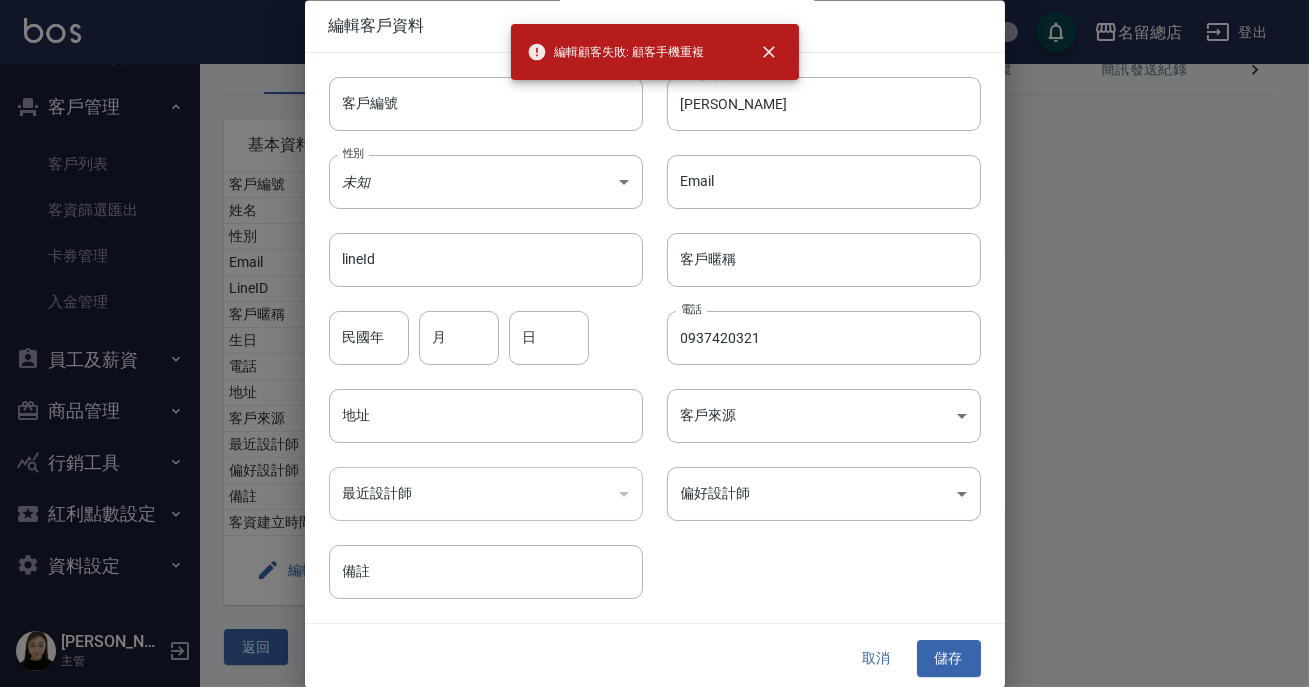 scroll, scrollTop: 5, scrollLeft: 0, axis: vertical 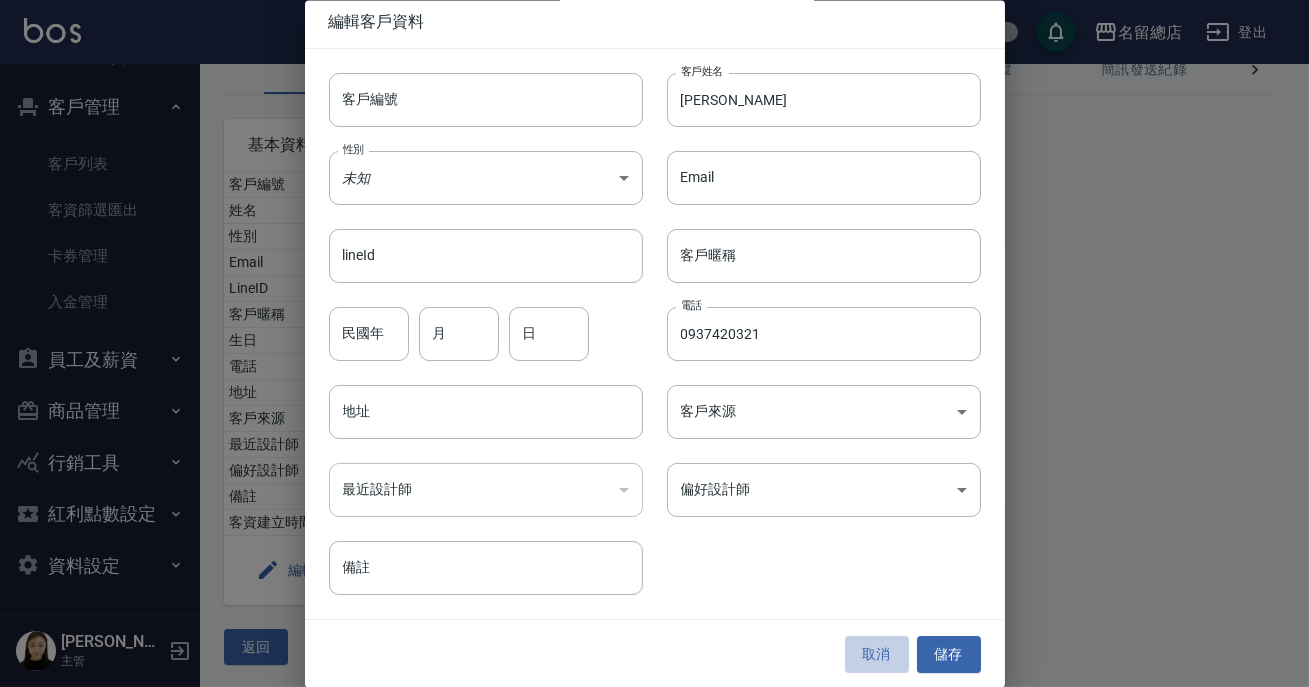click on "取消" at bounding box center [877, 654] 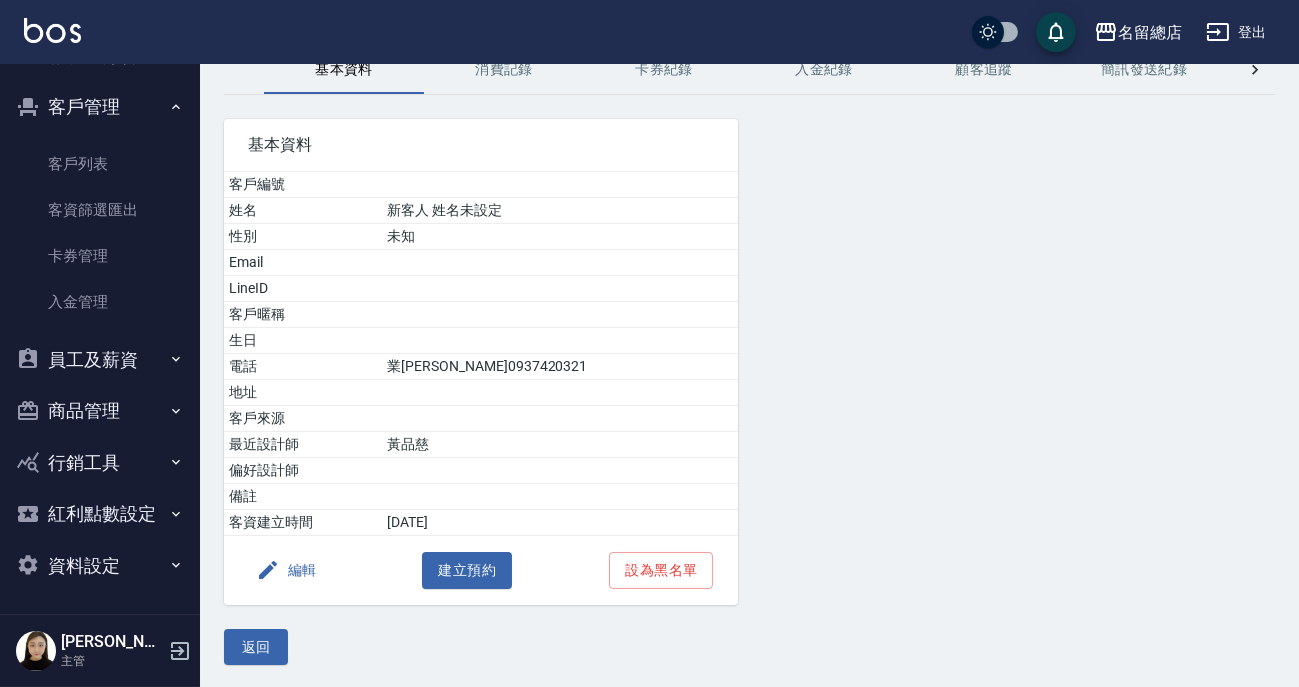 click on "編輯" at bounding box center [286, 570] 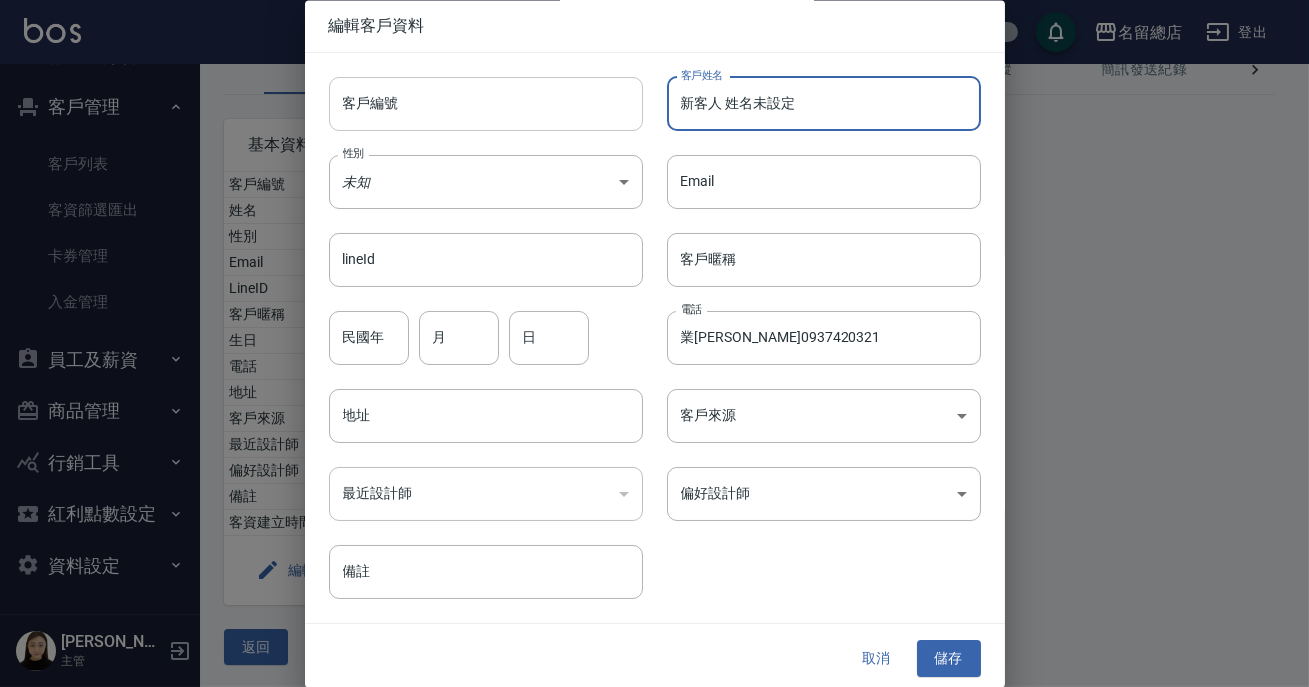 drag, startPoint x: 792, startPoint y: 108, endPoint x: 606, endPoint y: 95, distance: 186.45375 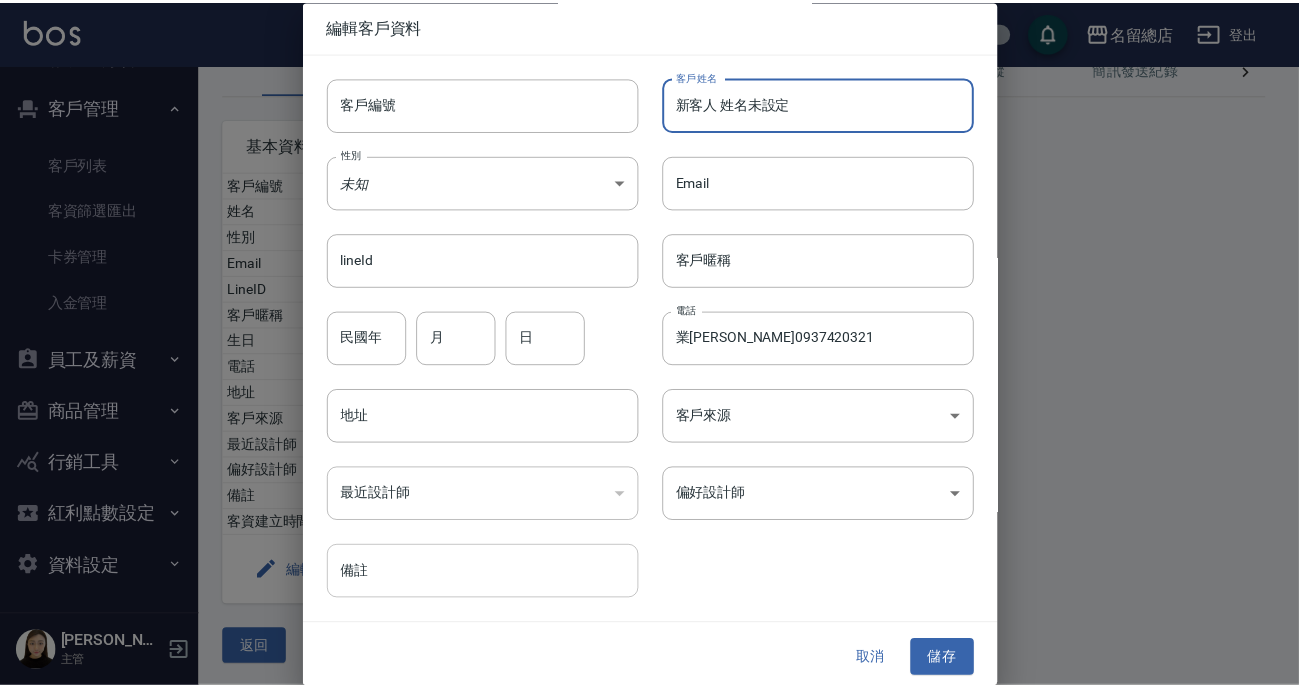 scroll, scrollTop: 5, scrollLeft: 0, axis: vertical 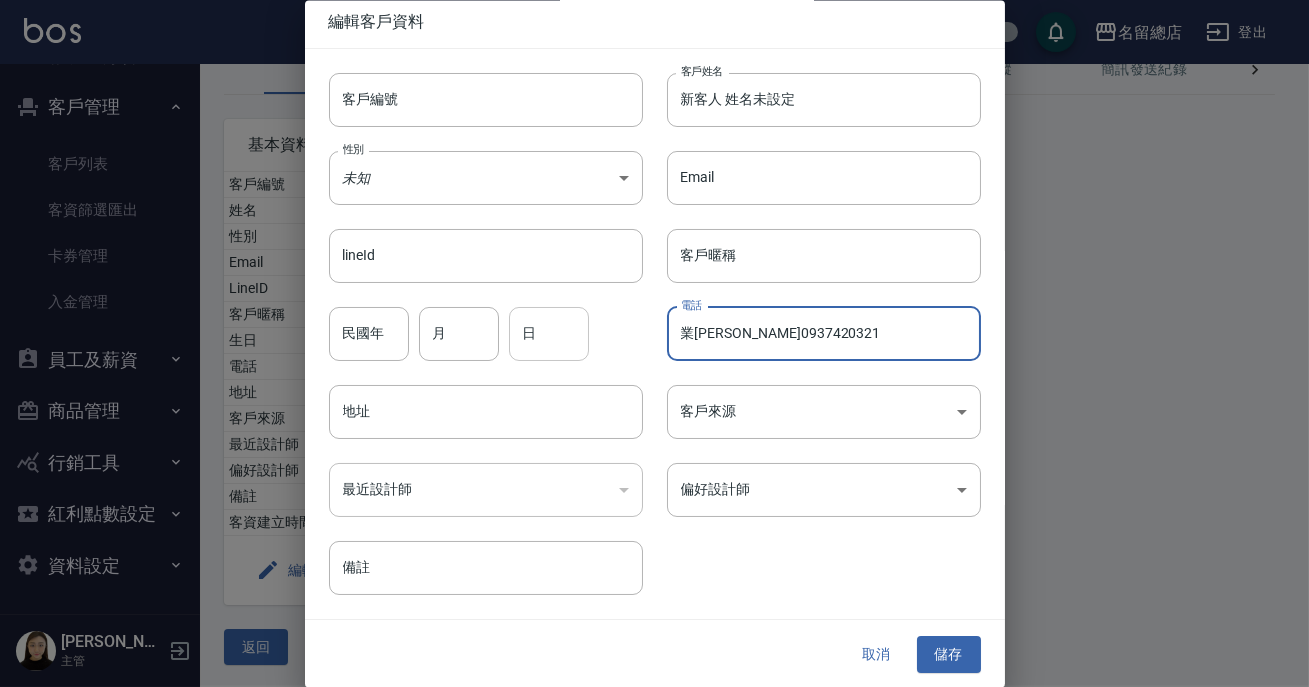 drag, startPoint x: 813, startPoint y: 345, endPoint x: 573, endPoint y: 311, distance: 242.39636 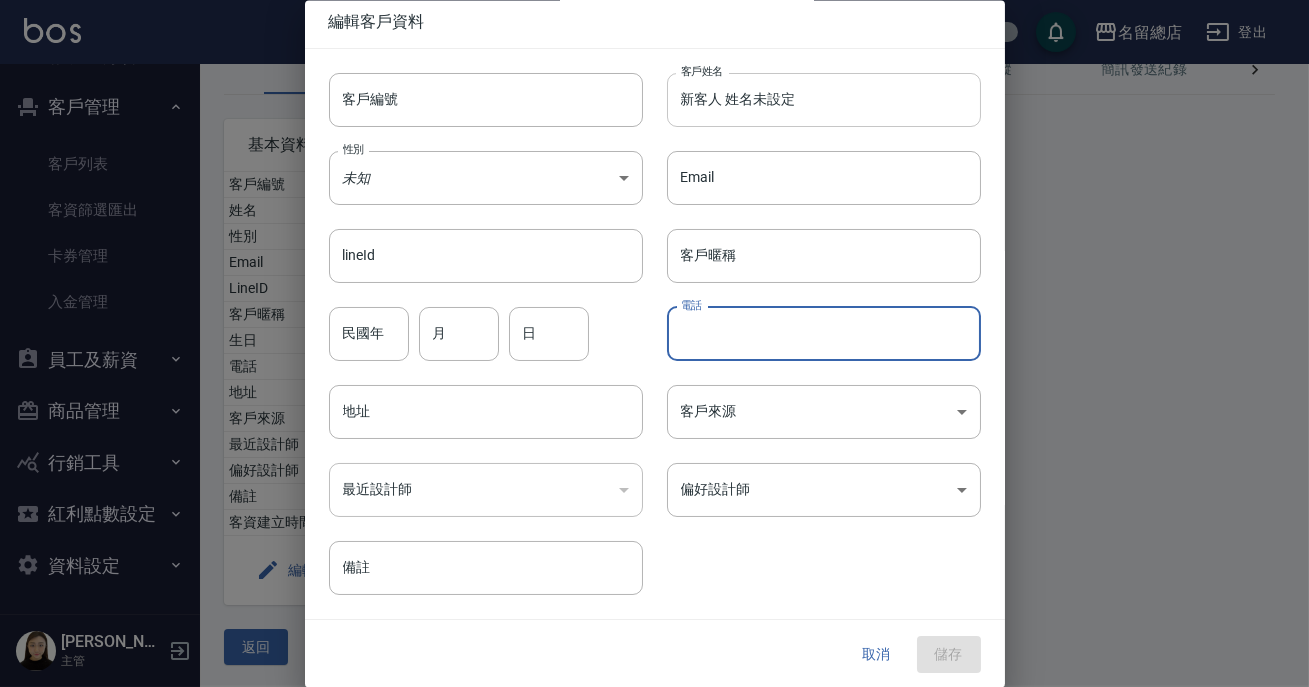 type 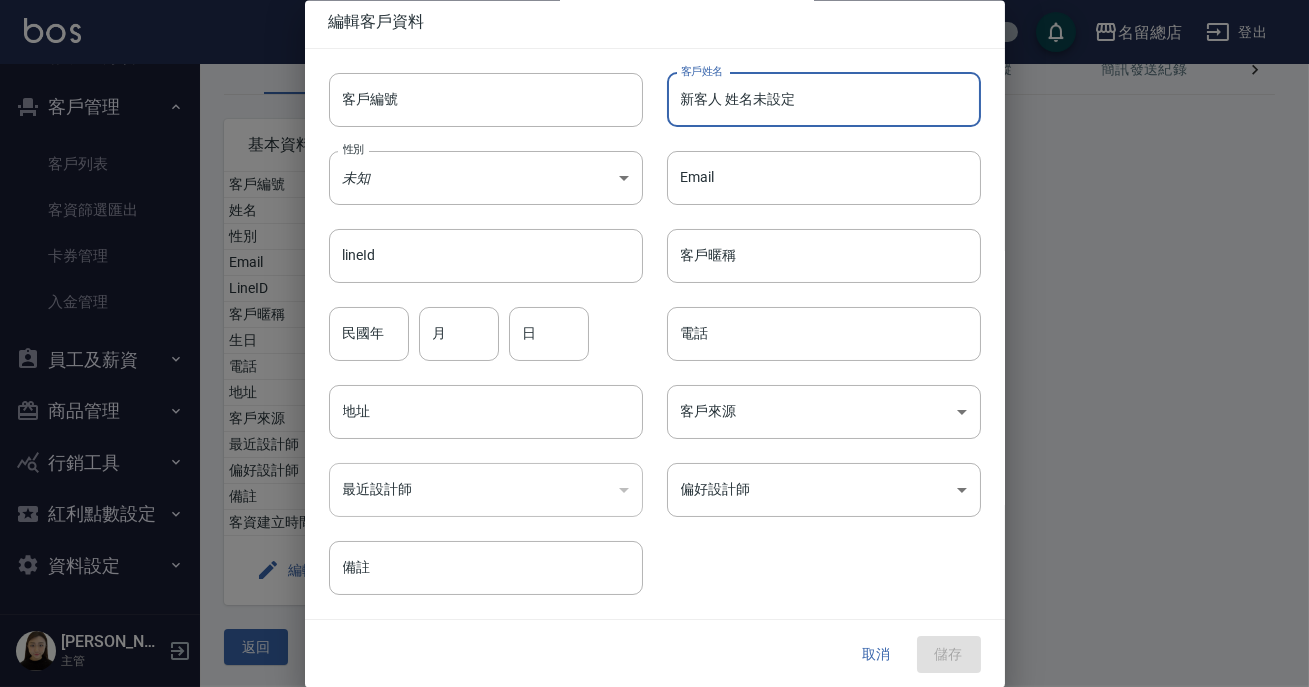 drag, startPoint x: 819, startPoint y: 92, endPoint x: 638, endPoint y: 72, distance: 182.10162 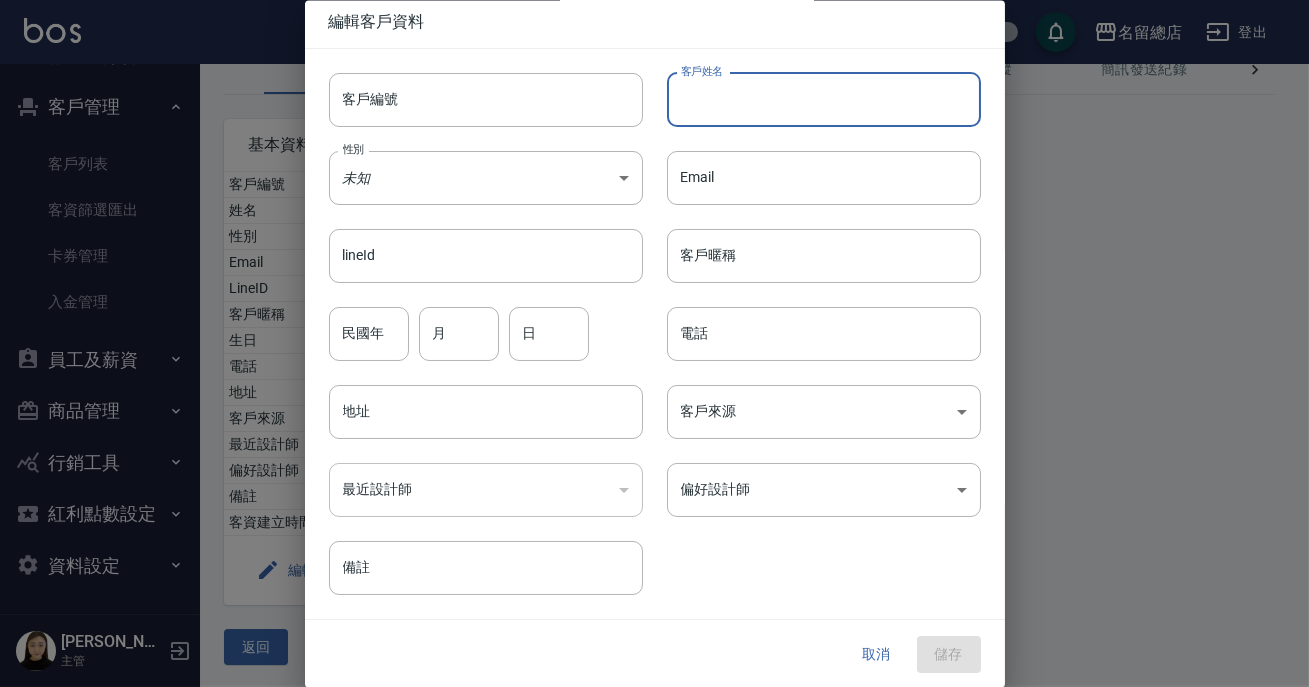 type 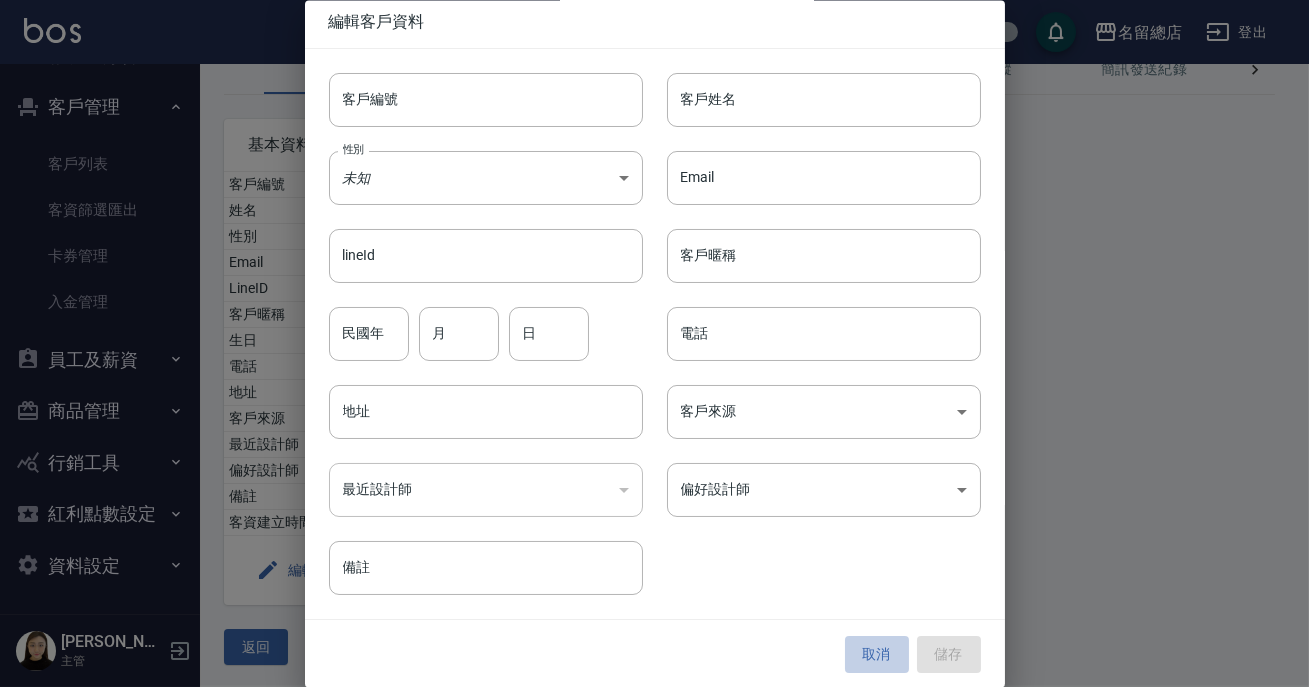 click on "取消" at bounding box center (877, 654) 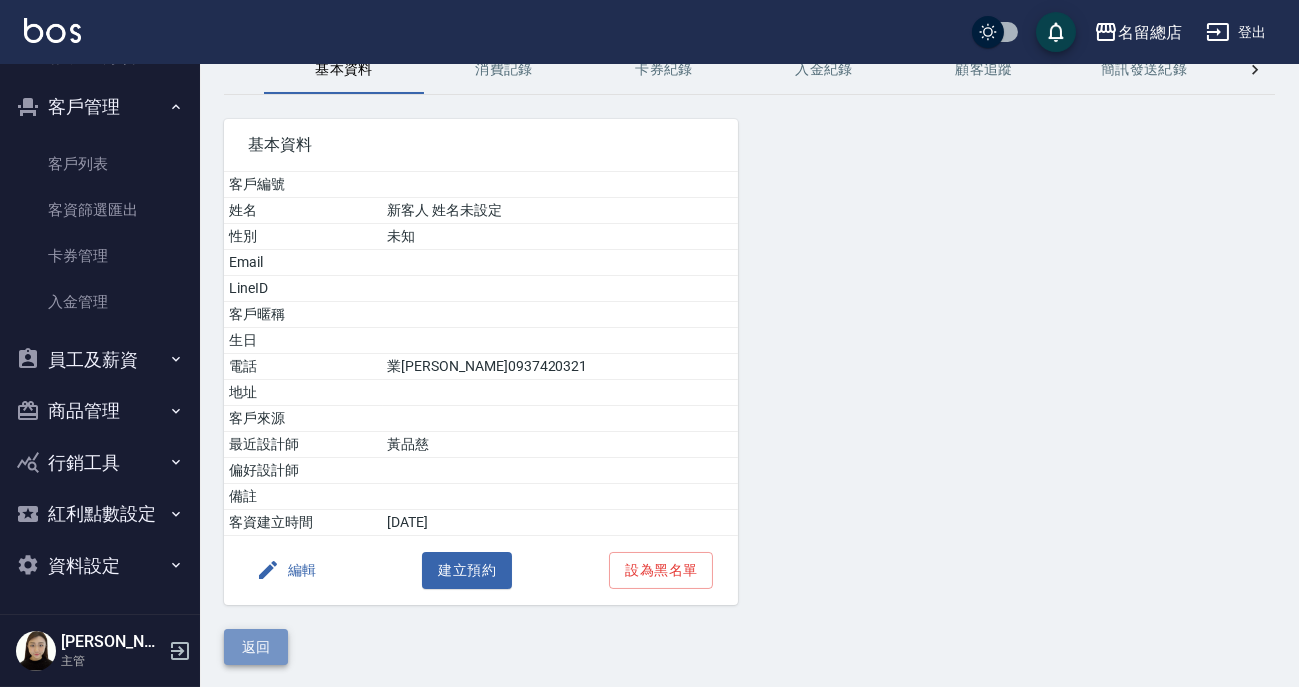 click on "返回" at bounding box center [256, 647] 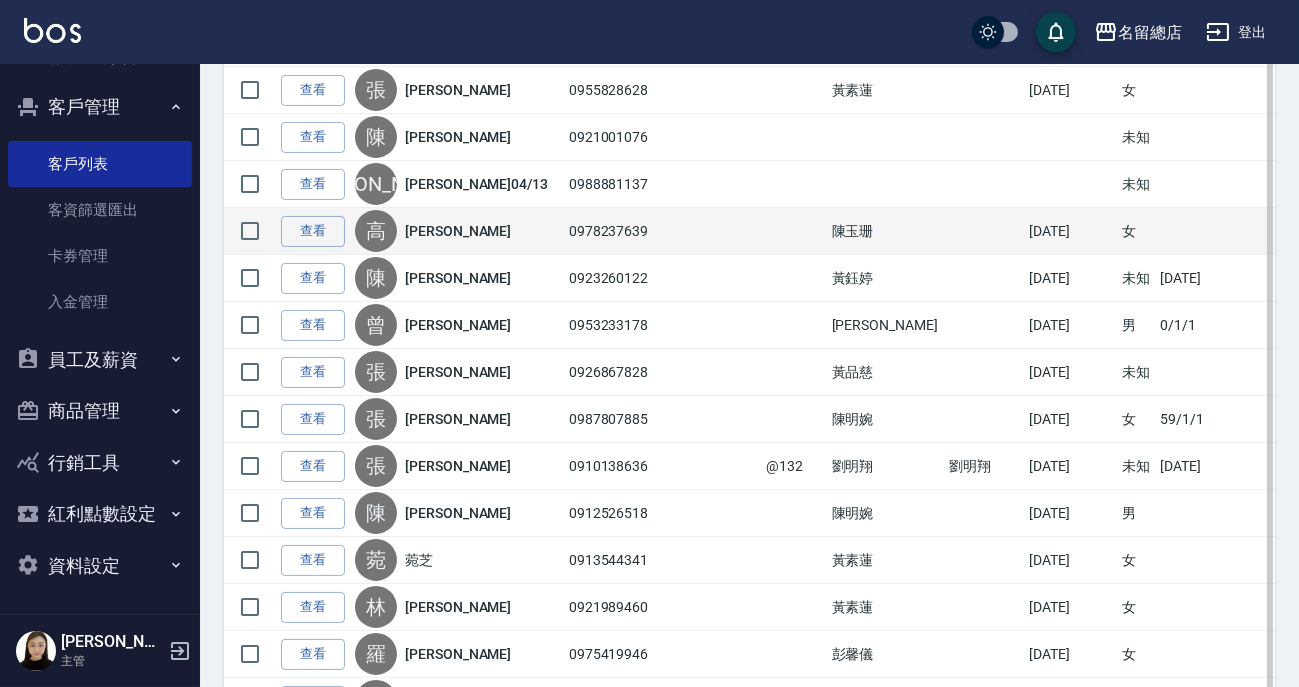 scroll, scrollTop: 90, scrollLeft: 0, axis: vertical 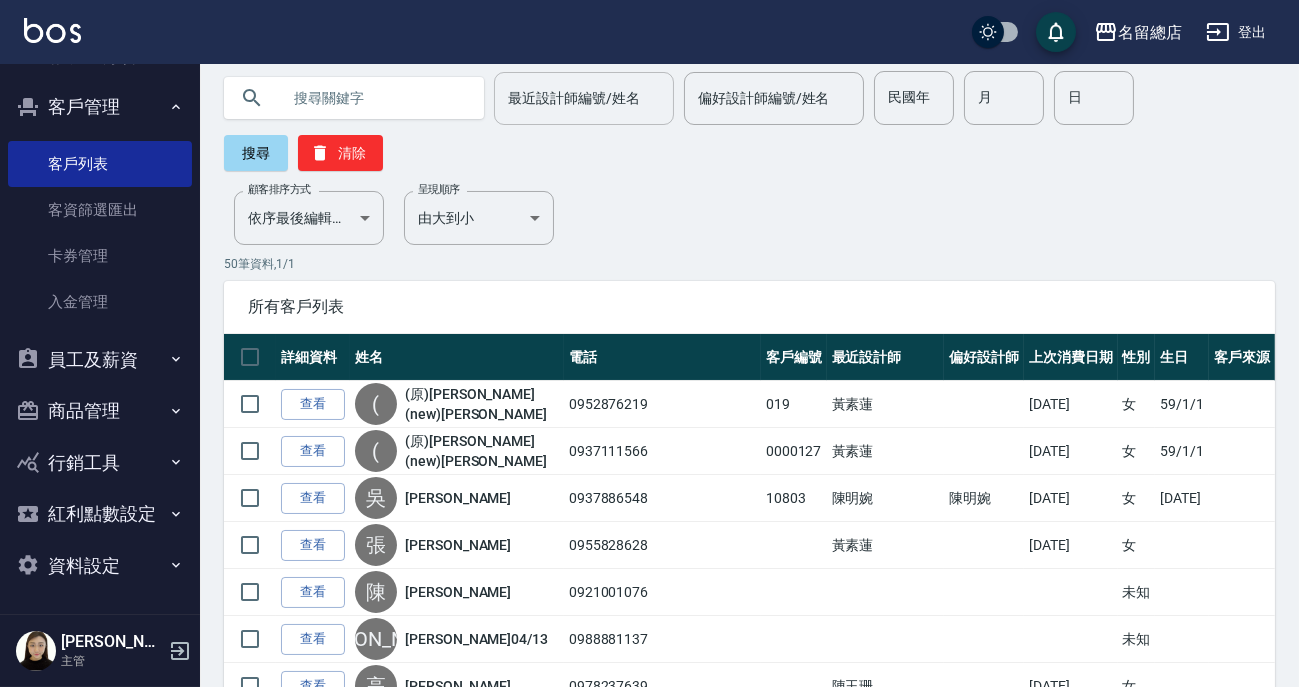 click on "最近設計師編號/姓名" at bounding box center (584, 98) 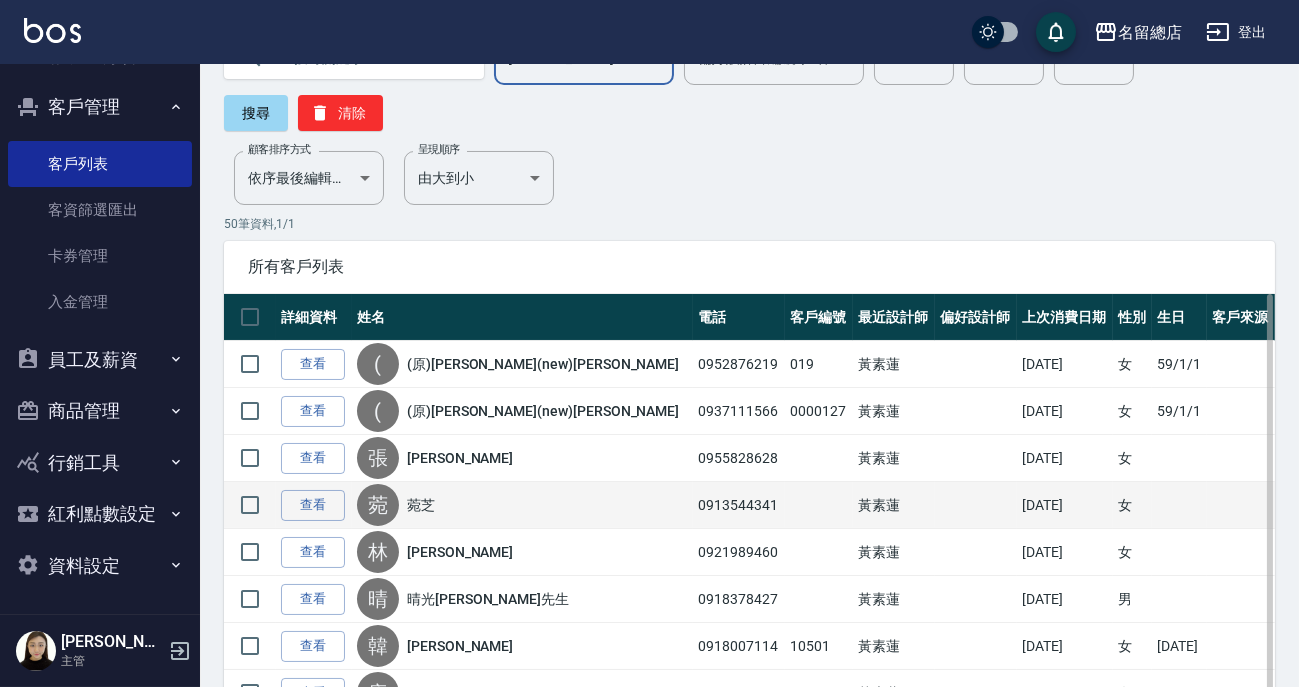 scroll, scrollTop: 0, scrollLeft: 0, axis: both 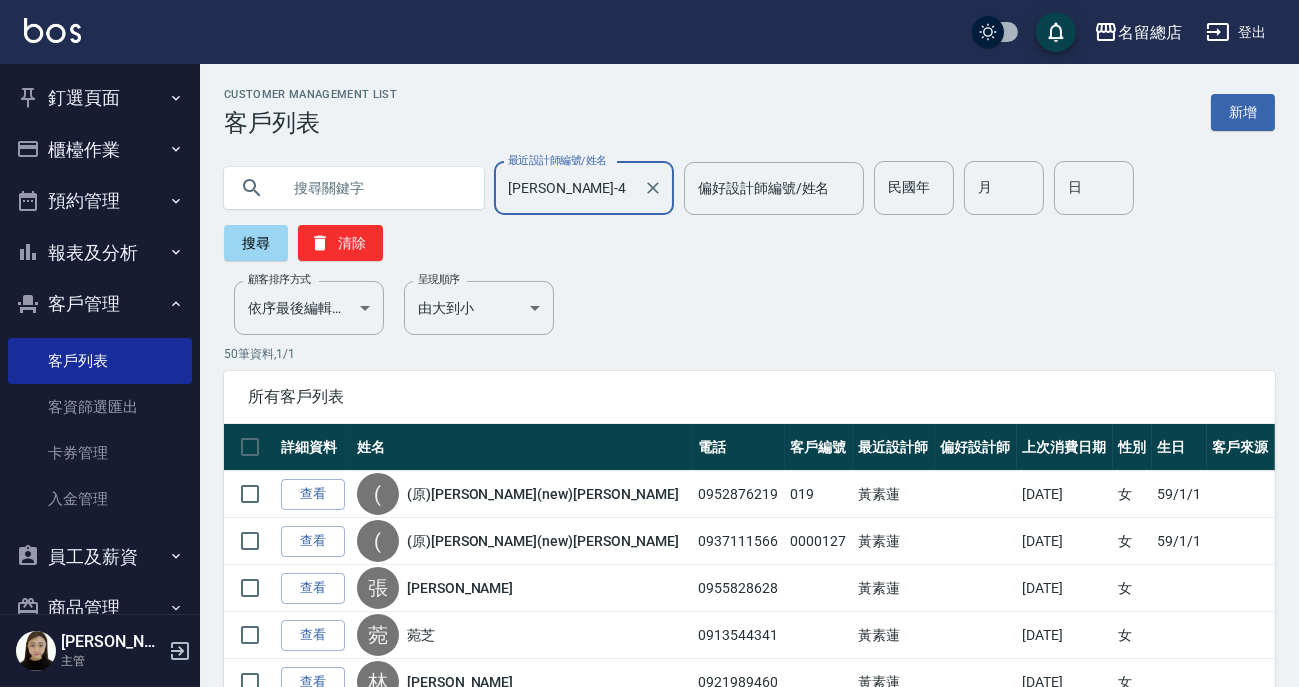 type on "Amy-4" 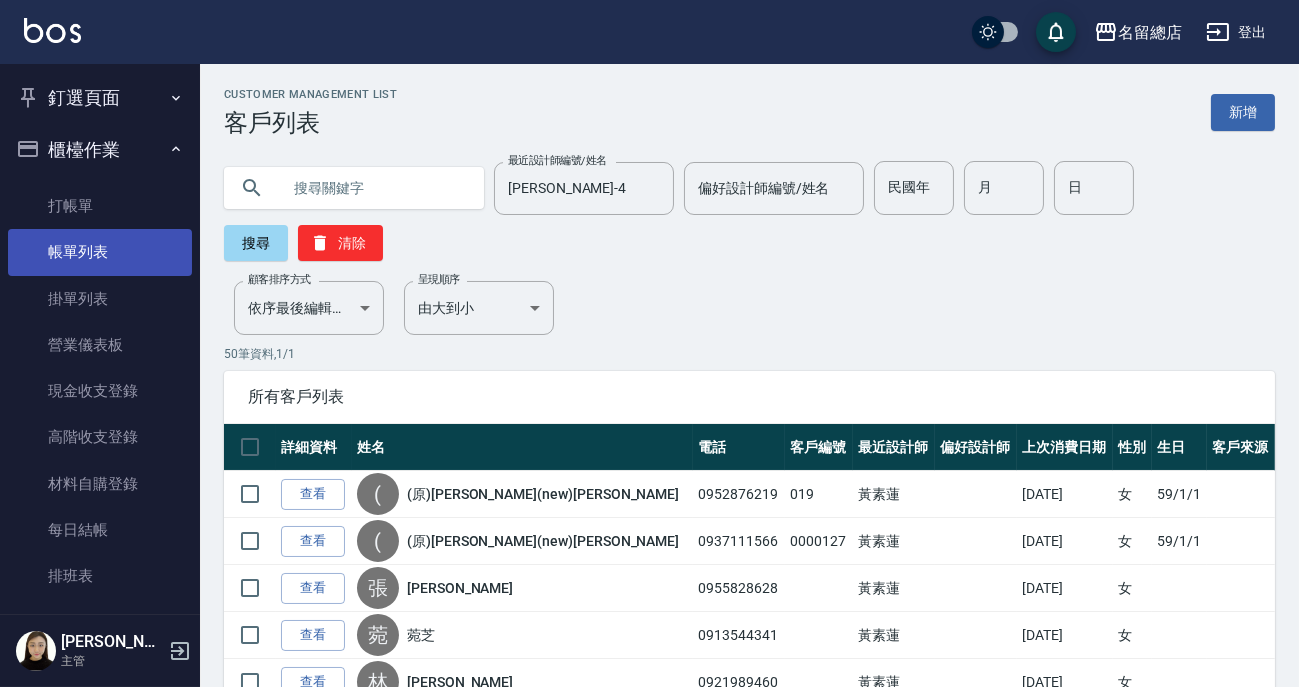 click on "帳單列表" at bounding box center (100, 252) 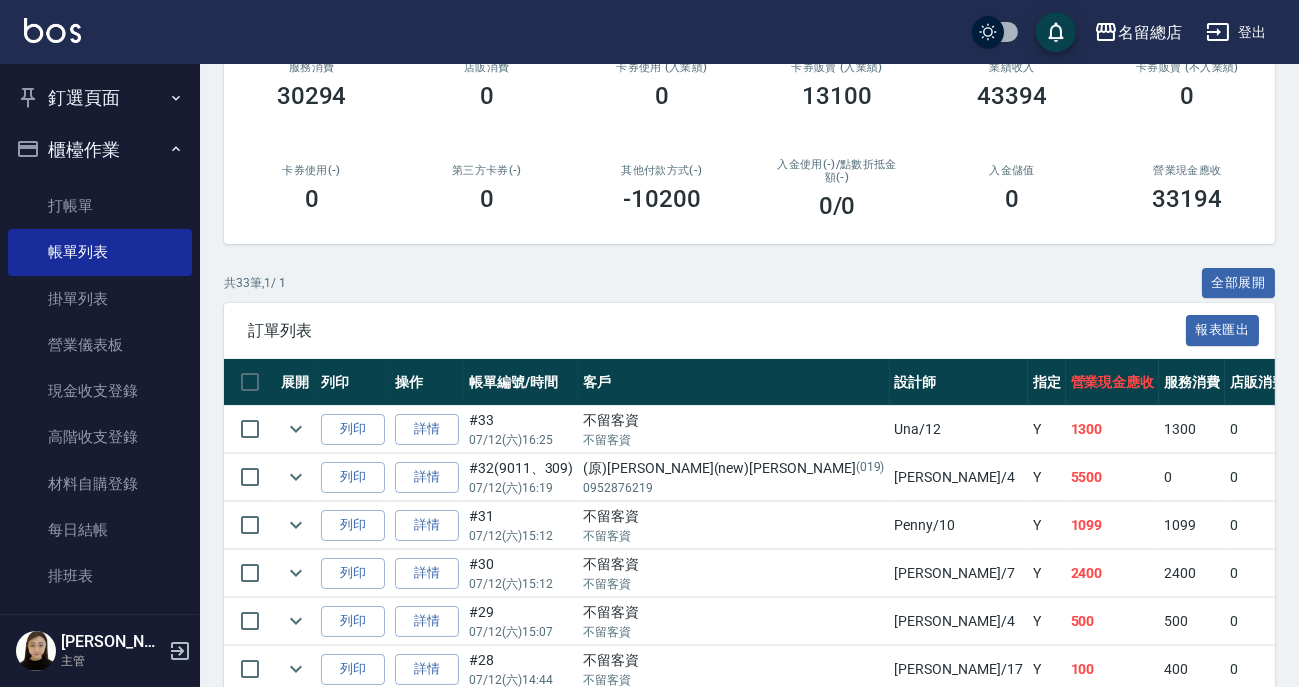 scroll, scrollTop: 0, scrollLeft: 0, axis: both 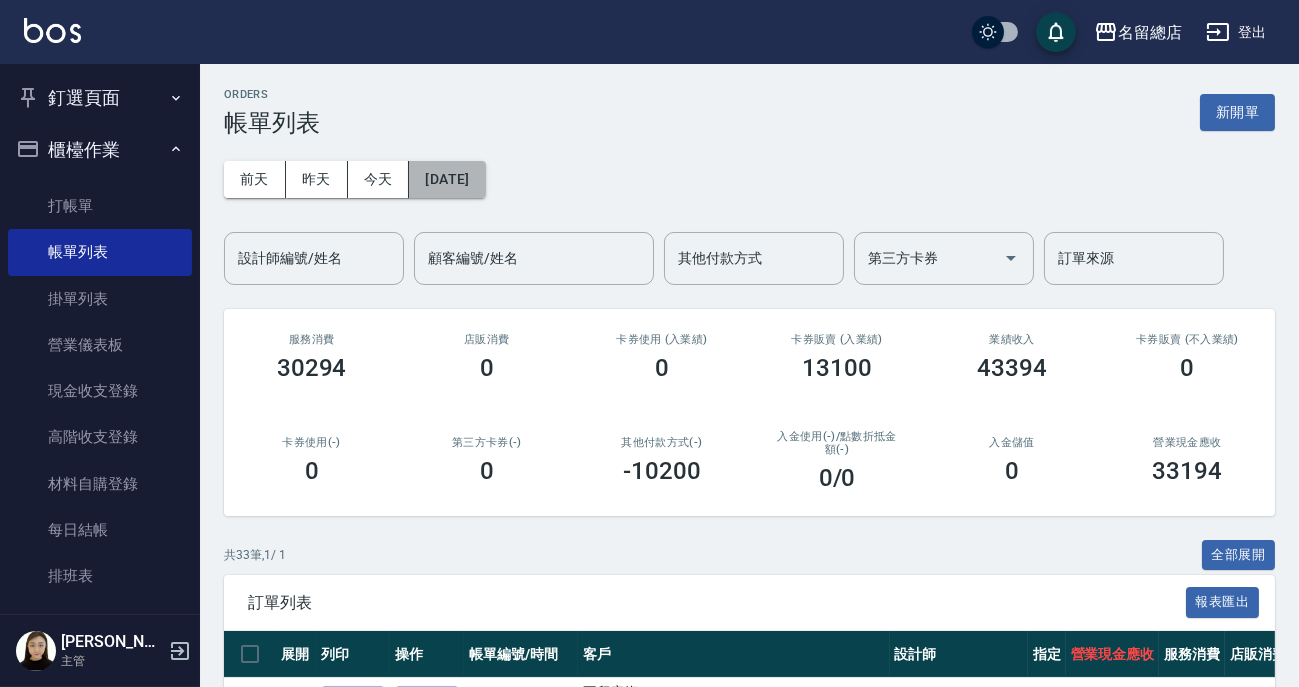 click on "2025/07/12" at bounding box center [447, 179] 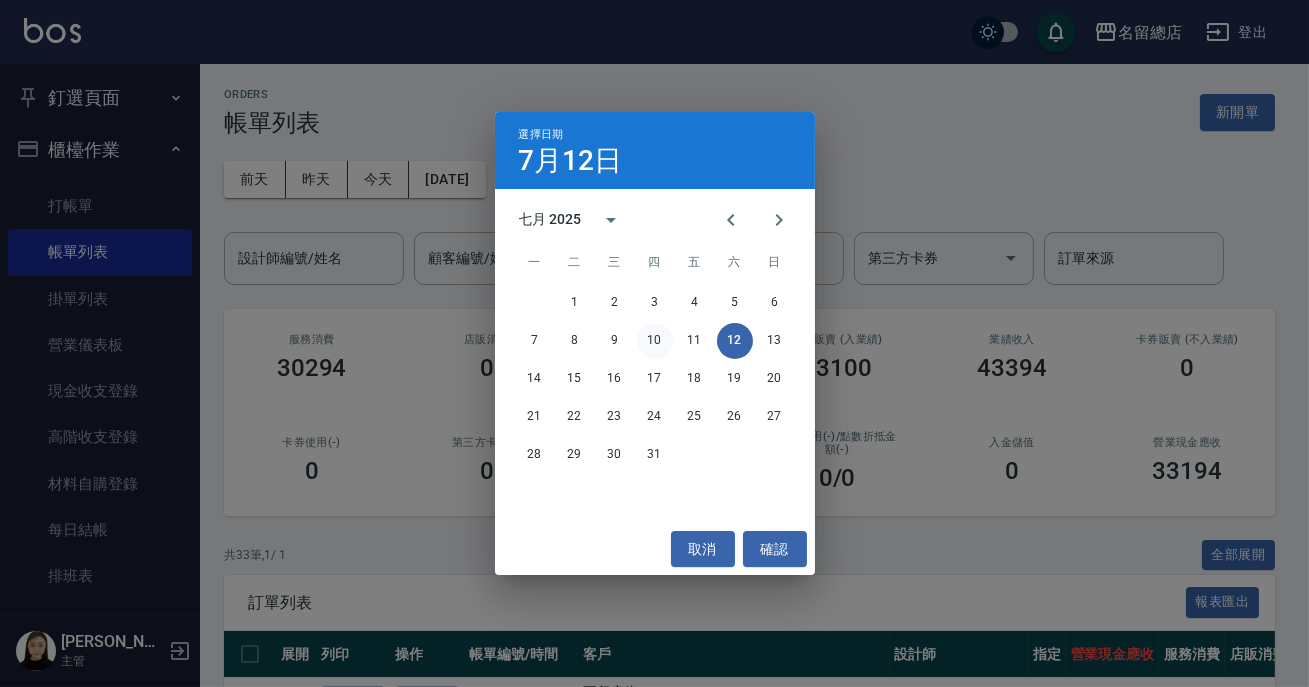 click on "10" at bounding box center [655, 341] 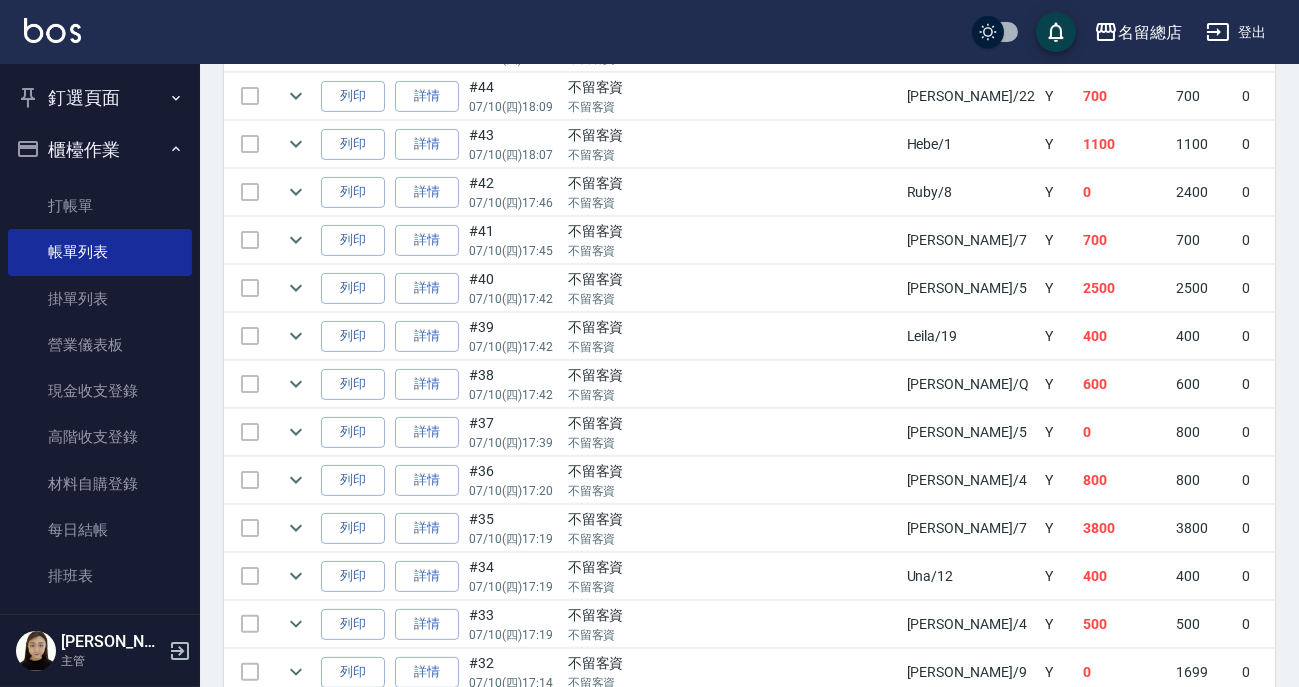scroll, scrollTop: 1363, scrollLeft: 0, axis: vertical 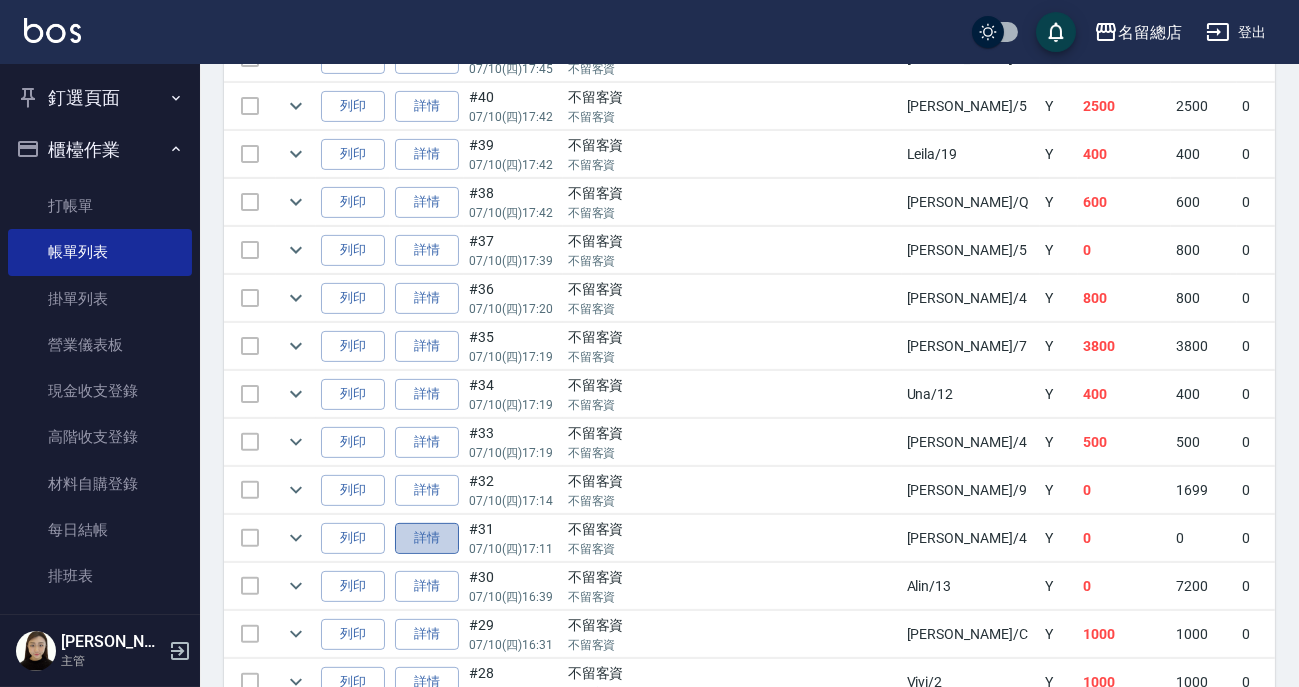 click on "詳情" at bounding box center (427, 538) 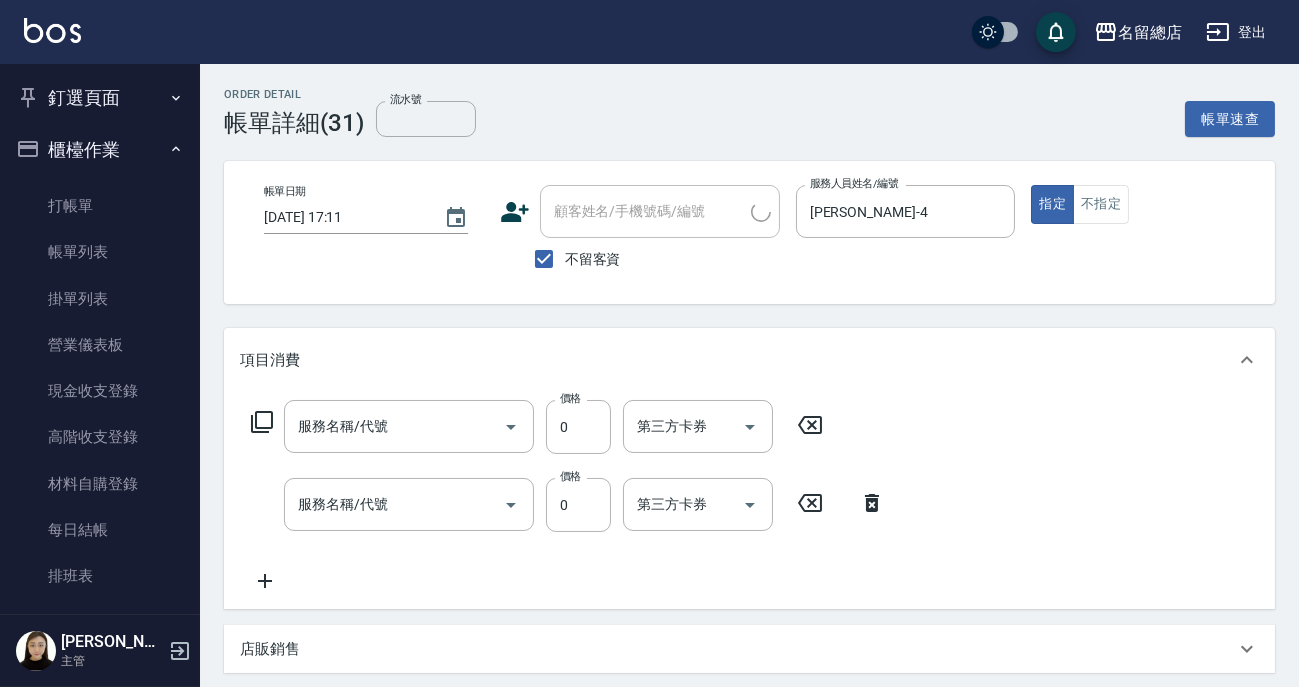 scroll, scrollTop: 377, scrollLeft: 0, axis: vertical 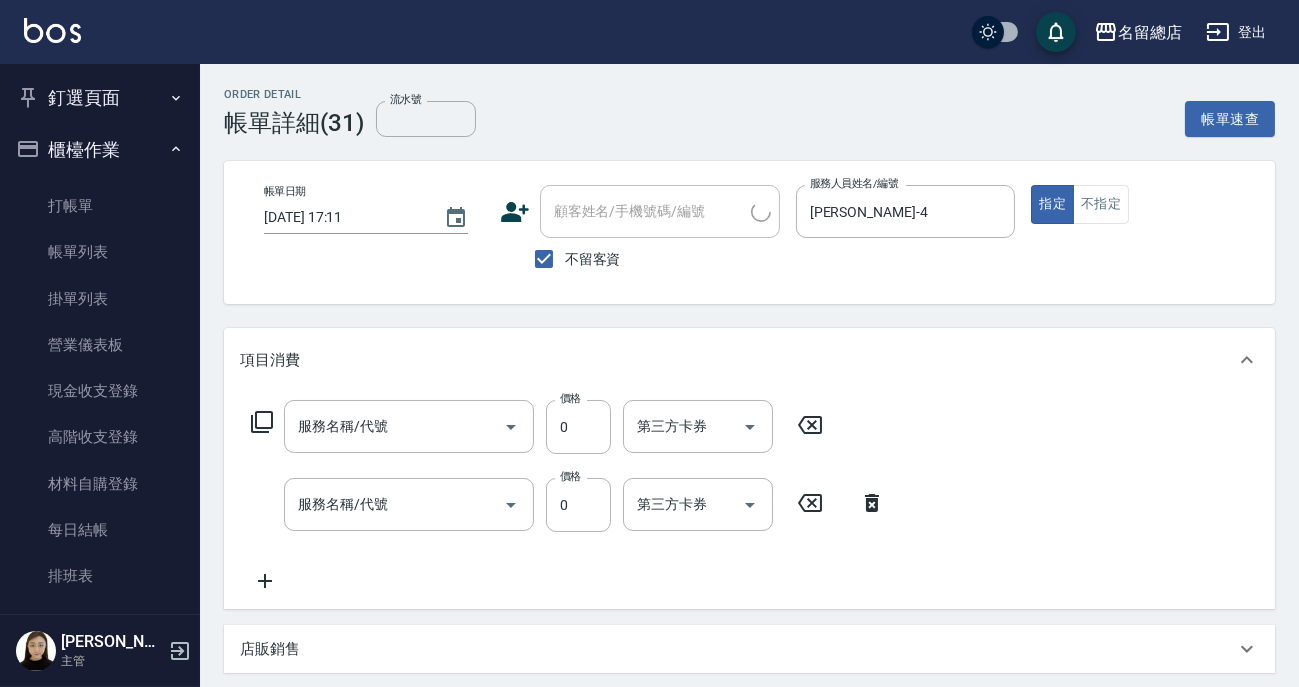 type on "2025/07/10 17:11" 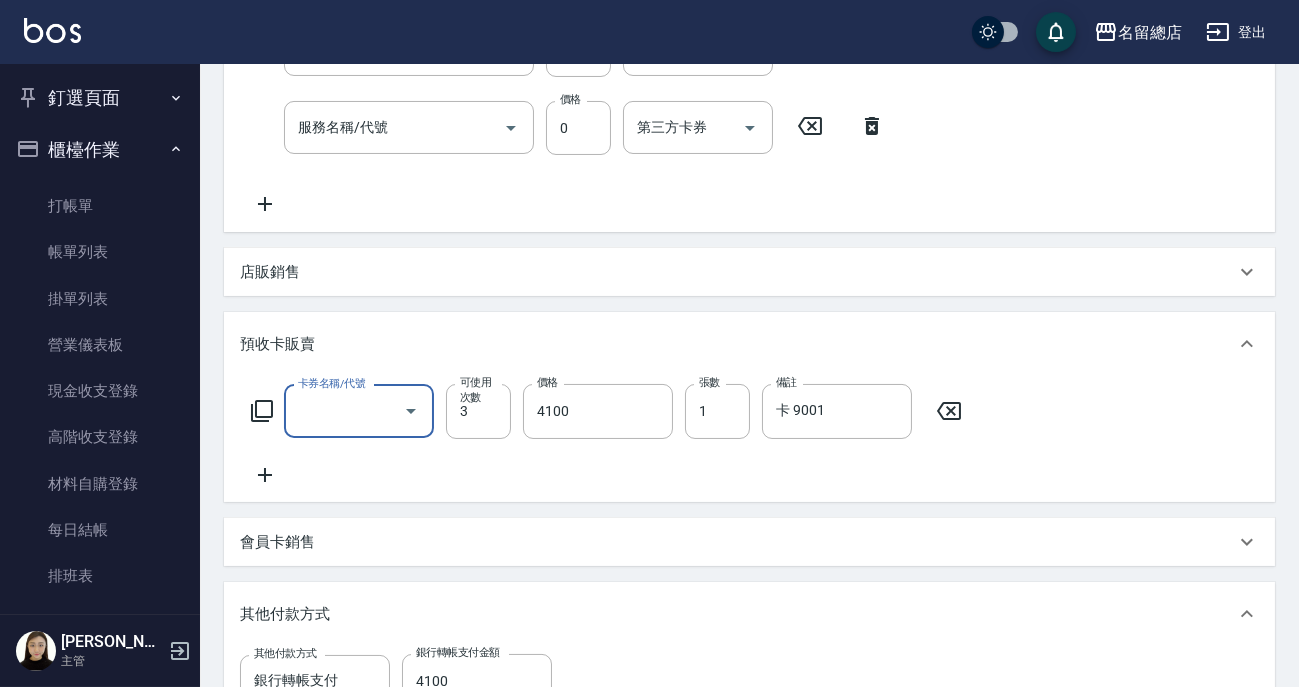 type on "頭皮蓋卡5點(119)" 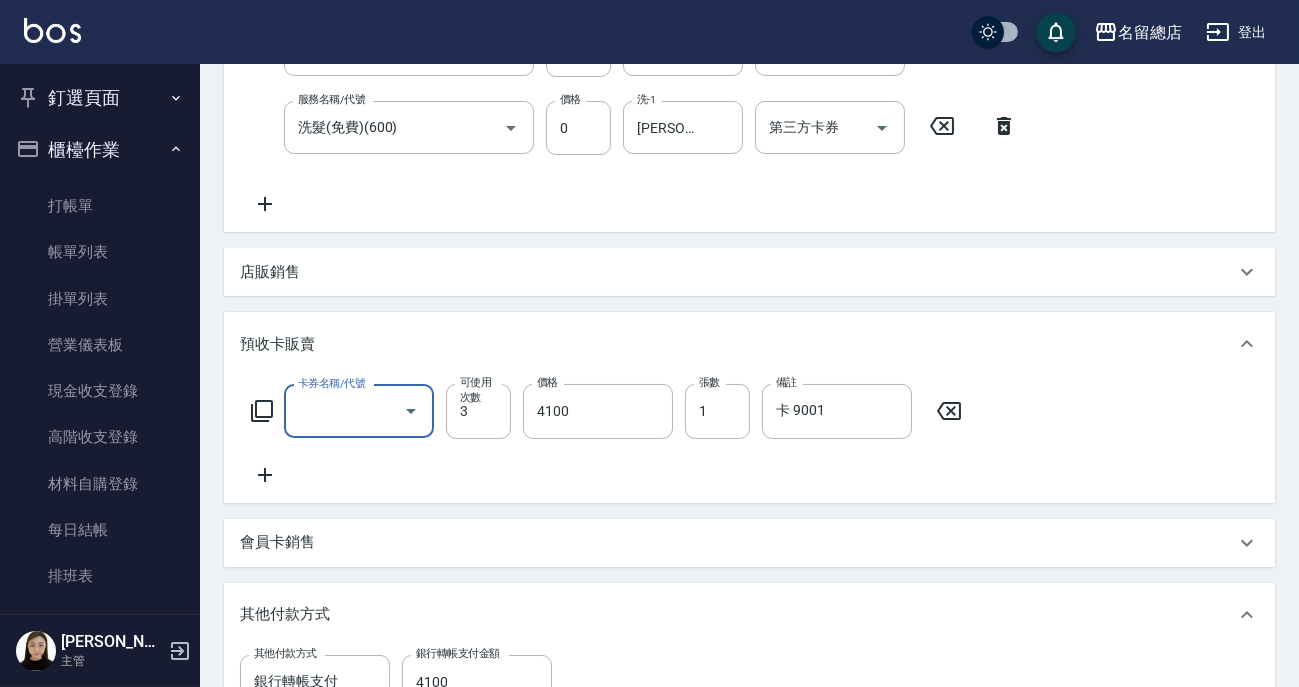 scroll, scrollTop: 0, scrollLeft: 0, axis: both 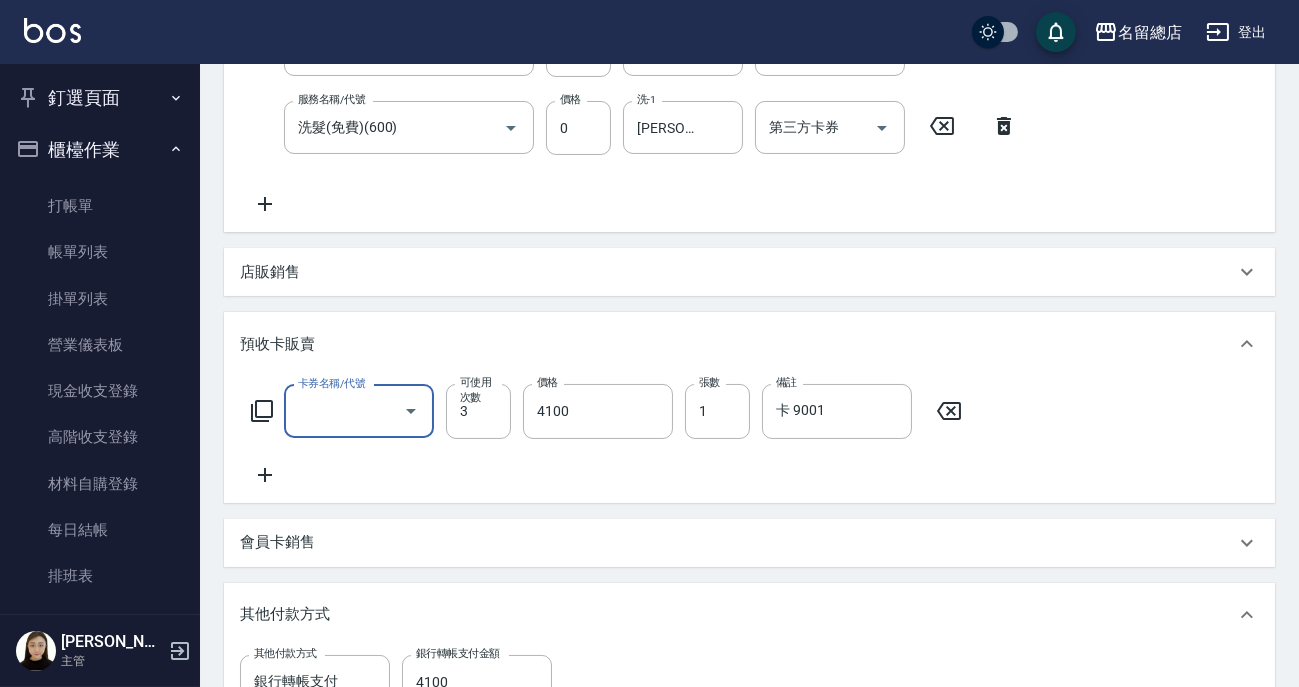 type on "二段自備卡(407)" 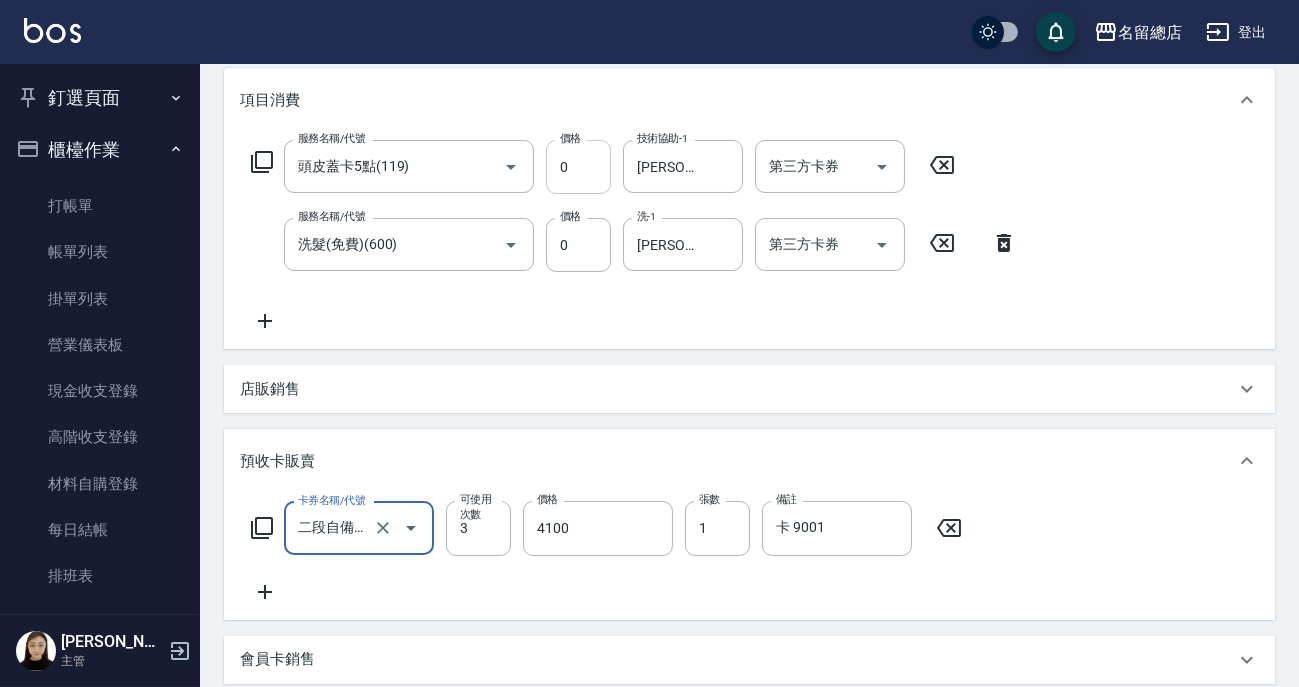 scroll, scrollTop: 0, scrollLeft: 0, axis: both 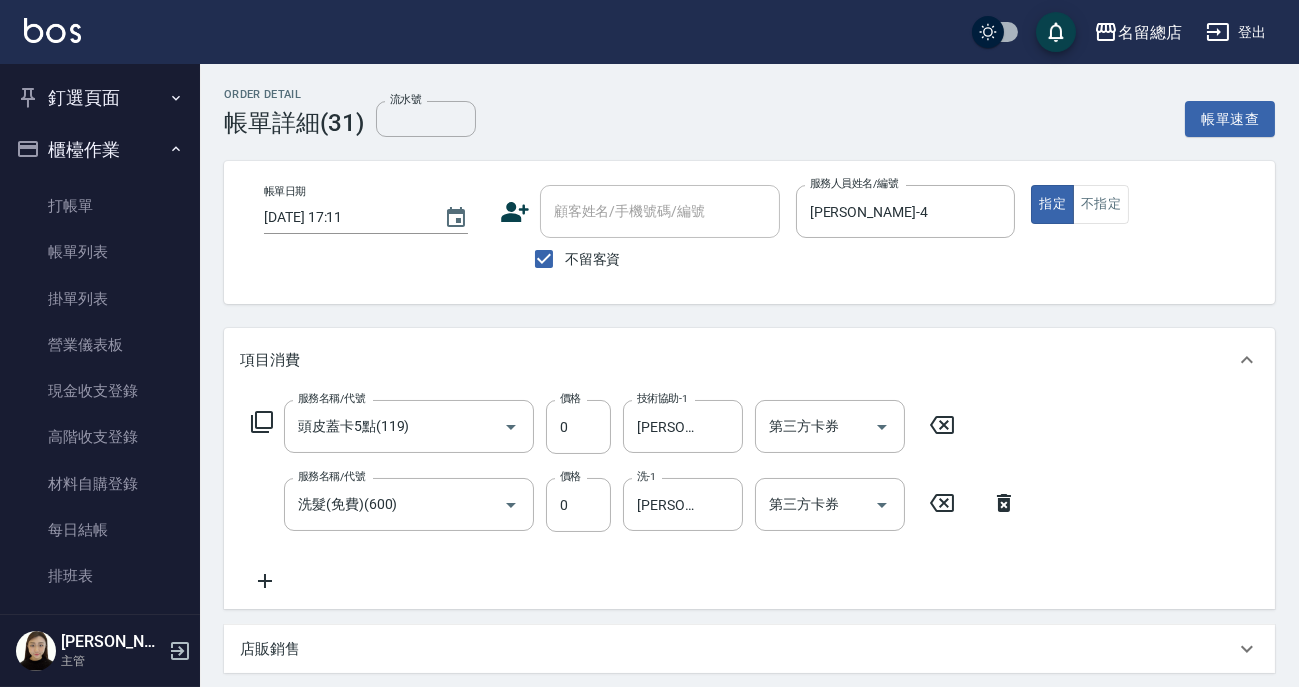 click on "顧客姓名/手機號碼/編號" at bounding box center [660, 211] 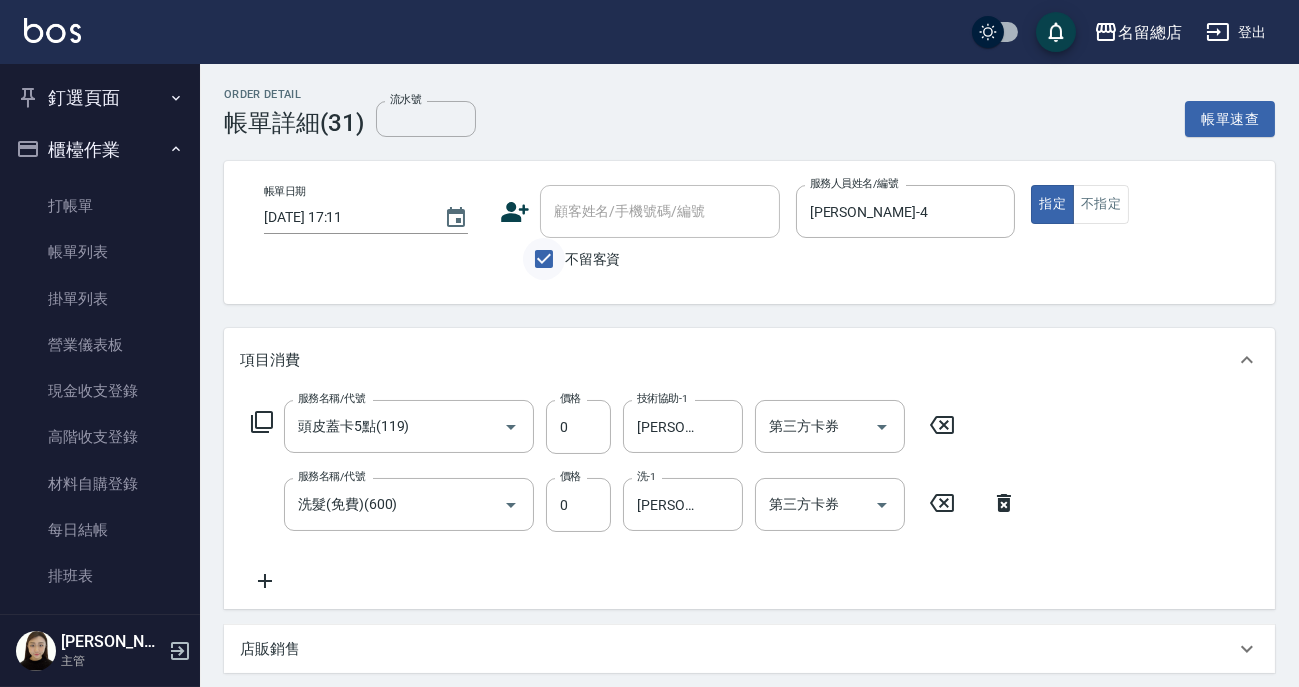 click on "不留客資" at bounding box center [544, 259] 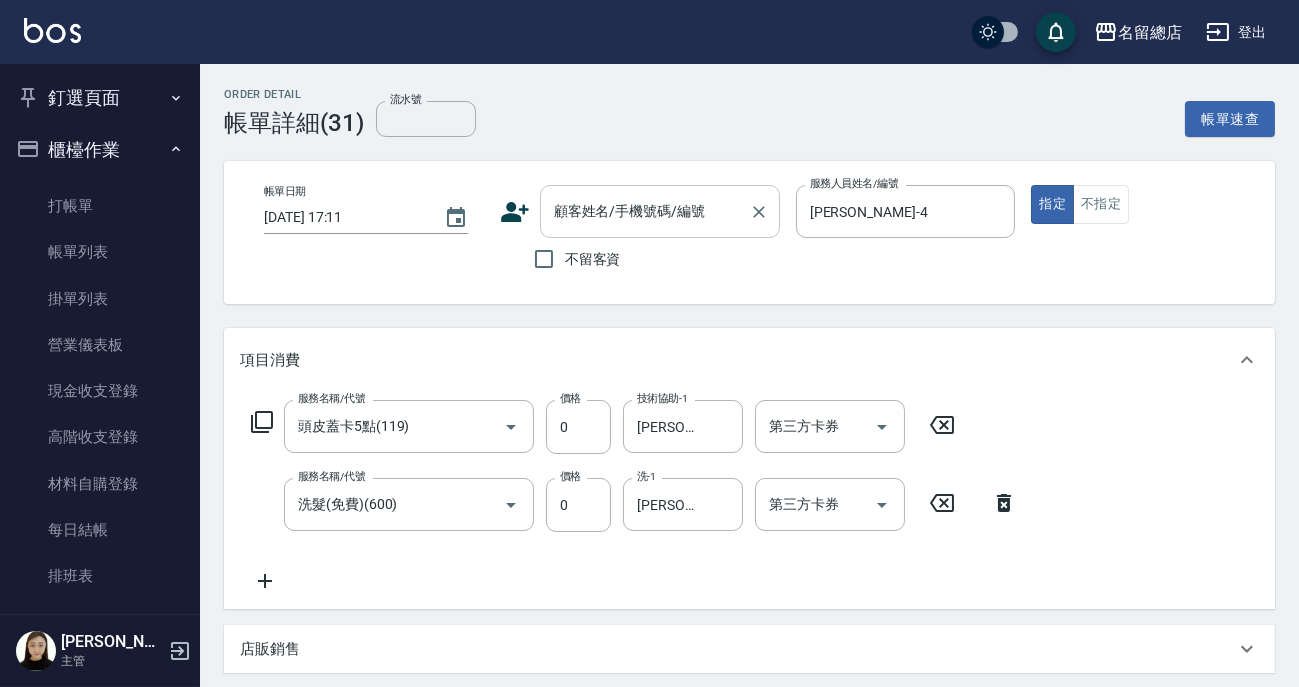 click on "顧客姓名/手機號碼/編號 顧客姓名/手機號碼/編號" at bounding box center [660, 211] 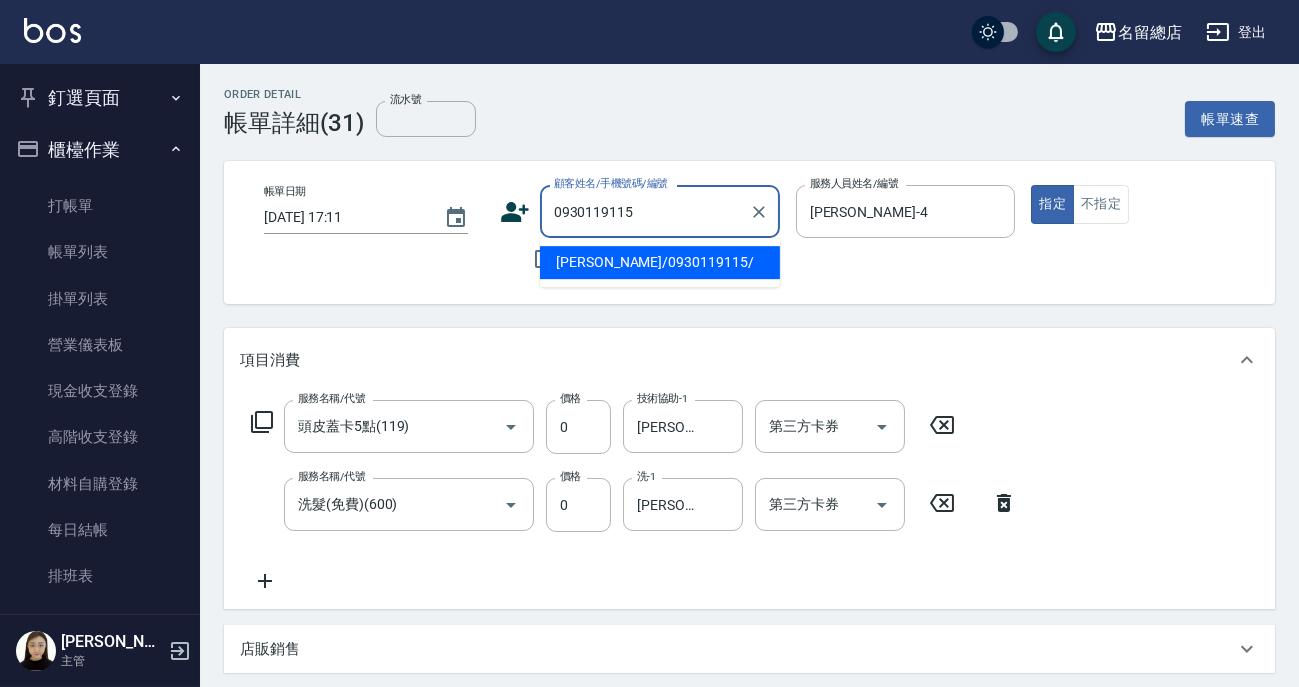 click on "高芷嫣/0930119115/" at bounding box center [660, 262] 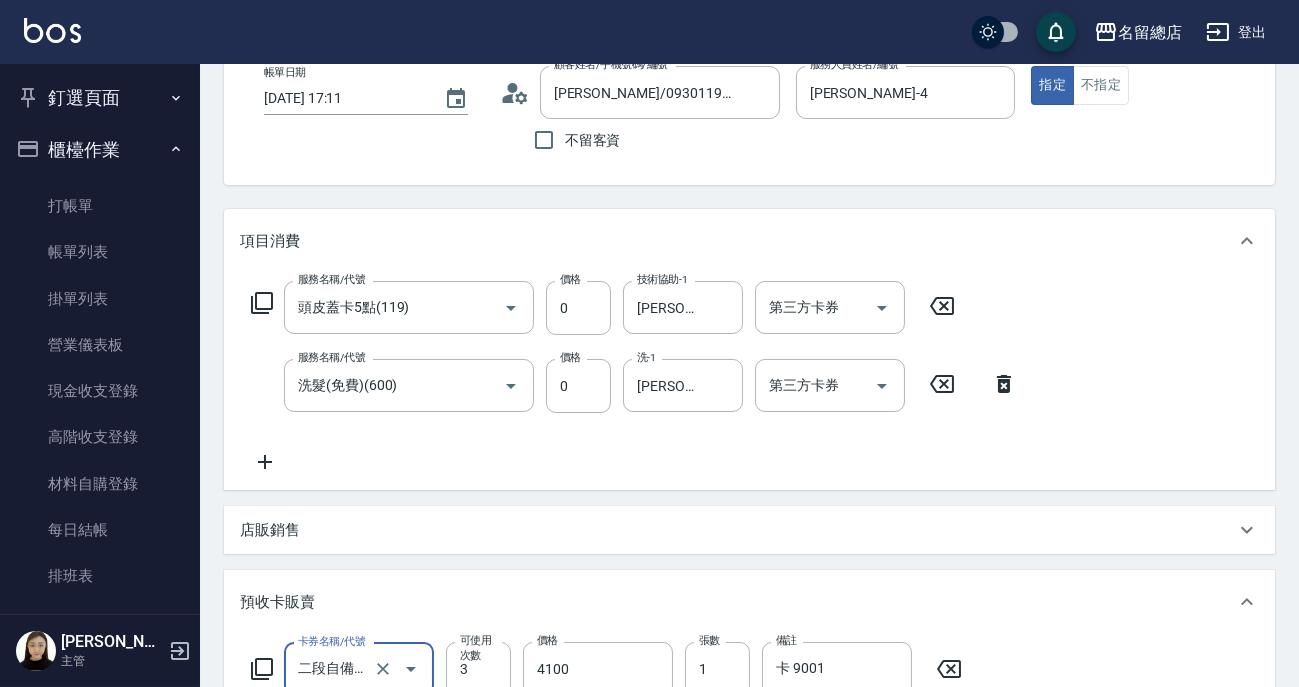 scroll, scrollTop: 0, scrollLeft: 0, axis: both 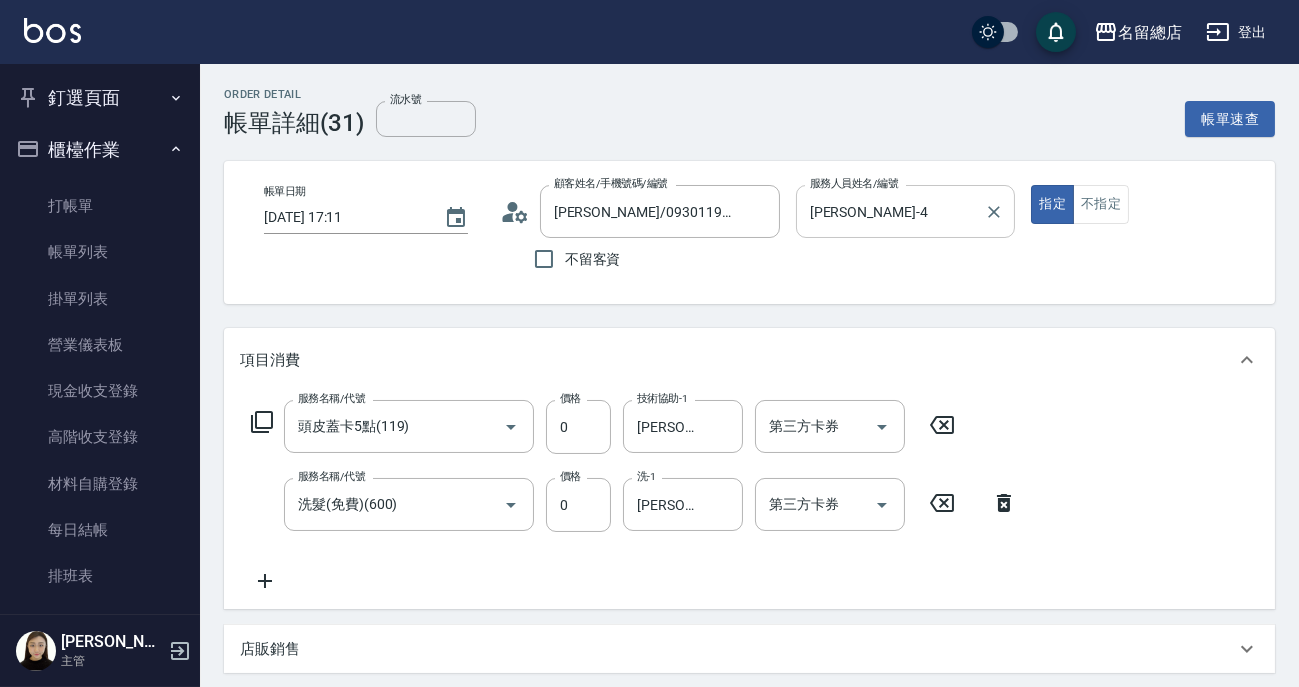 click on "Amy-4" at bounding box center [891, 211] 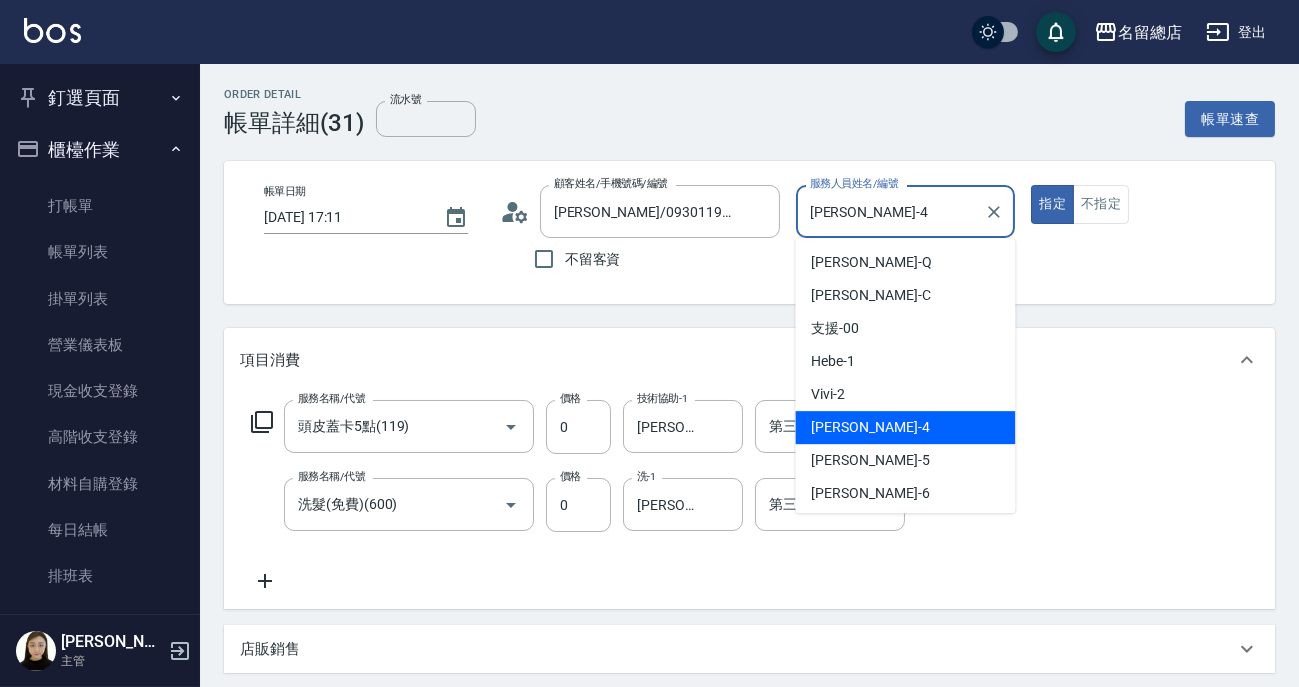 click on "Amy-4" at bounding box center [891, 211] 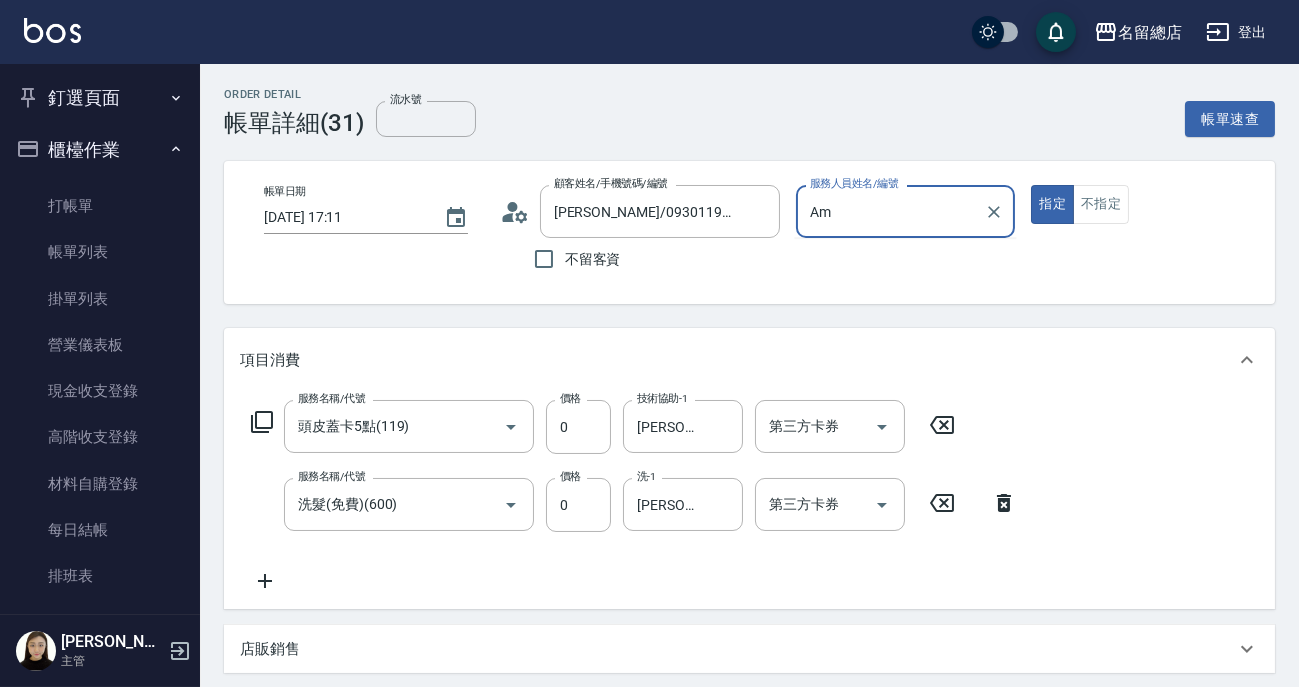 type on "A" 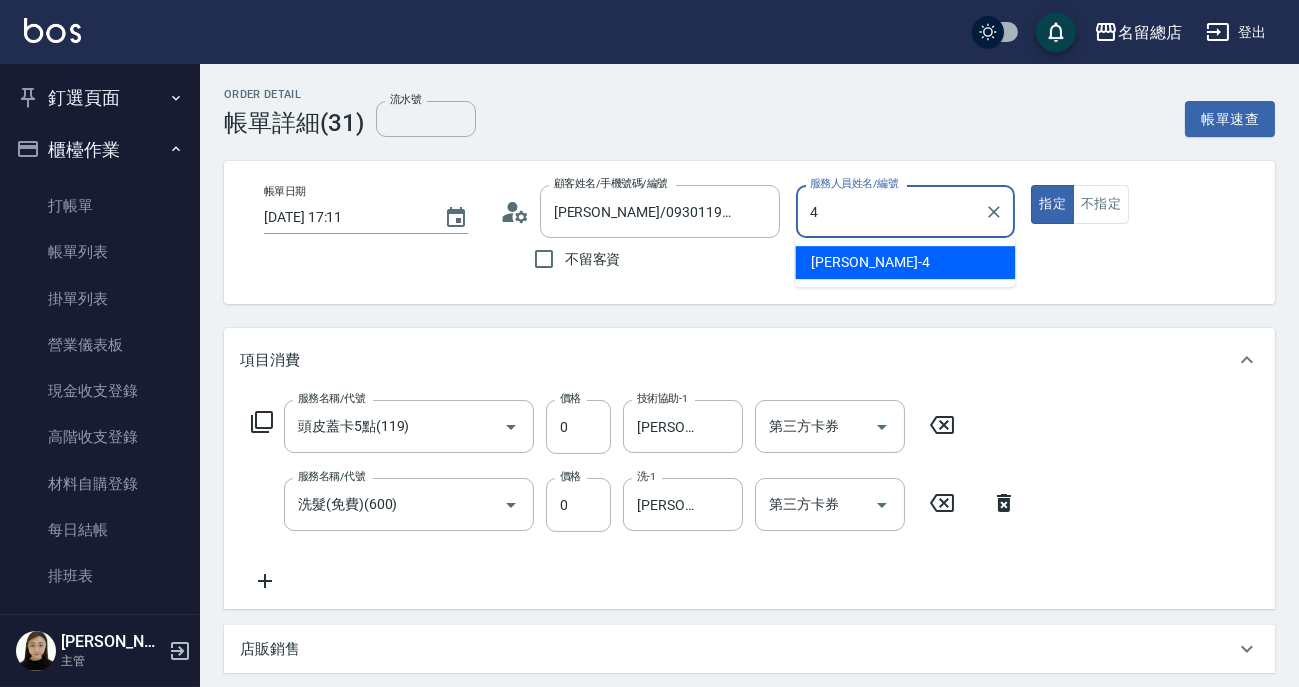 type on "Amy-4" 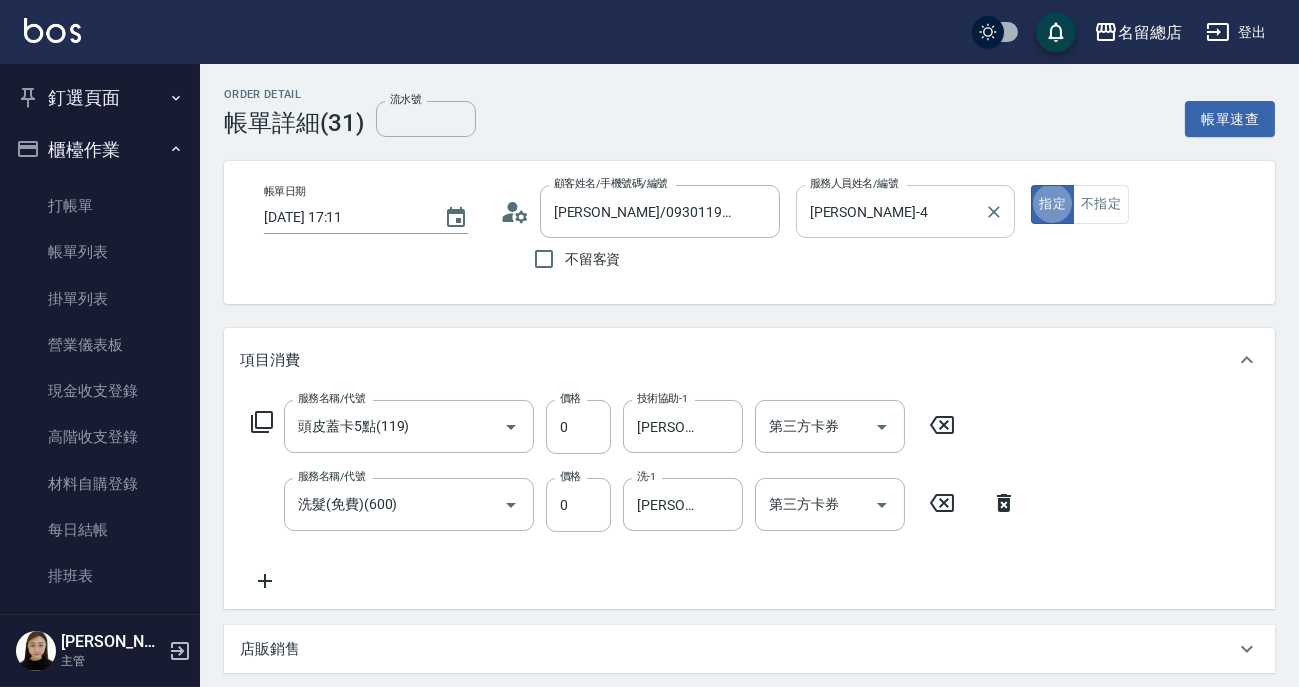 type on "true" 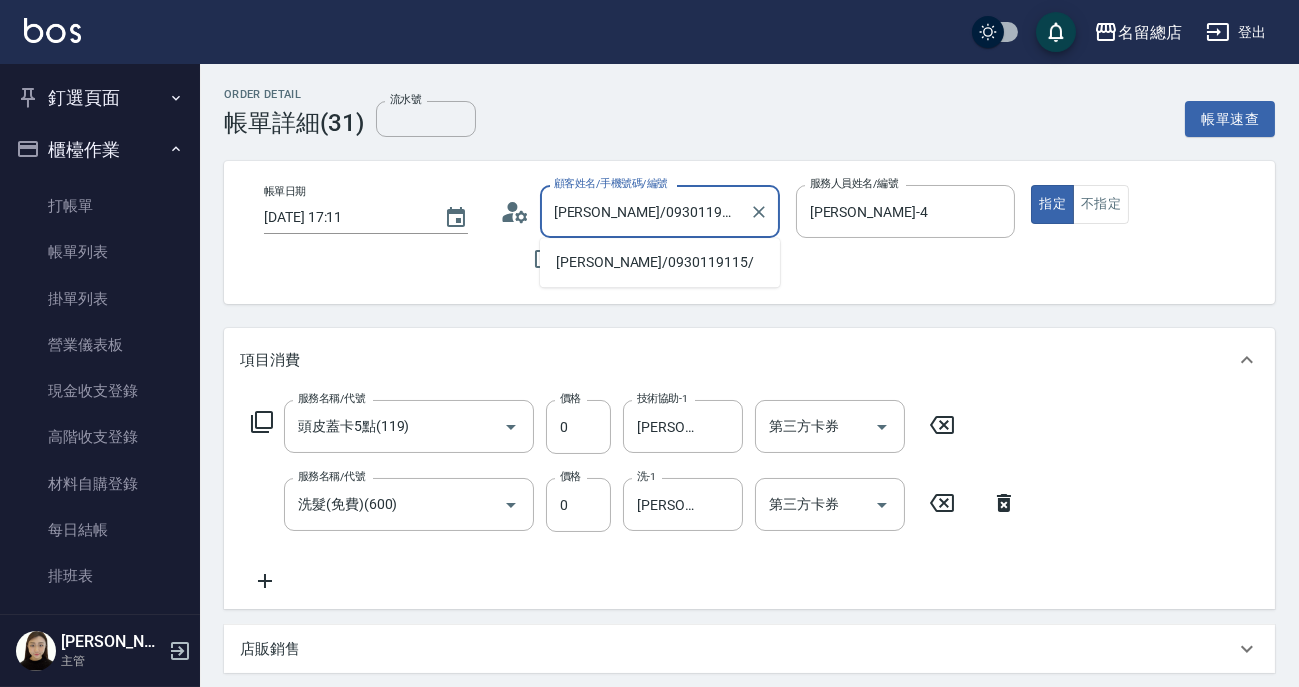 click on "高芷嫣/0930119115/" at bounding box center (645, 211) 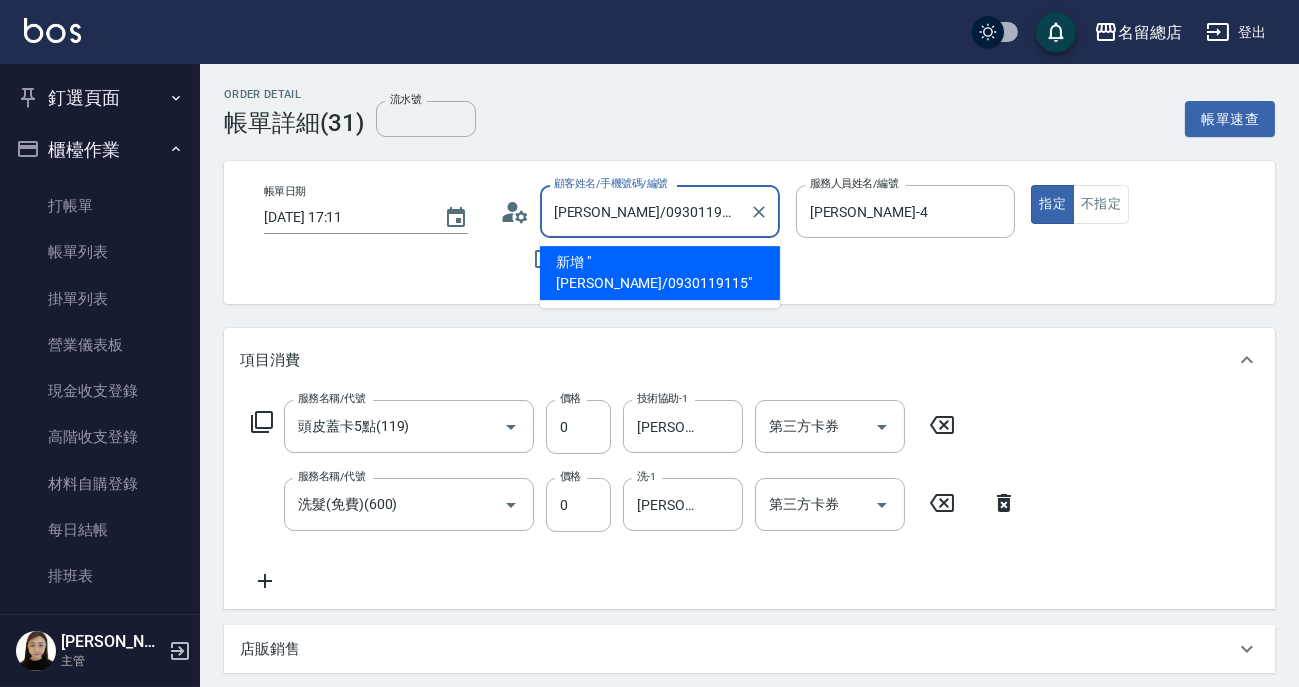 click on "新增 "高芷嫣/0930119115"" at bounding box center [660, 273] 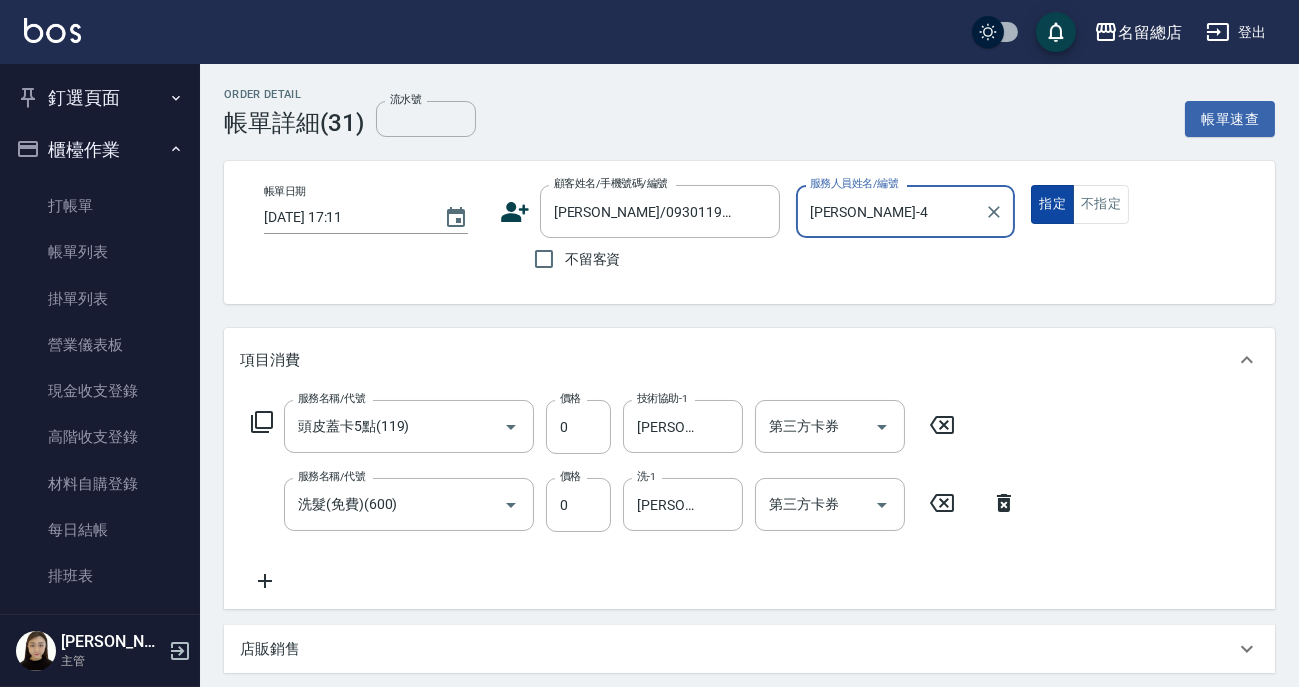 click on "指定" at bounding box center [1052, 204] 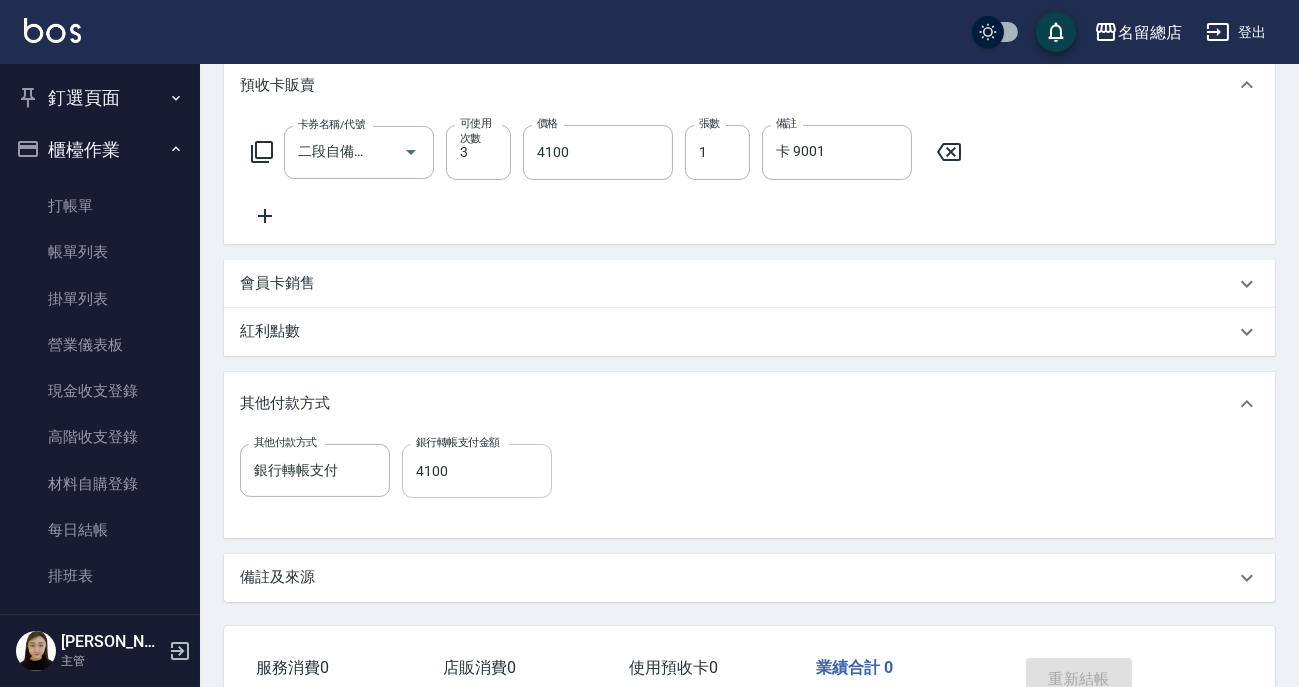 scroll, scrollTop: 761, scrollLeft: 0, axis: vertical 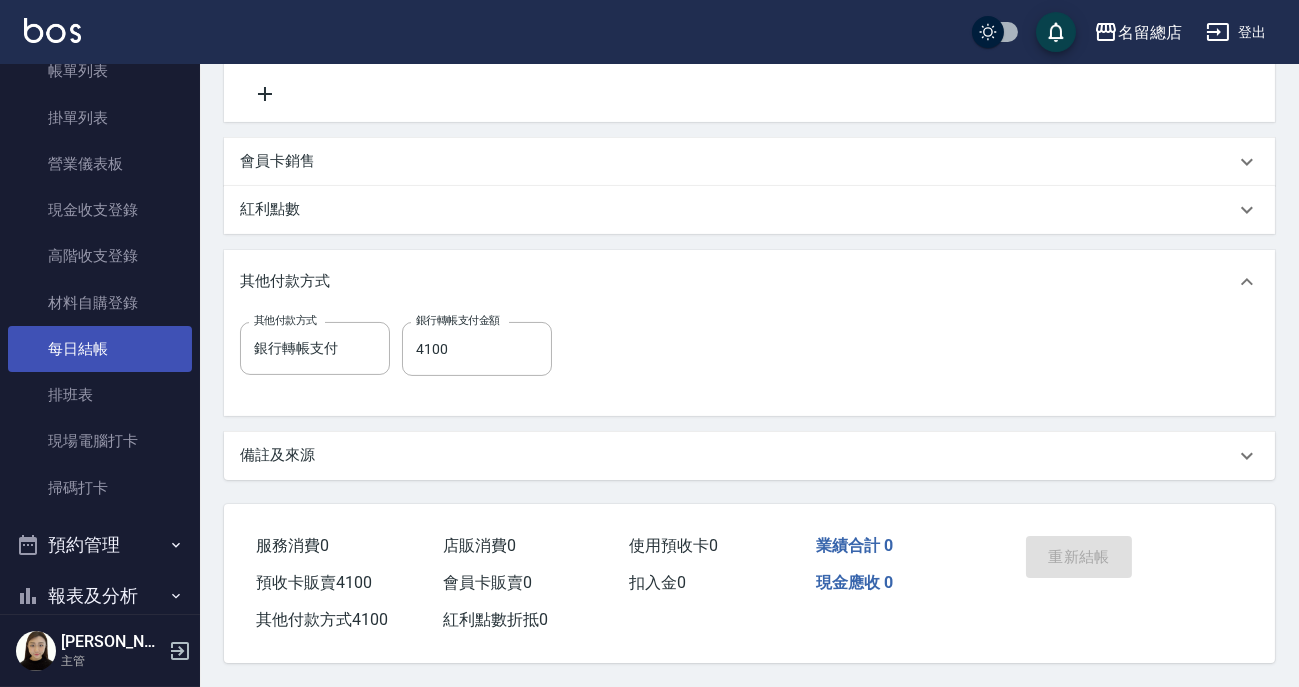 click on "每日結帳" at bounding box center (100, 349) 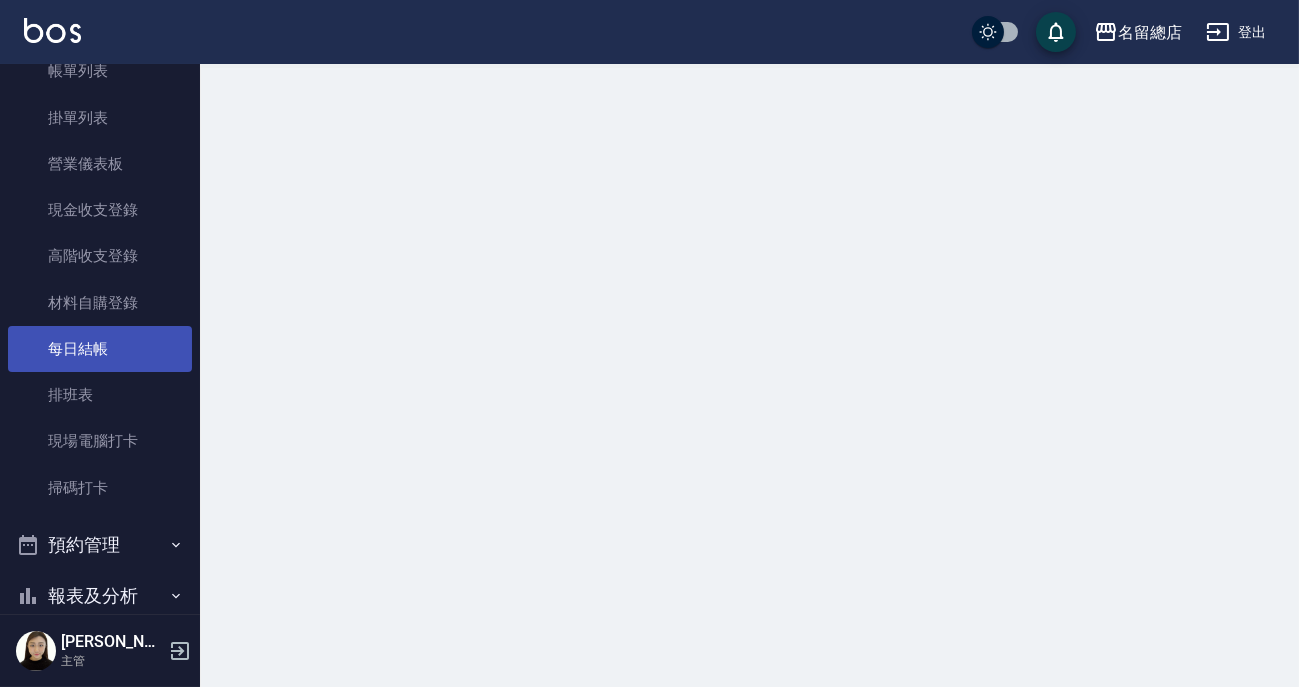 scroll, scrollTop: 0, scrollLeft: 0, axis: both 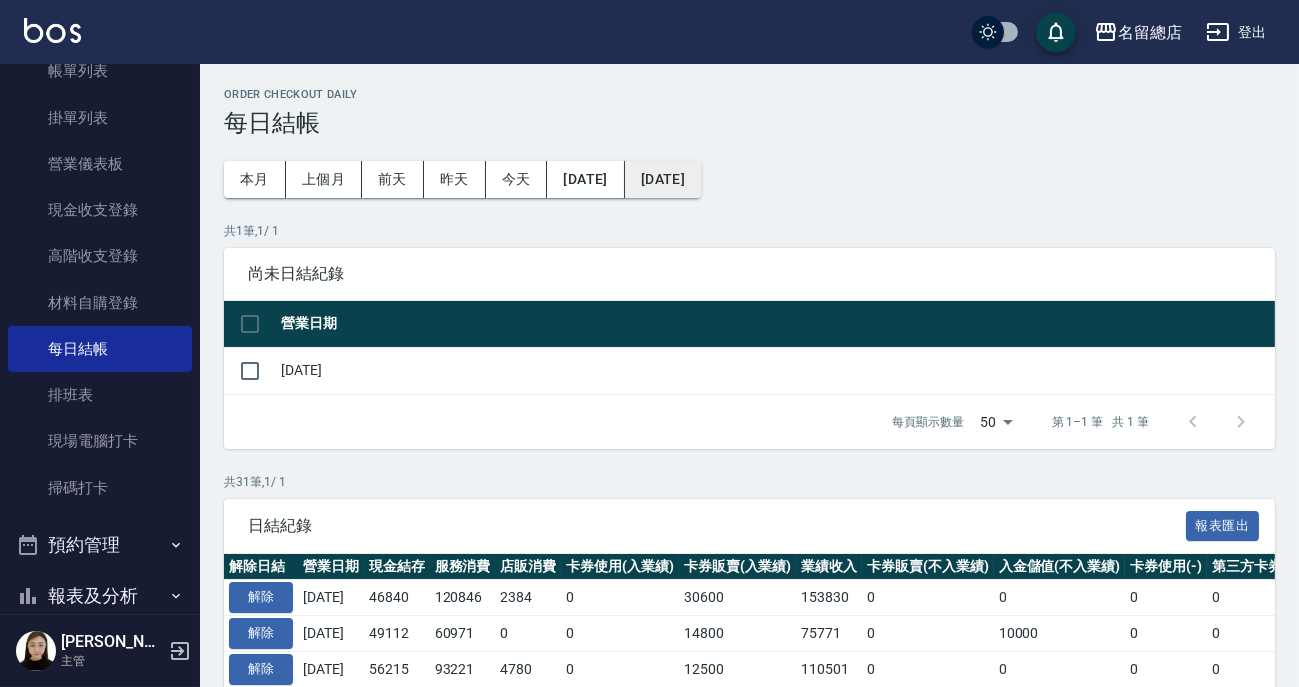 click on "2025/07/12" at bounding box center (663, 179) 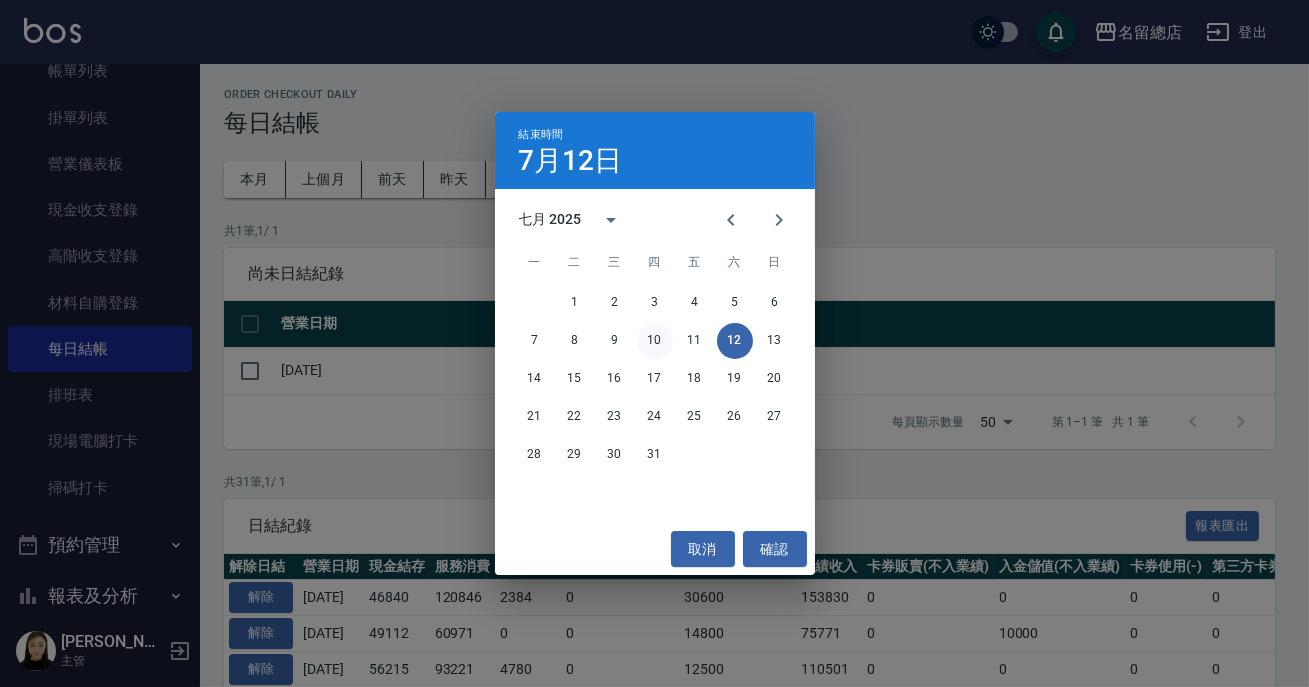 click on "10" at bounding box center [655, 341] 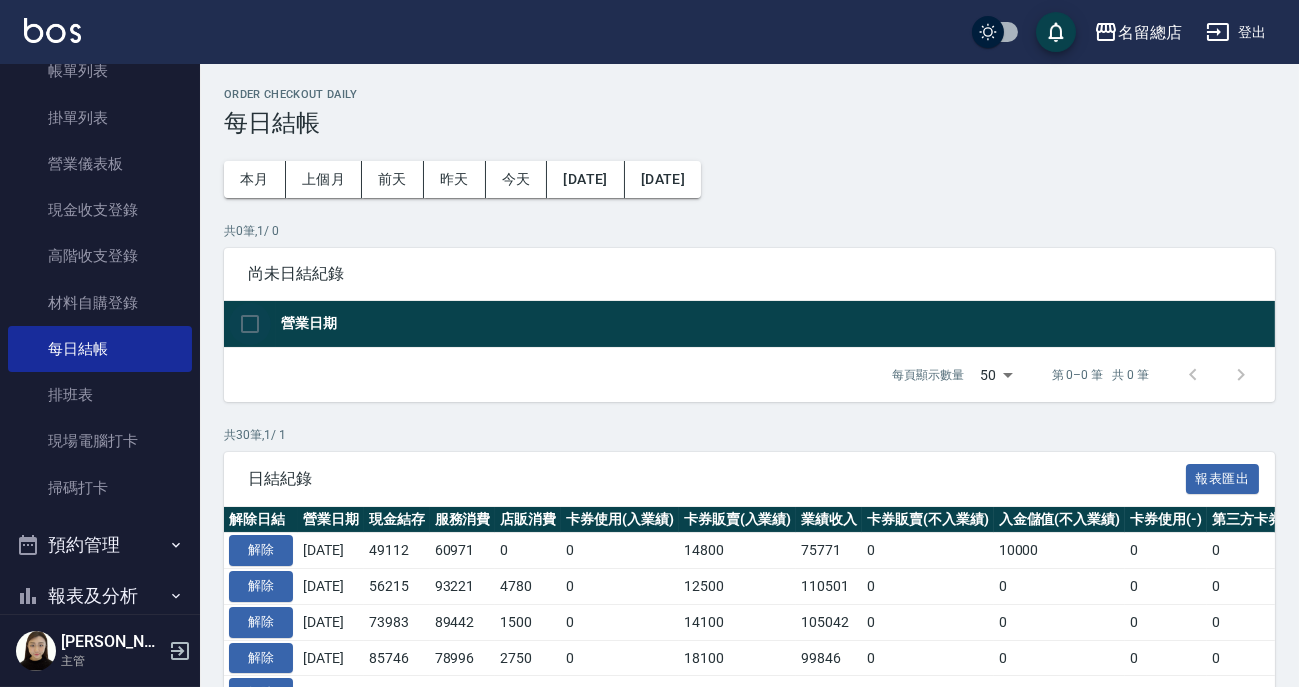 click at bounding box center (250, 324) 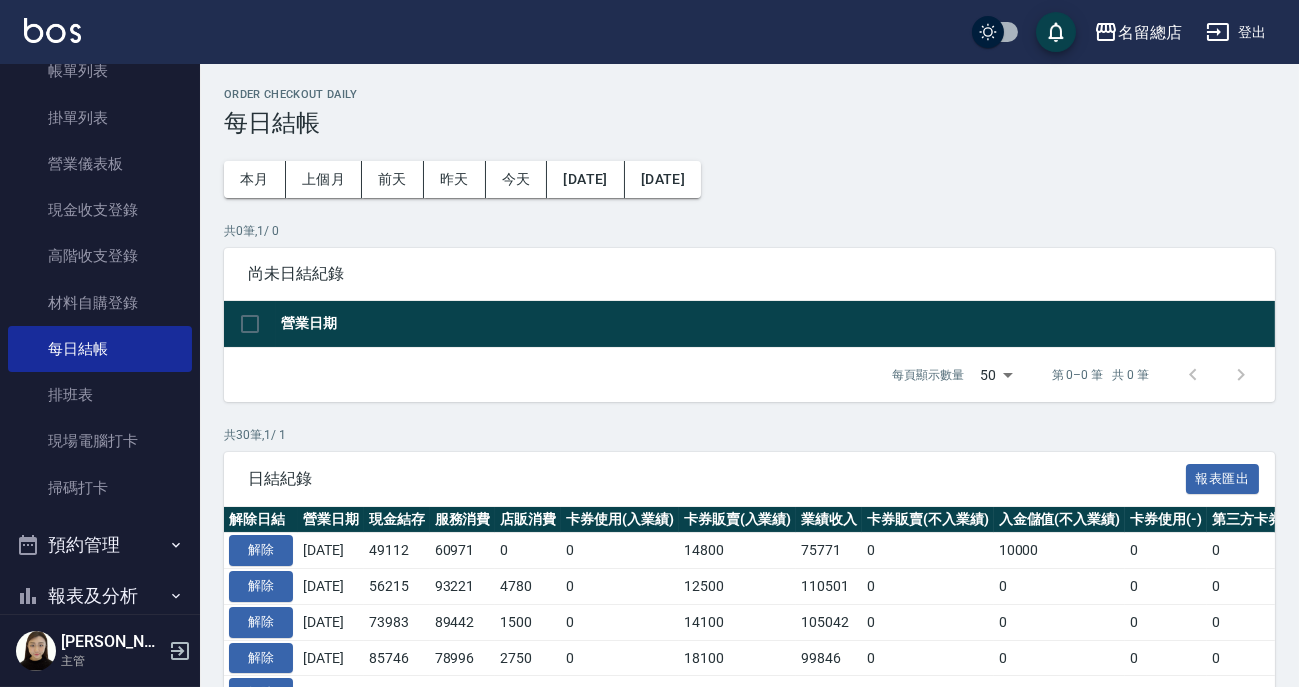 scroll, scrollTop: 181, scrollLeft: 0, axis: vertical 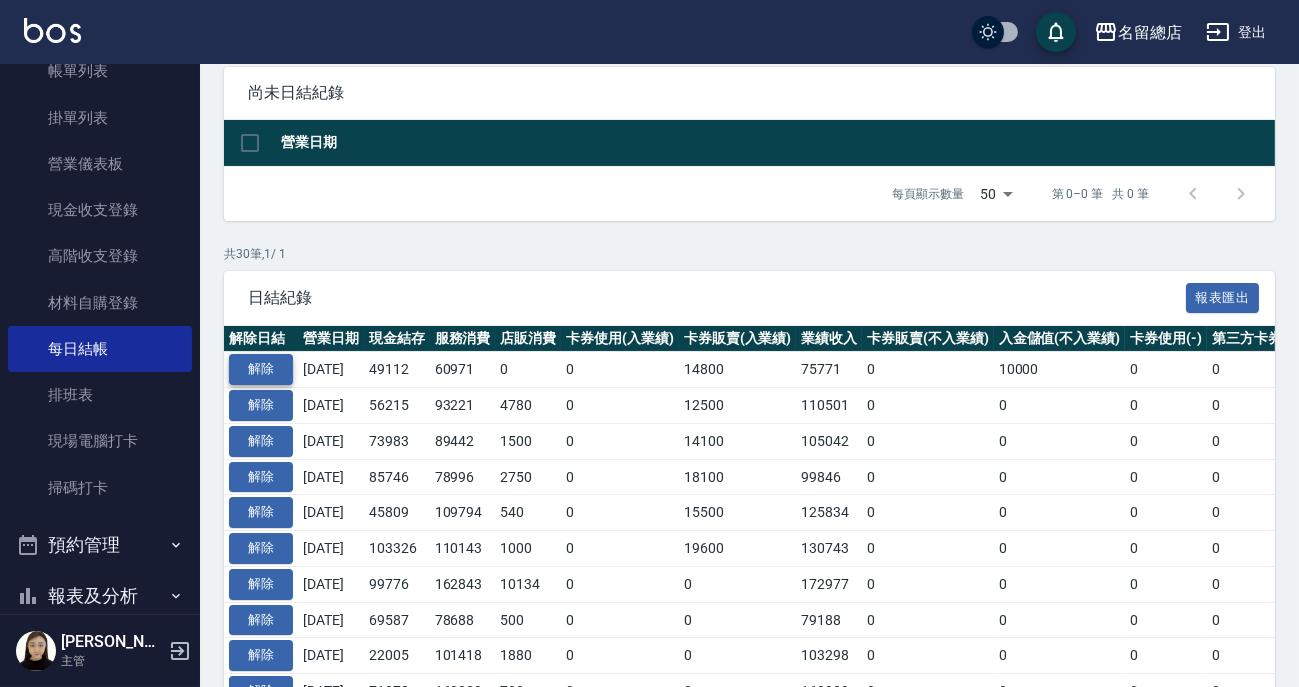 click on "解除" at bounding box center (261, 369) 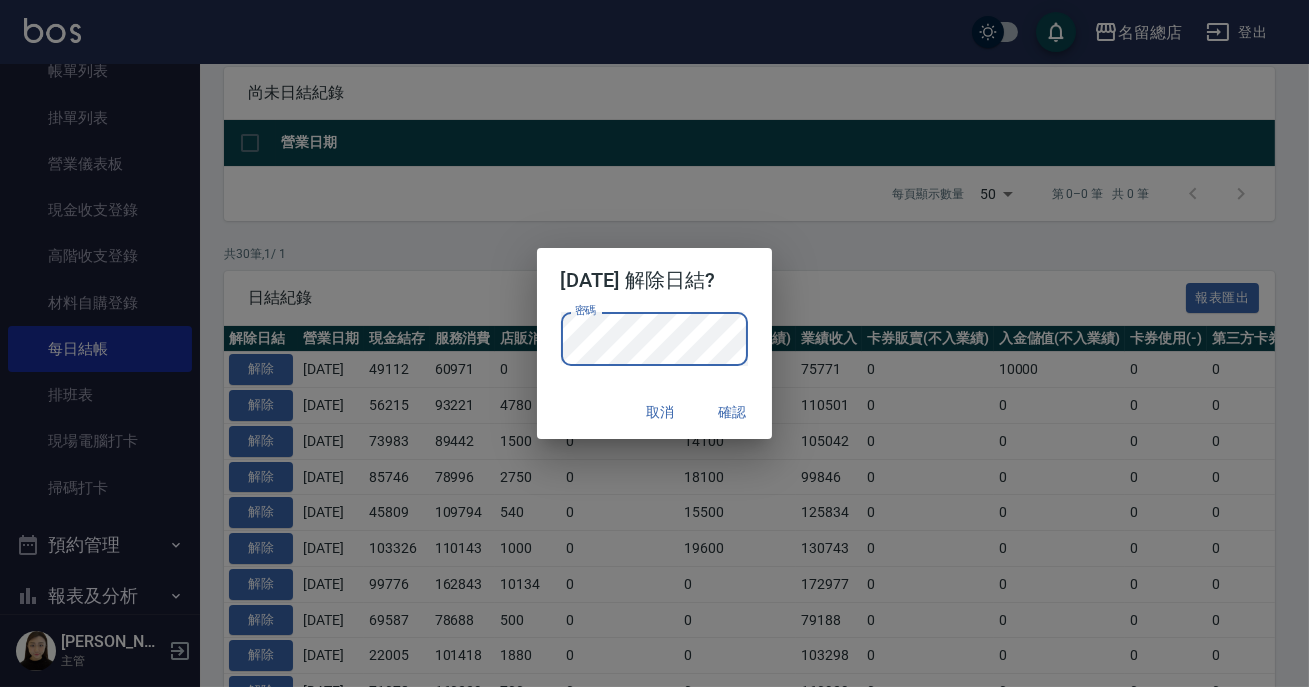 click on "確認" at bounding box center (732, 412) 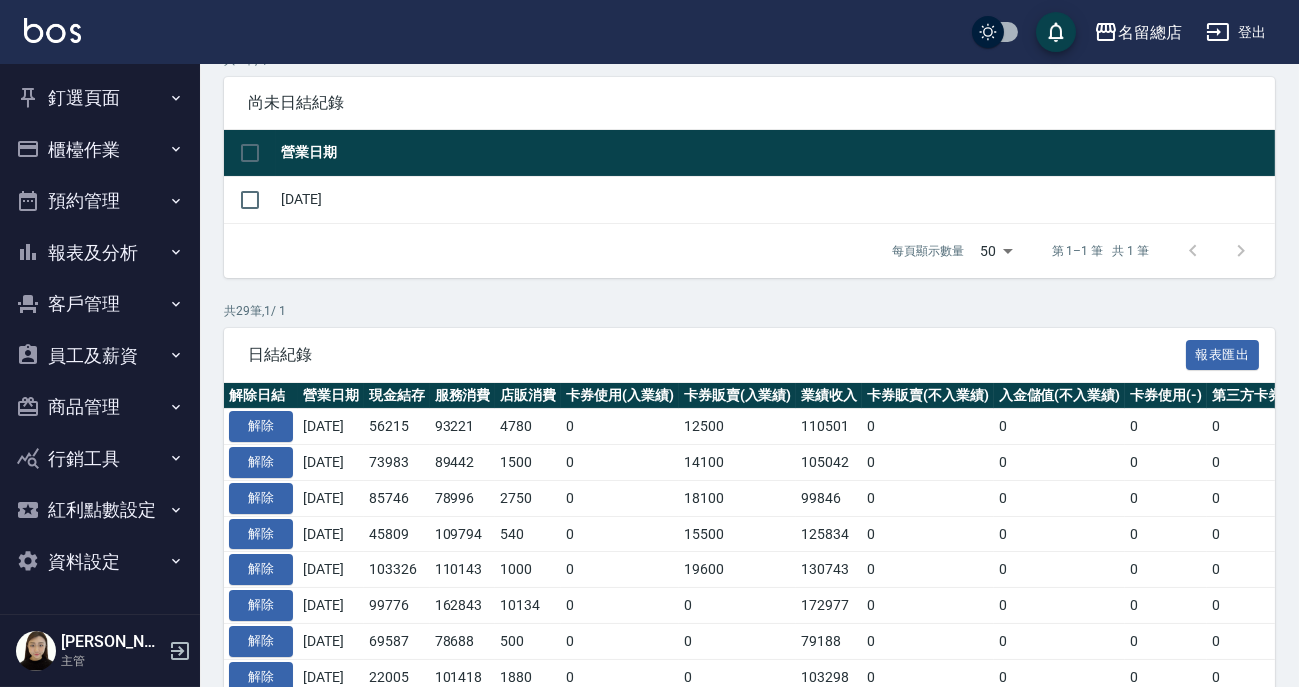 scroll, scrollTop: 80, scrollLeft: 0, axis: vertical 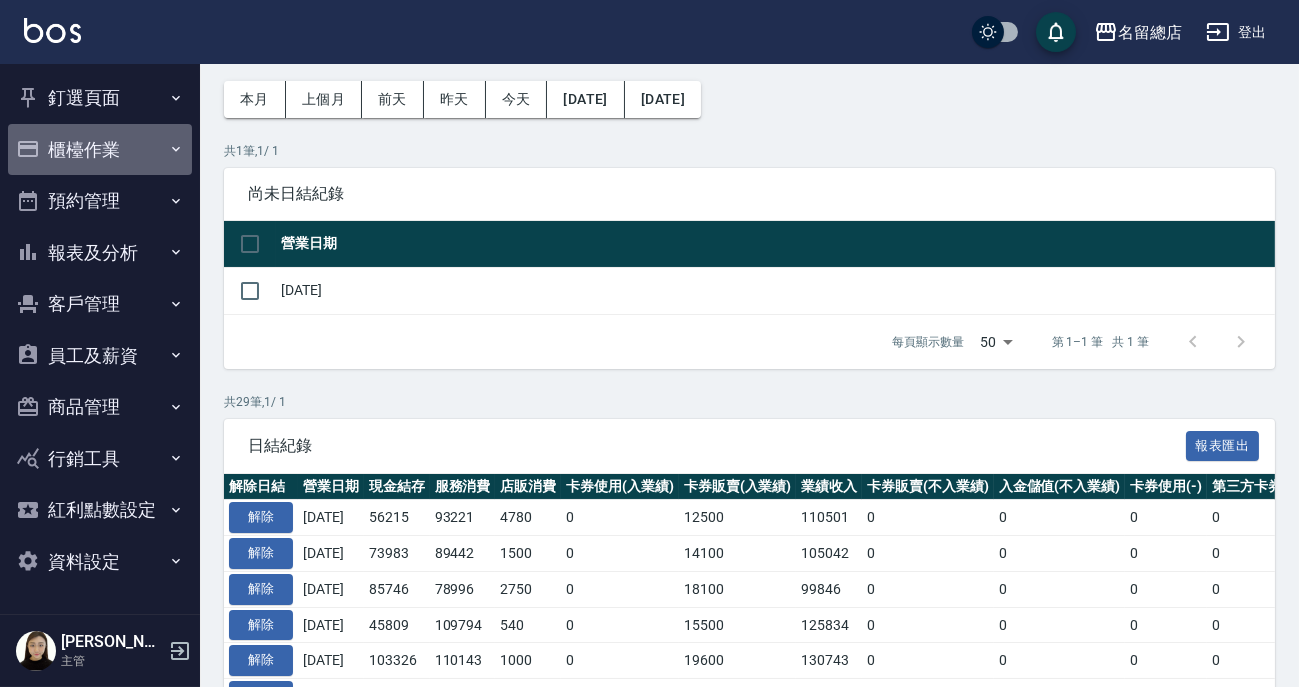 click on "櫃檯作業" at bounding box center (100, 150) 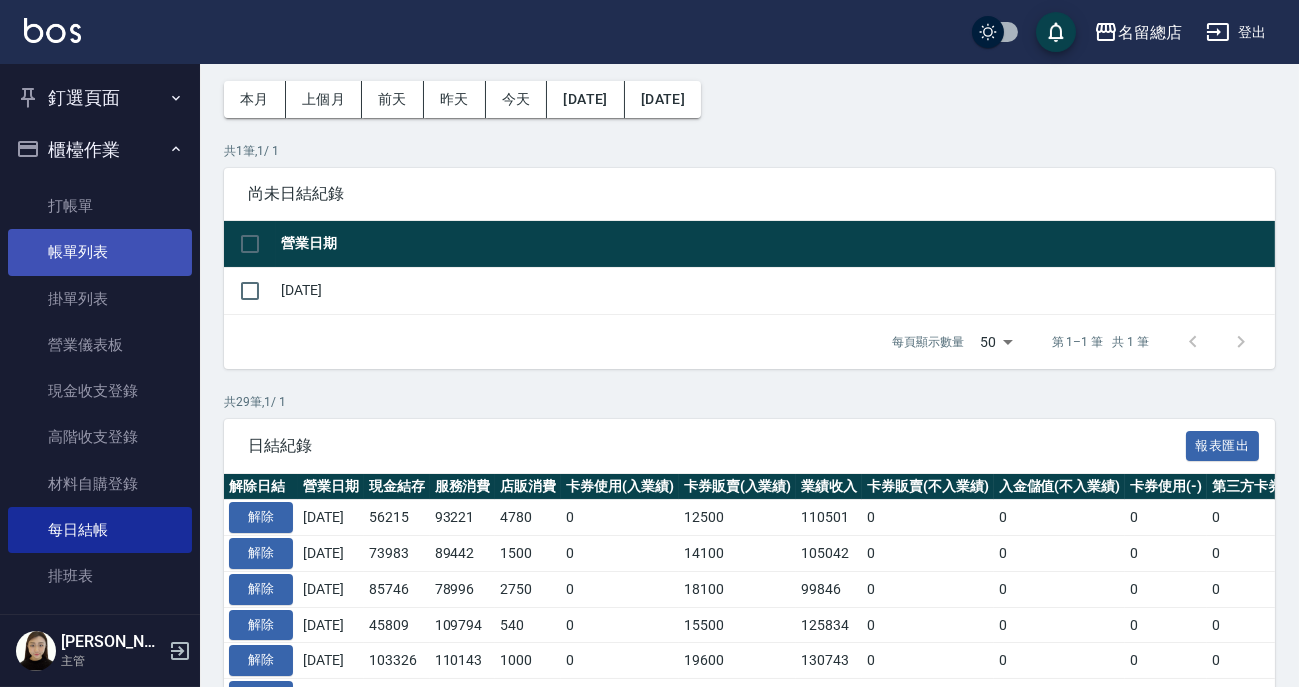 click on "帳單列表" at bounding box center [100, 252] 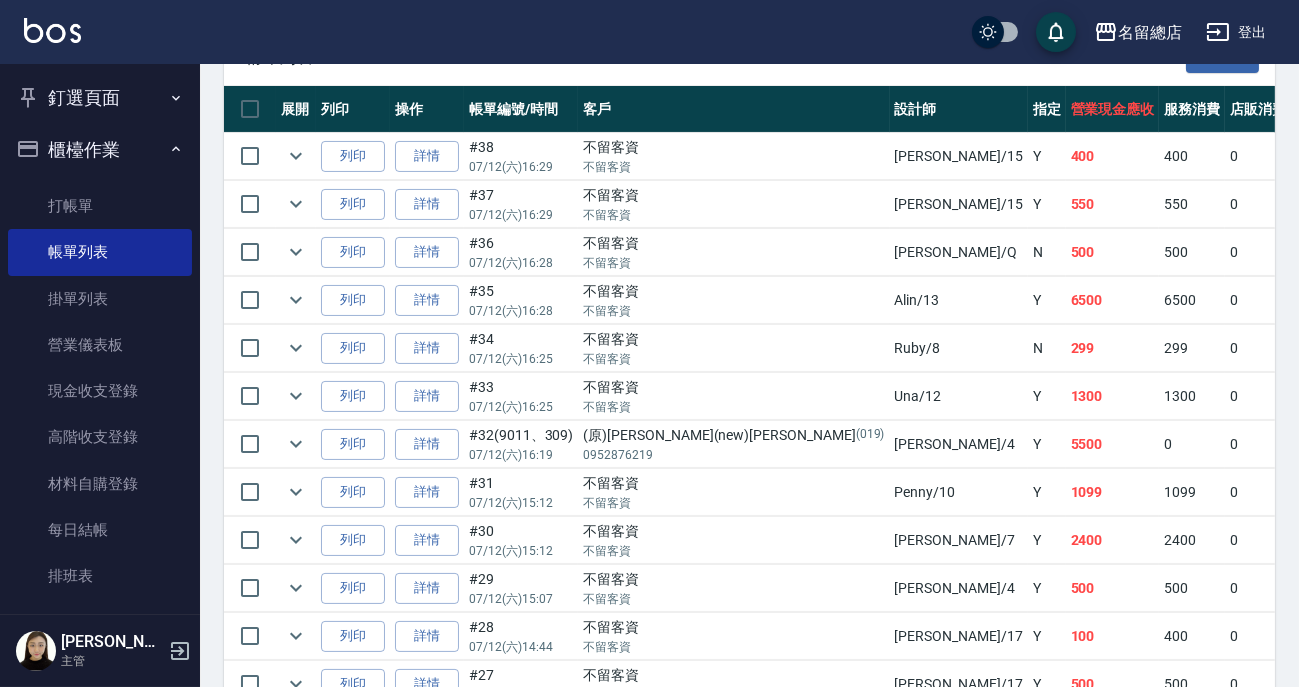 scroll, scrollTop: 636, scrollLeft: 0, axis: vertical 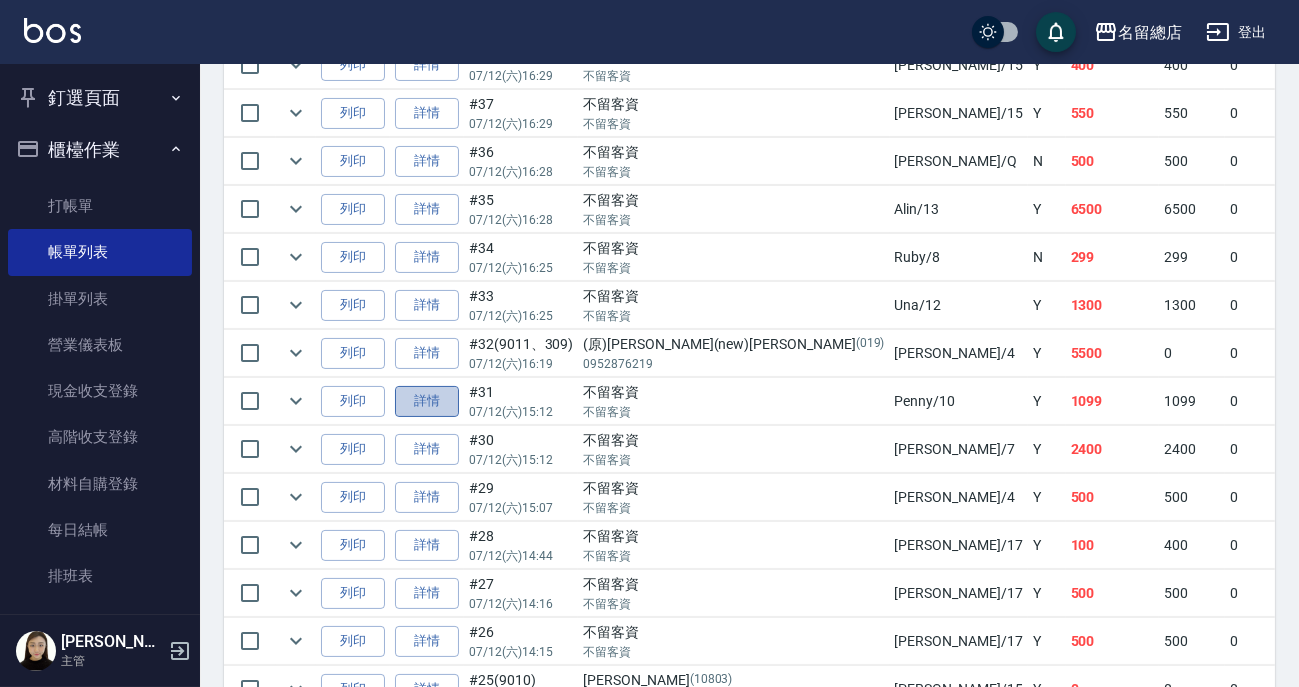 click on "詳情" at bounding box center (427, 401) 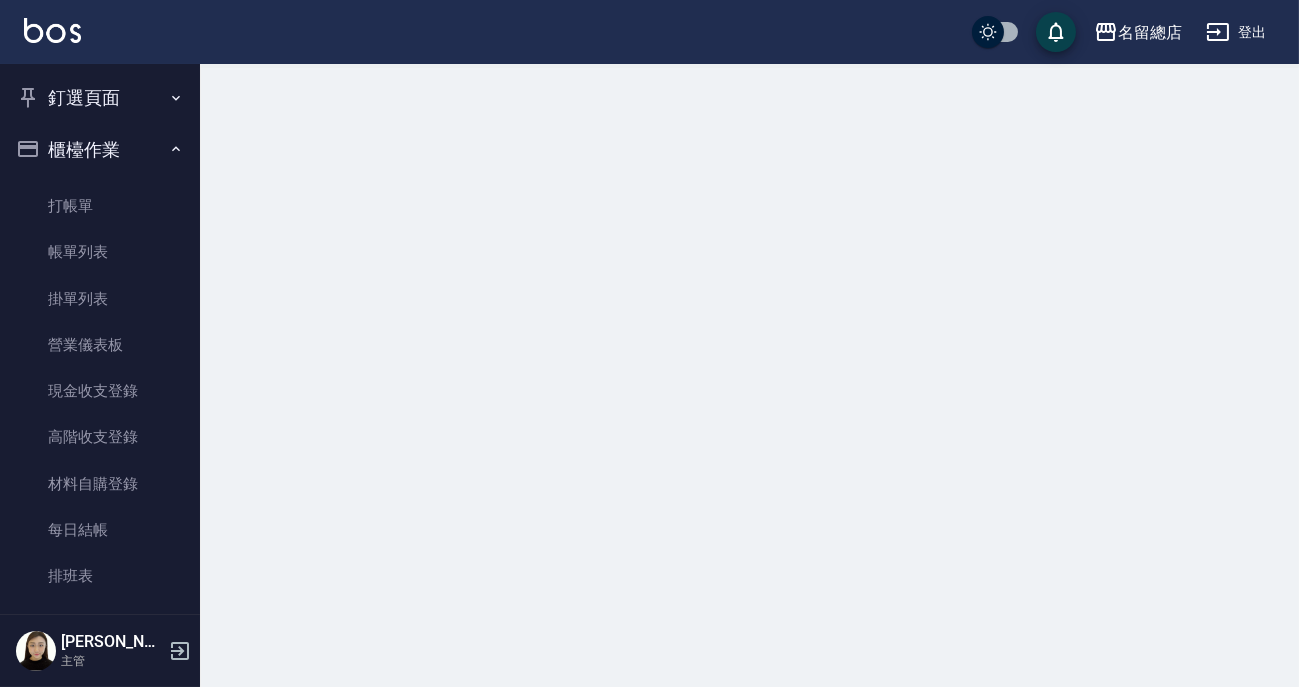scroll, scrollTop: 0, scrollLeft: 0, axis: both 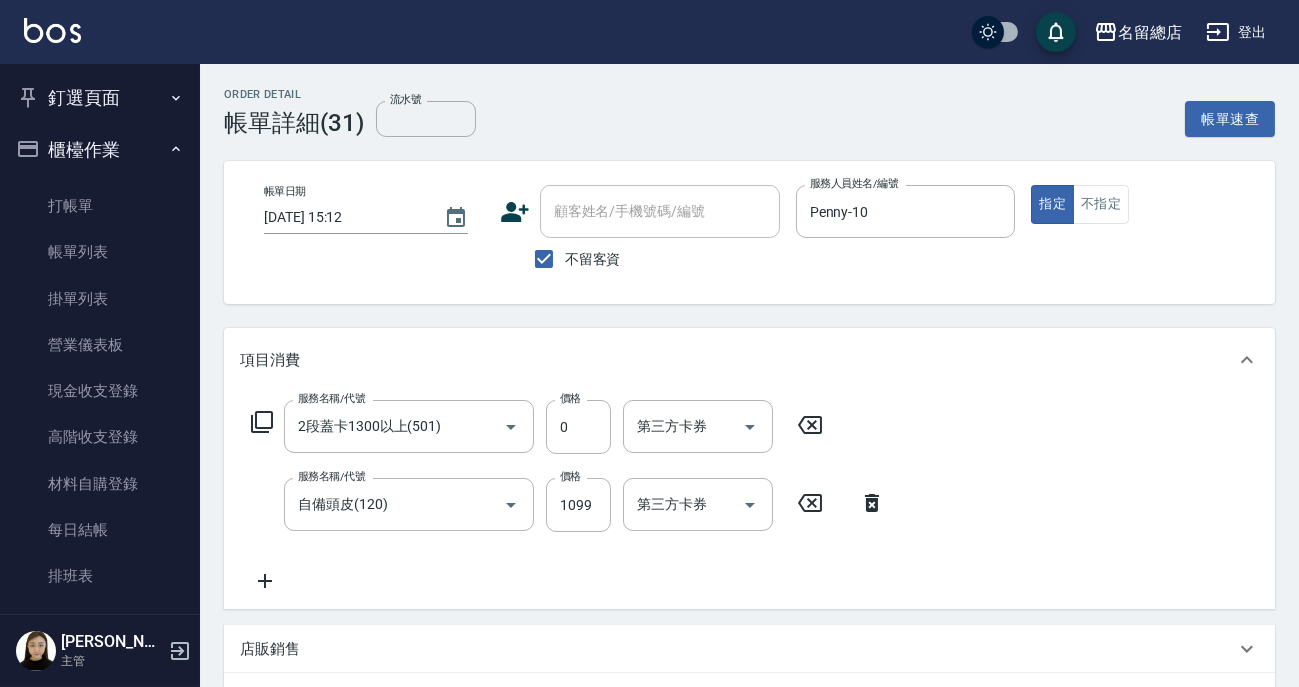 type on "2025/07/12 15:12" 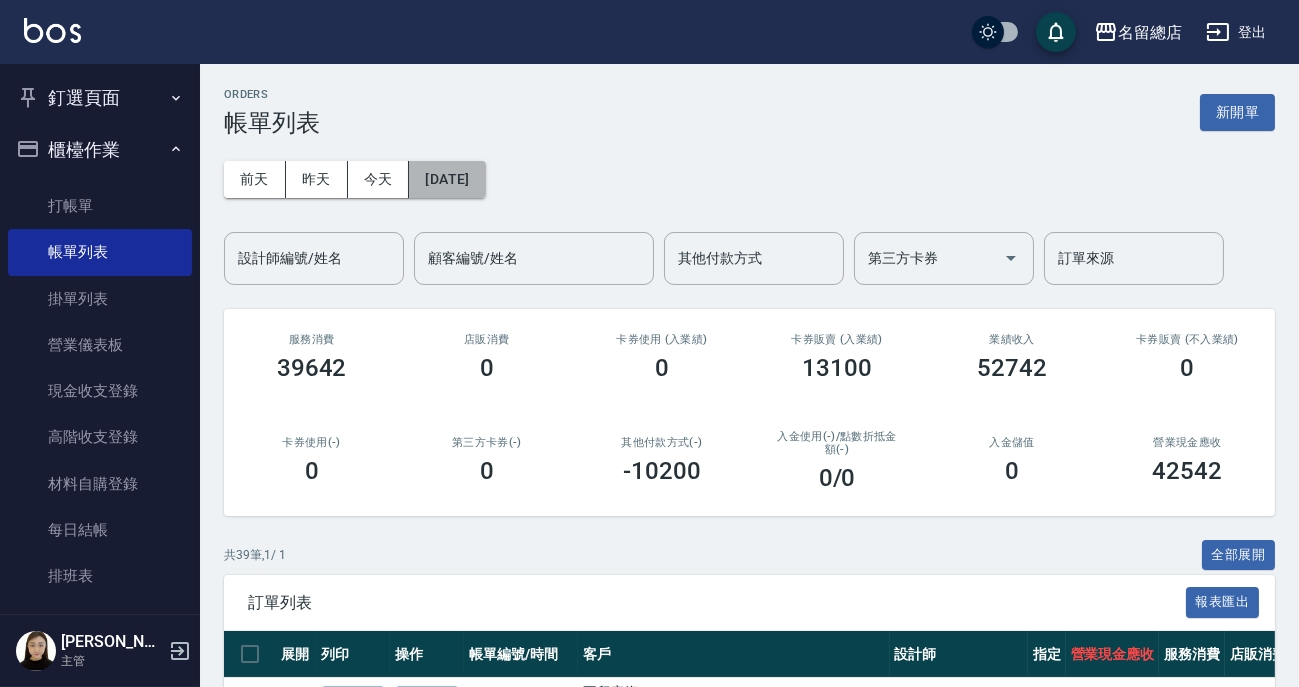 click on "[DATE]" at bounding box center (447, 179) 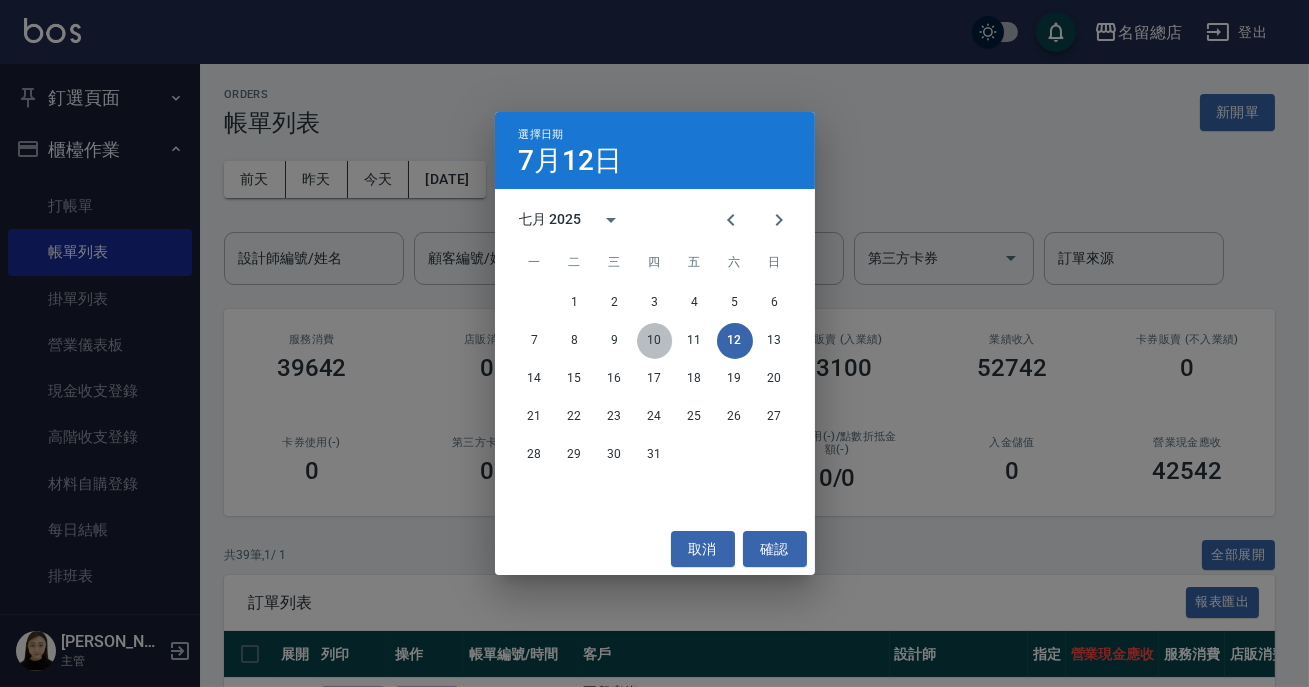 click on "10" at bounding box center [655, 341] 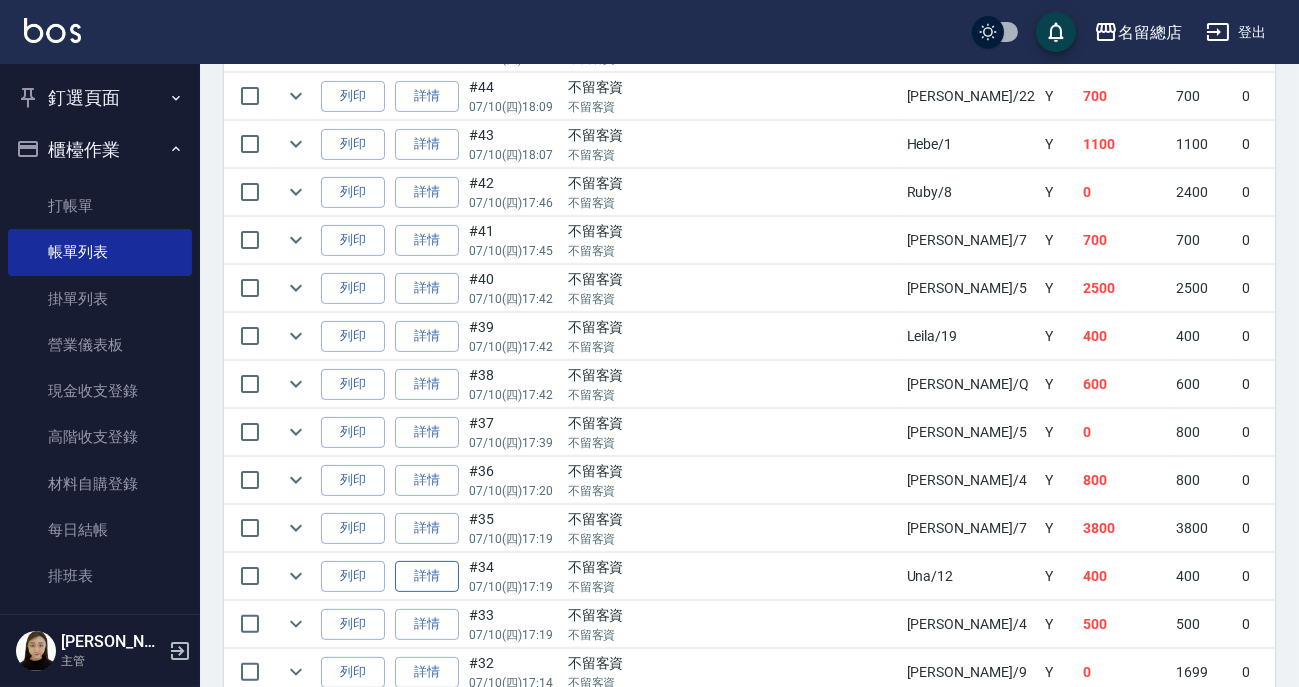 scroll, scrollTop: 1363, scrollLeft: 0, axis: vertical 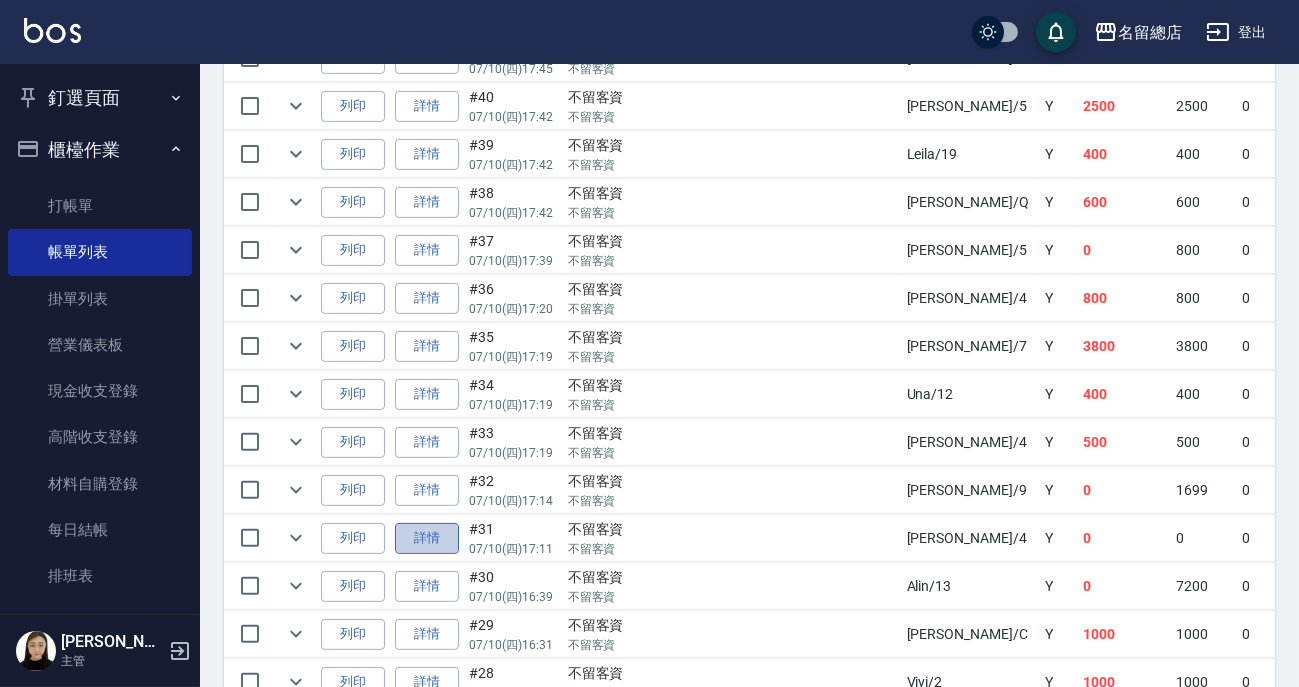 click on "詳情" at bounding box center [427, 538] 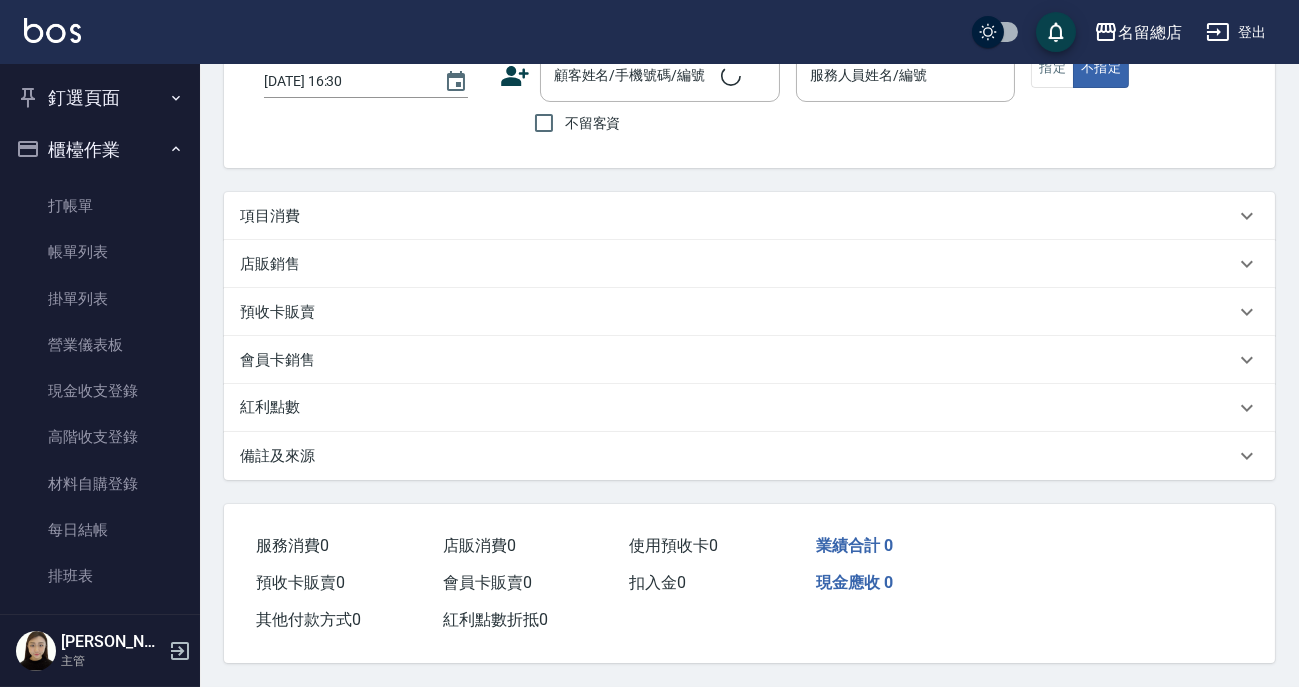 scroll, scrollTop: 0, scrollLeft: 0, axis: both 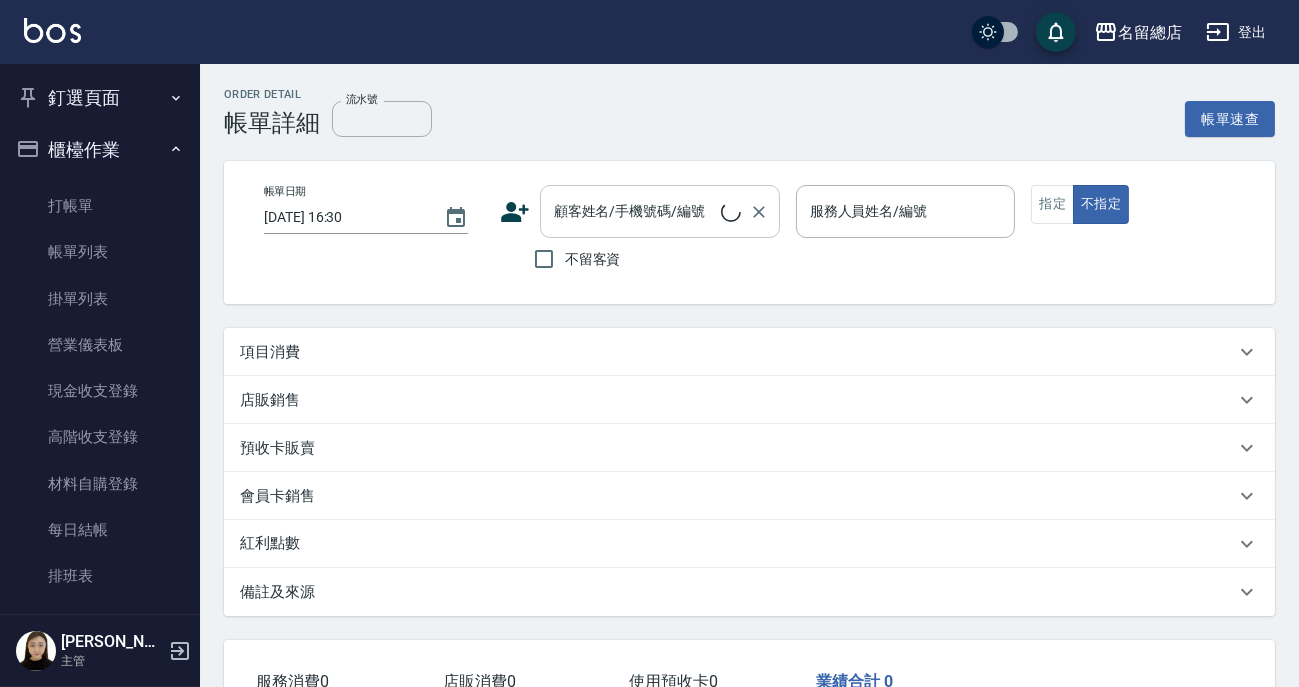click on "顧客姓名/手機號碼/編號" at bounding box center [635, 211] 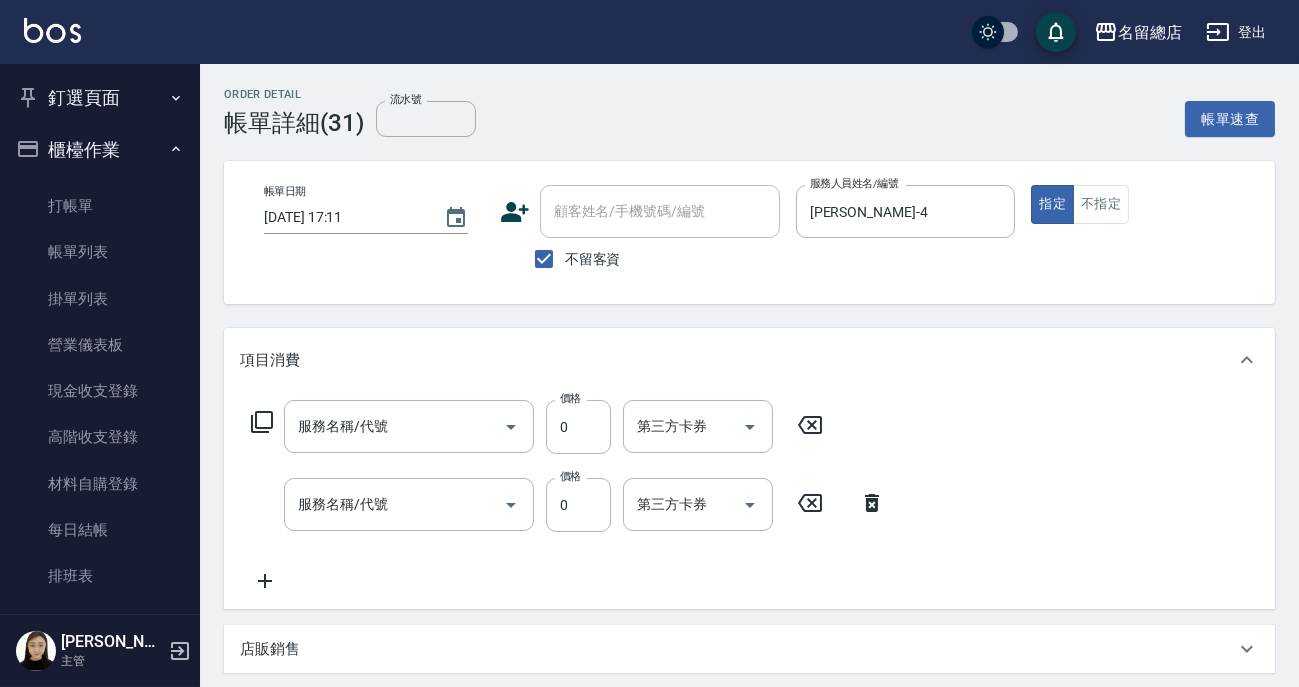 scroll, scrollTop: 0, scrollLeft: 0, axis: both 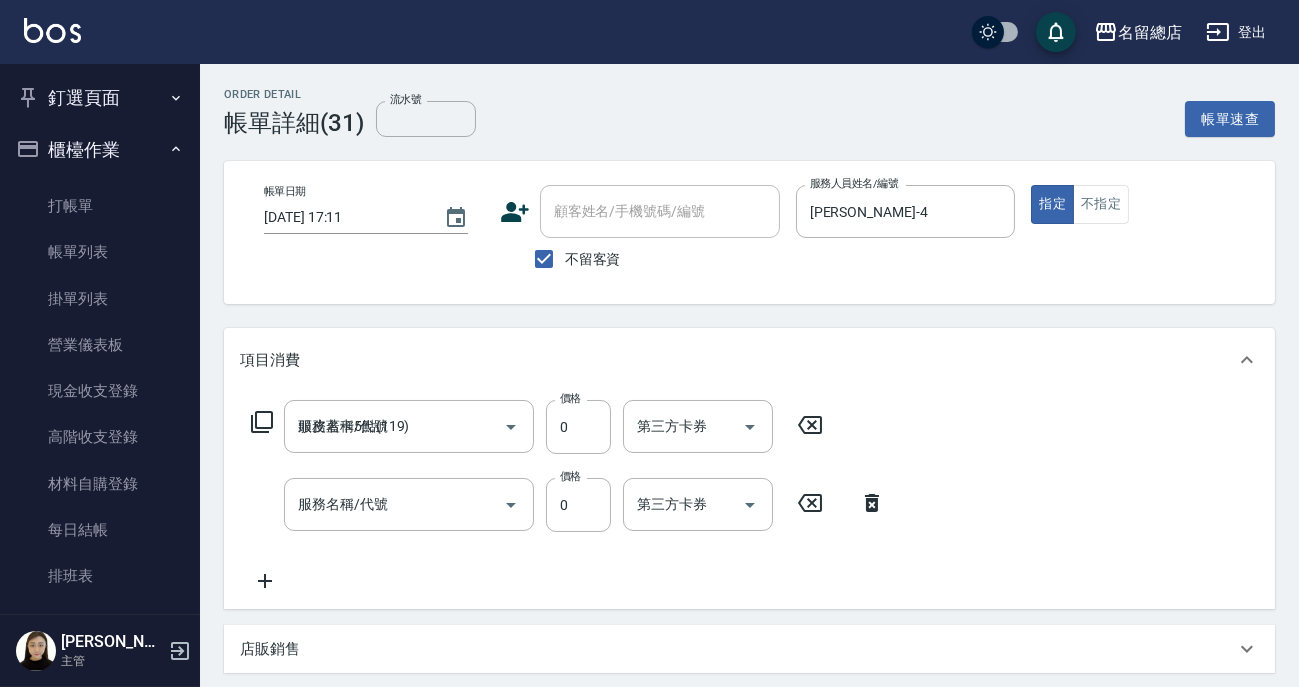 type on "洗髮(免費)(600)" 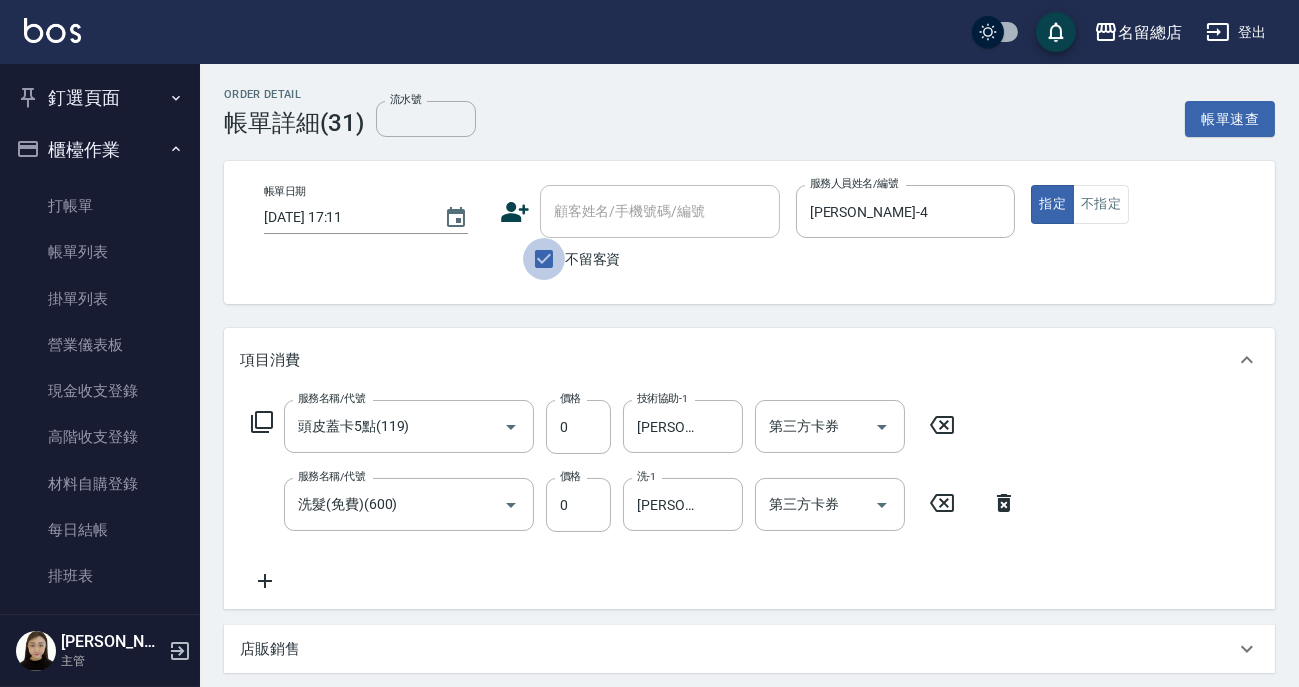 click on "不留客資" at bounding box center [544, 259] 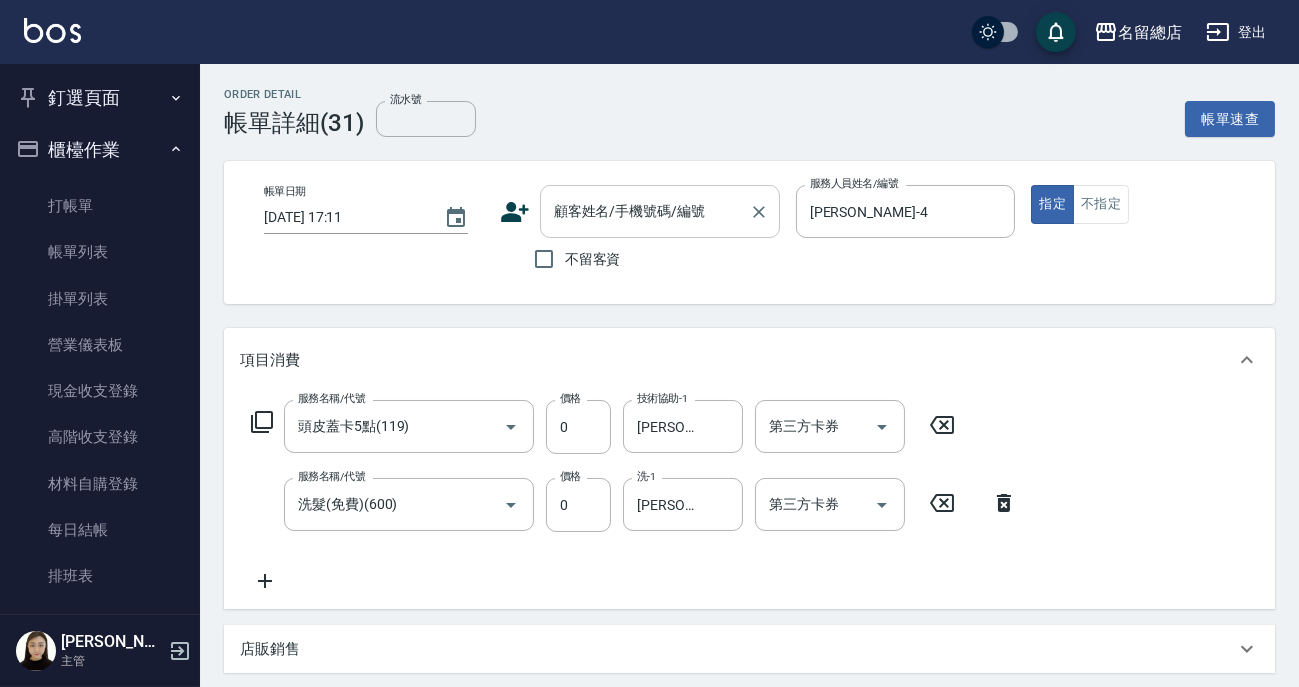 click on "顧客姓名/手機號碼/編號 顧客姓名/手機號碼/編號" at bounding box center (660, 211) 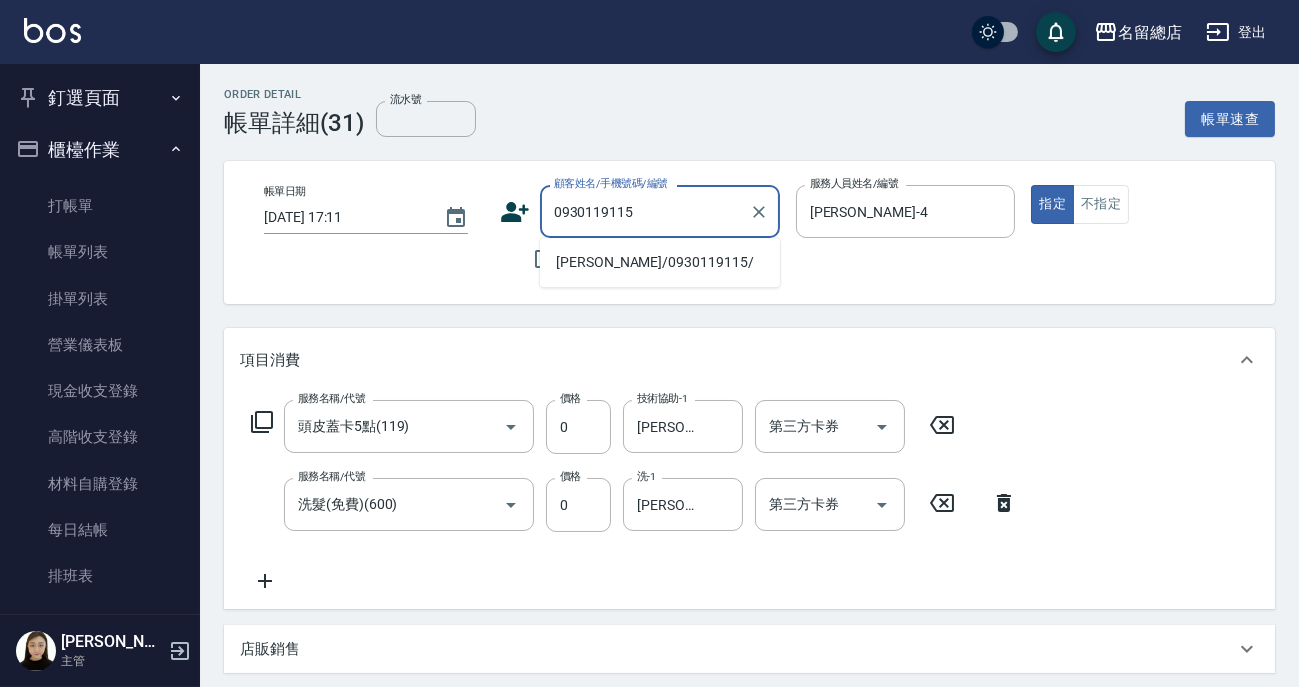 click on "高芷嫣/0930119115/" at bounding box center [660, 262] 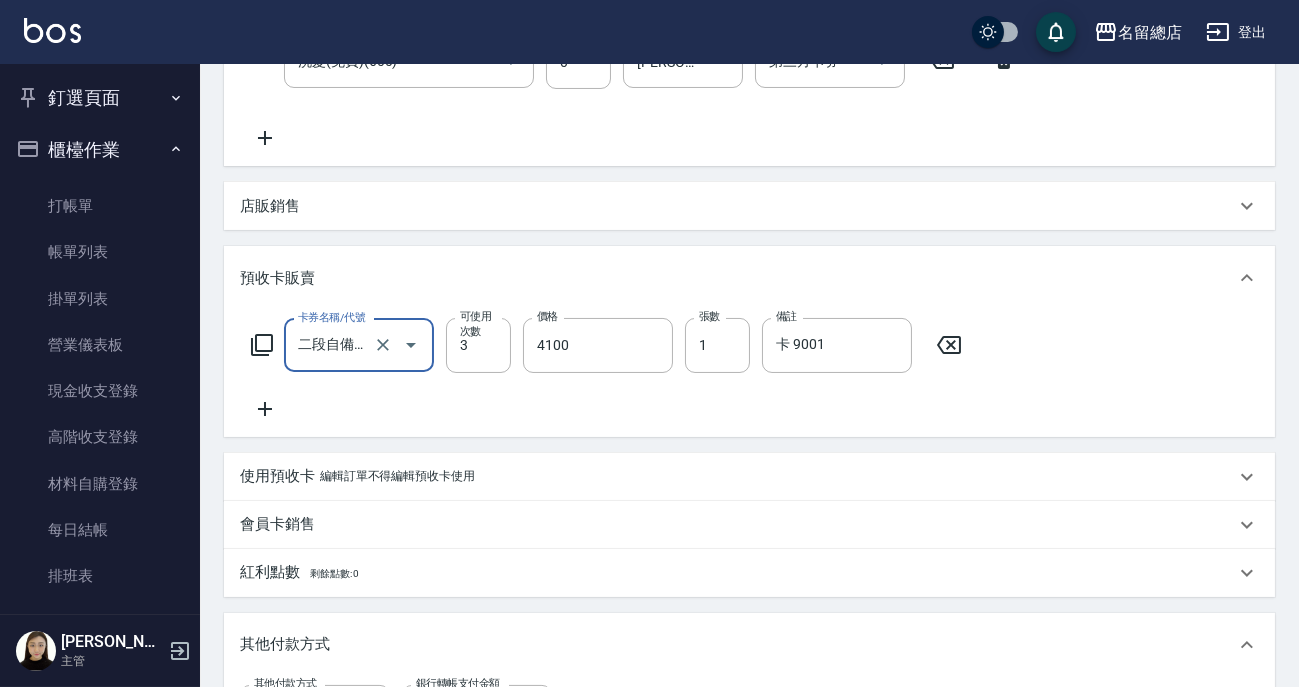 scroll, scrollTop: 807, scrollLeft: 0, axis: vertical 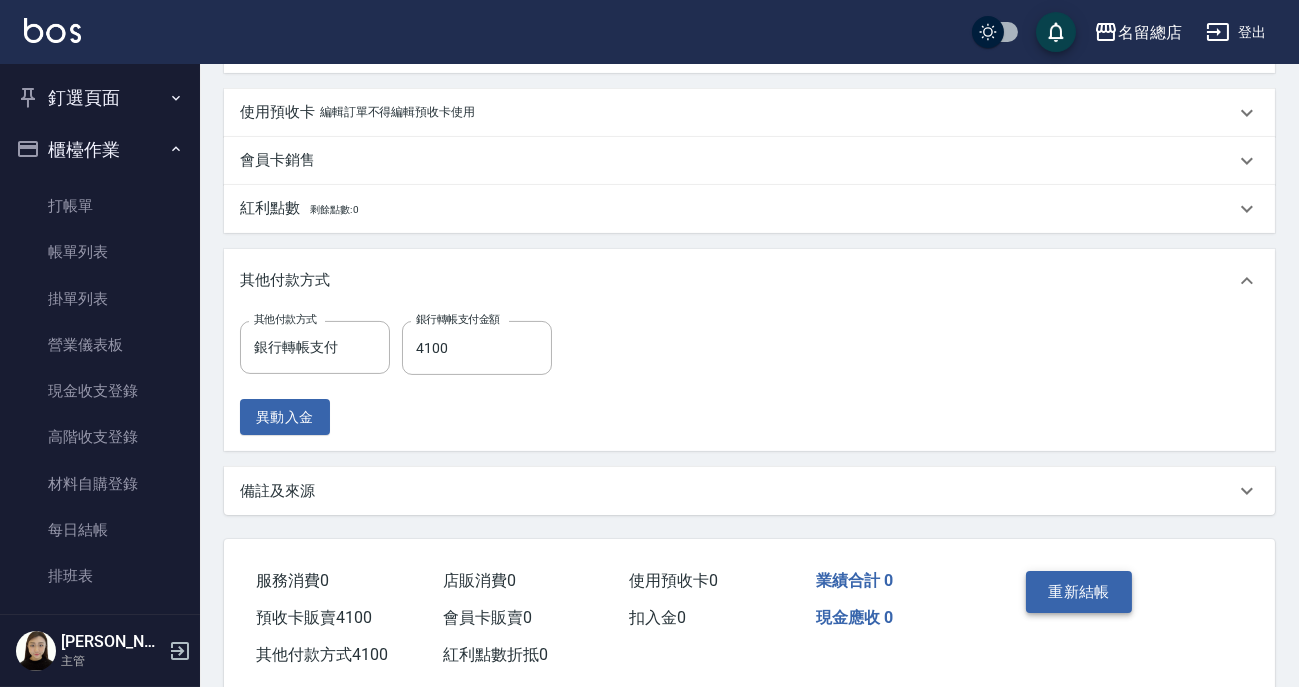 click on "重新結帳" at bounding box center [1079, 592] 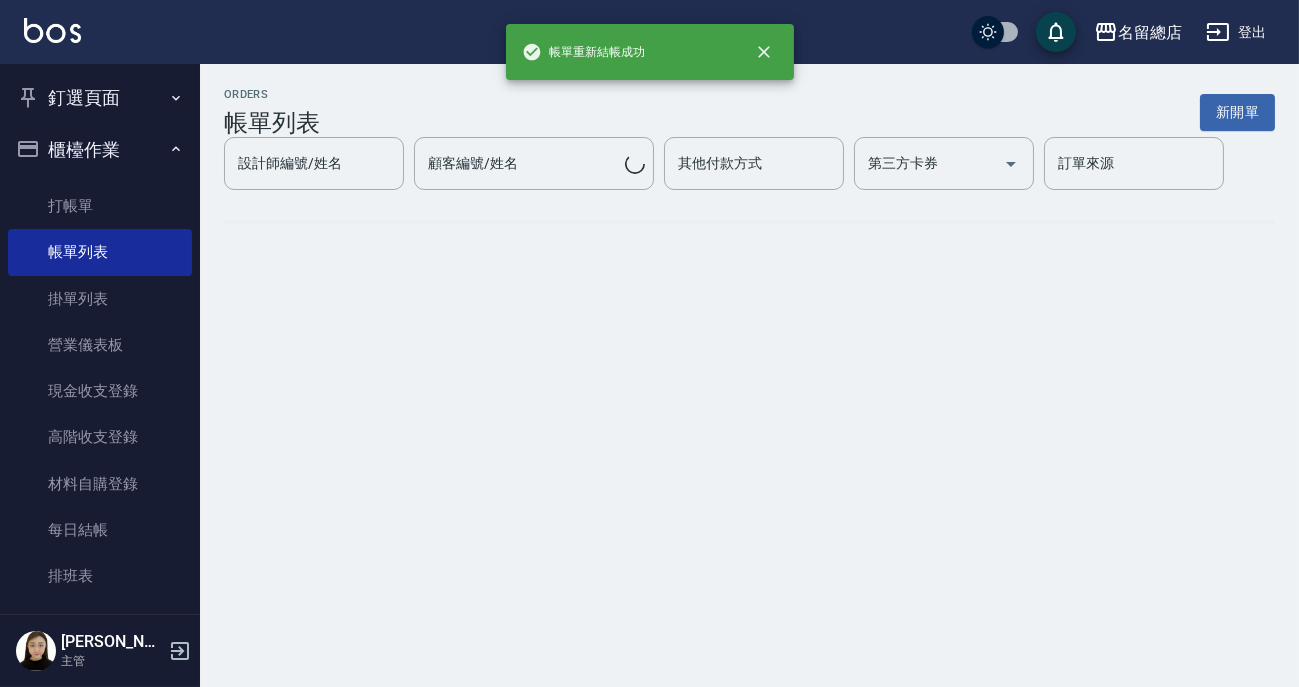 scroll, scrollTop: 0, scrollLeft: 0, axis: both 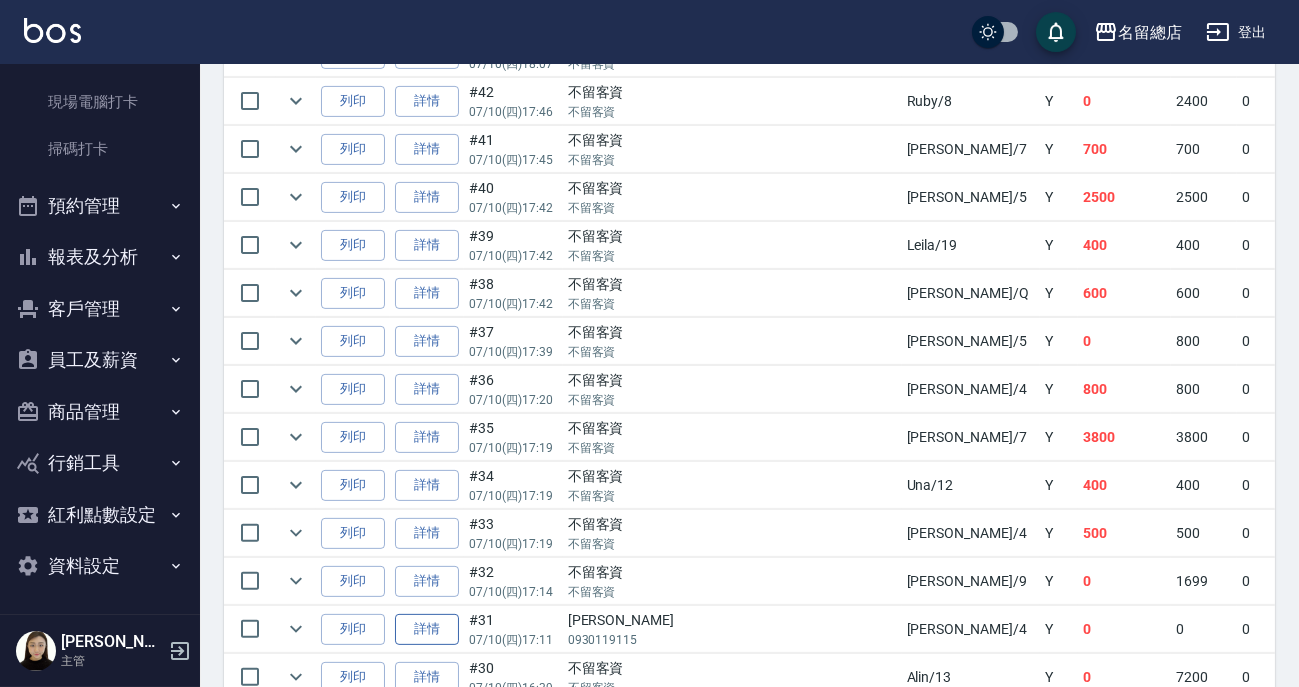 click on "詳情" at bounding box center (427, 629) 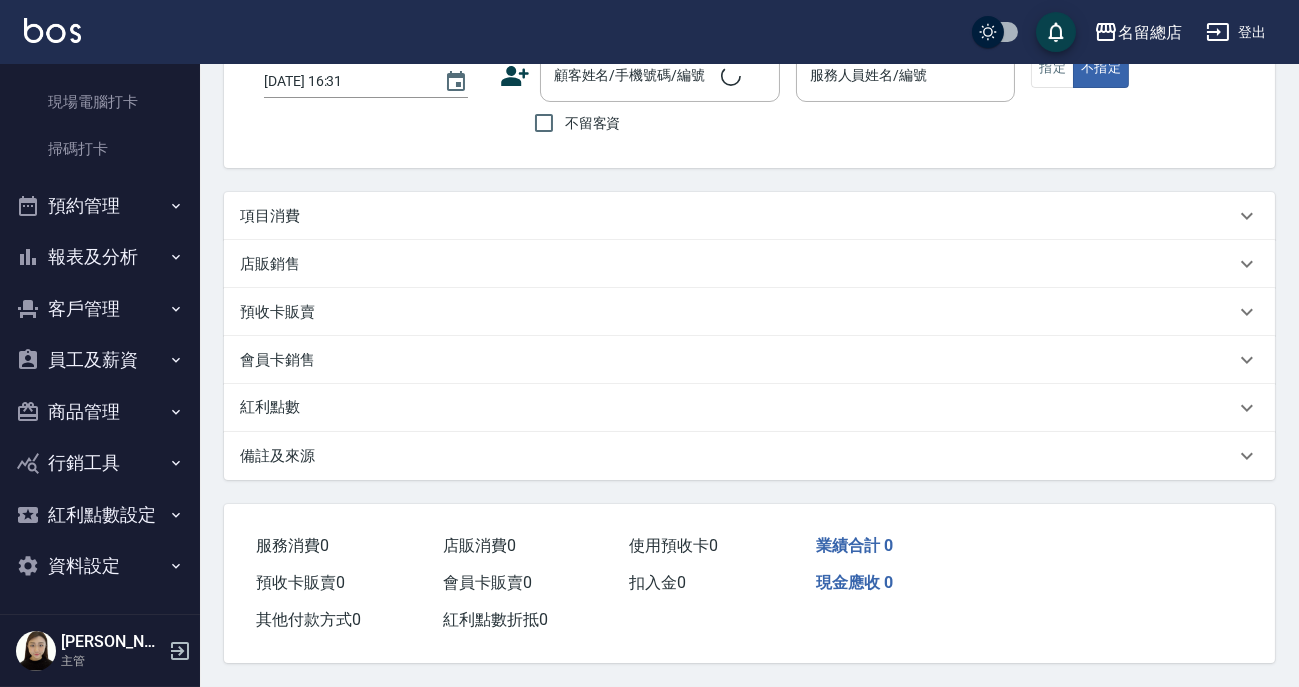 scroll, scrollTop: 0, scrollLeft: 0, axis: both 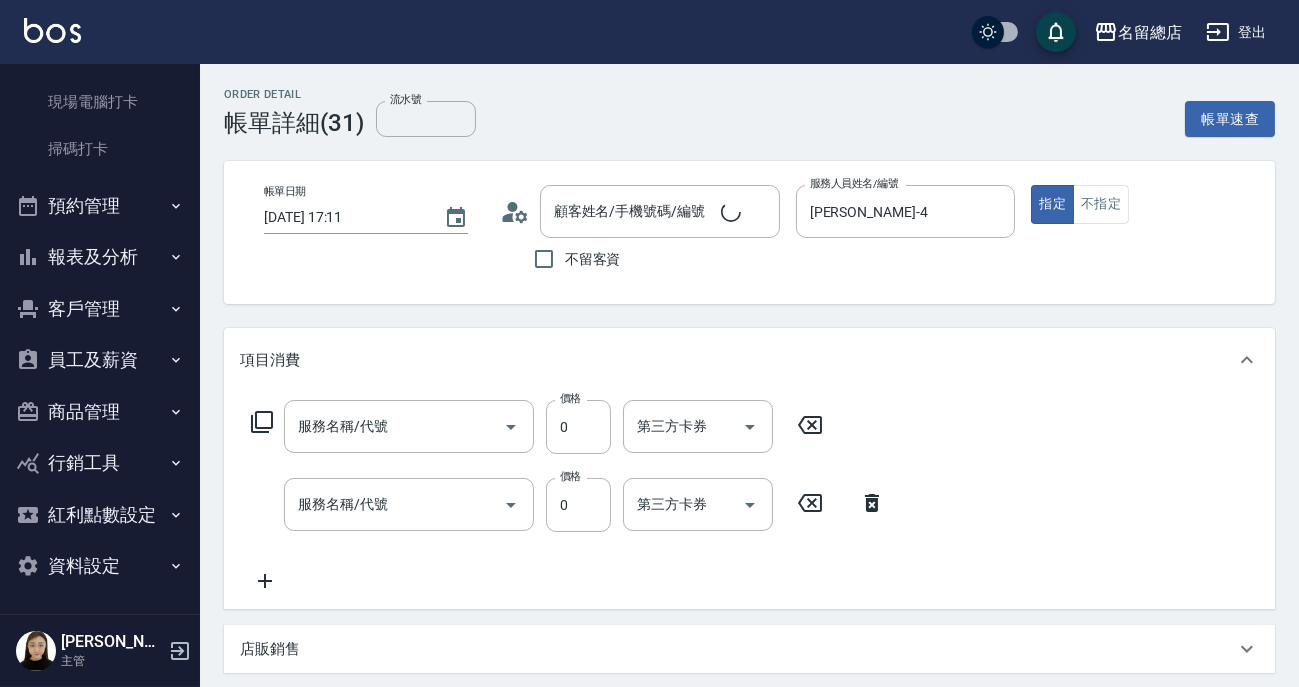 type on "2025/07/10 17:11" 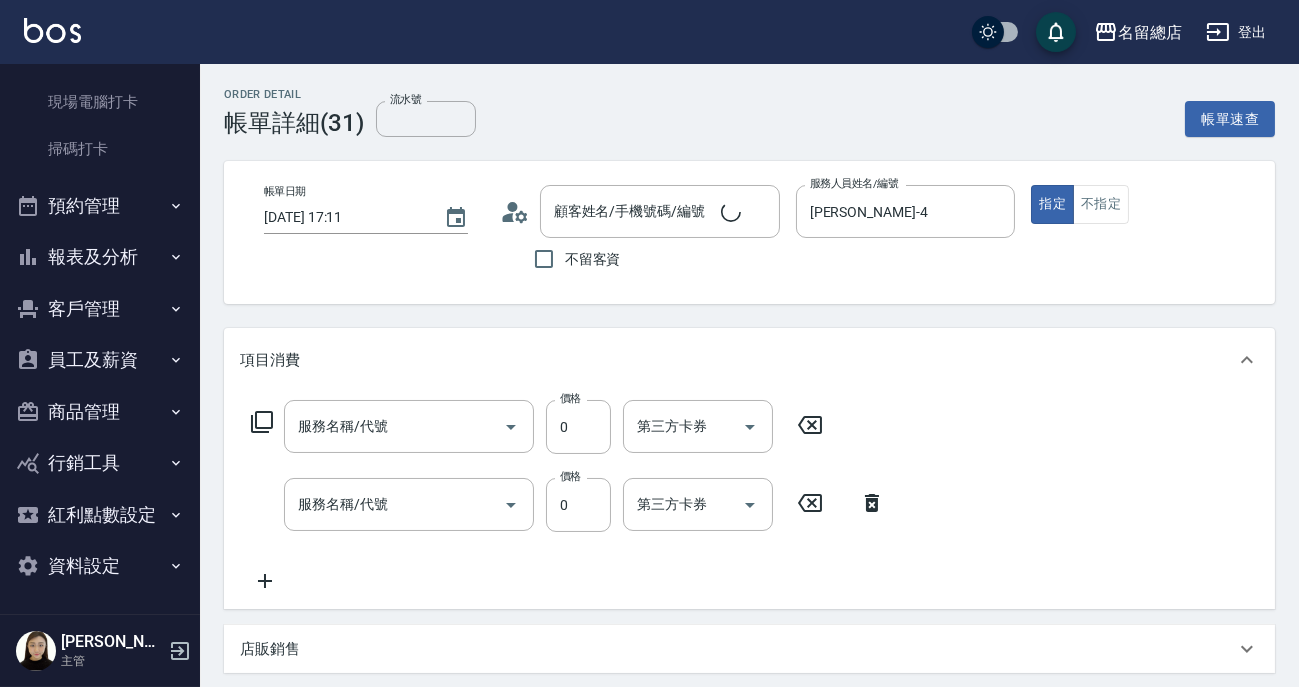 type on "Amy-4" 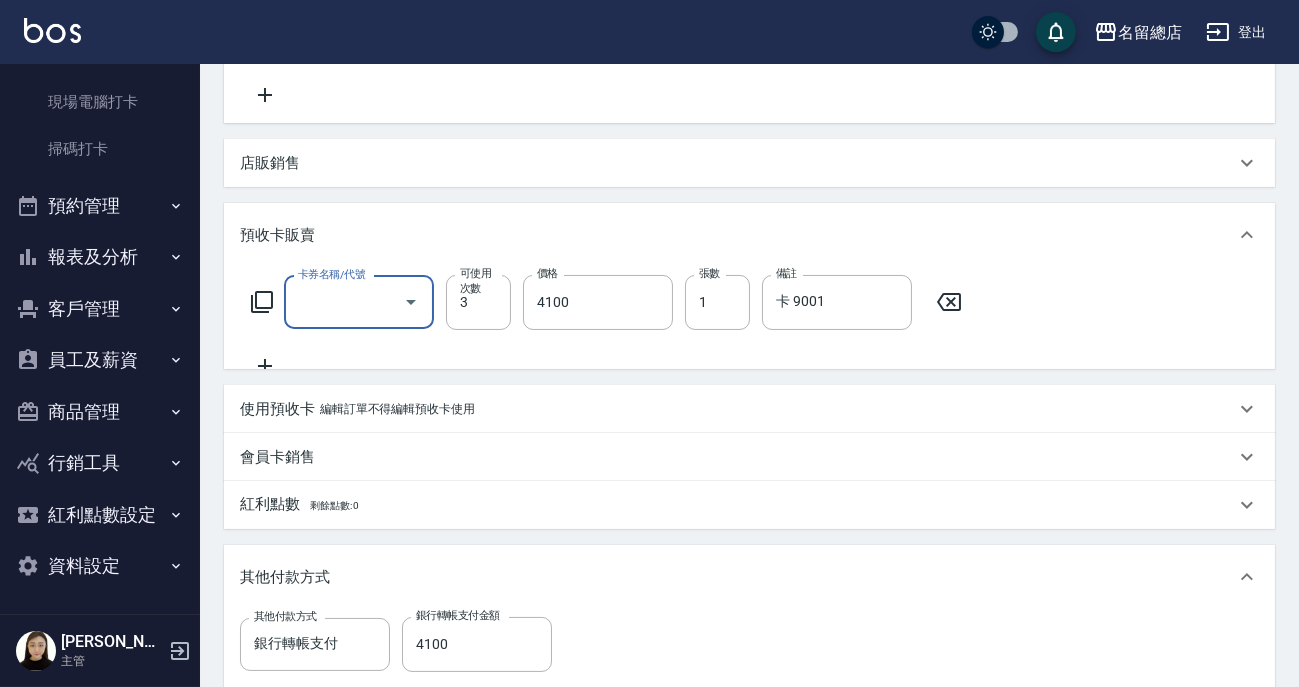 scroll, scrollTop: 34, scrollLeft: 0, axis: vertical 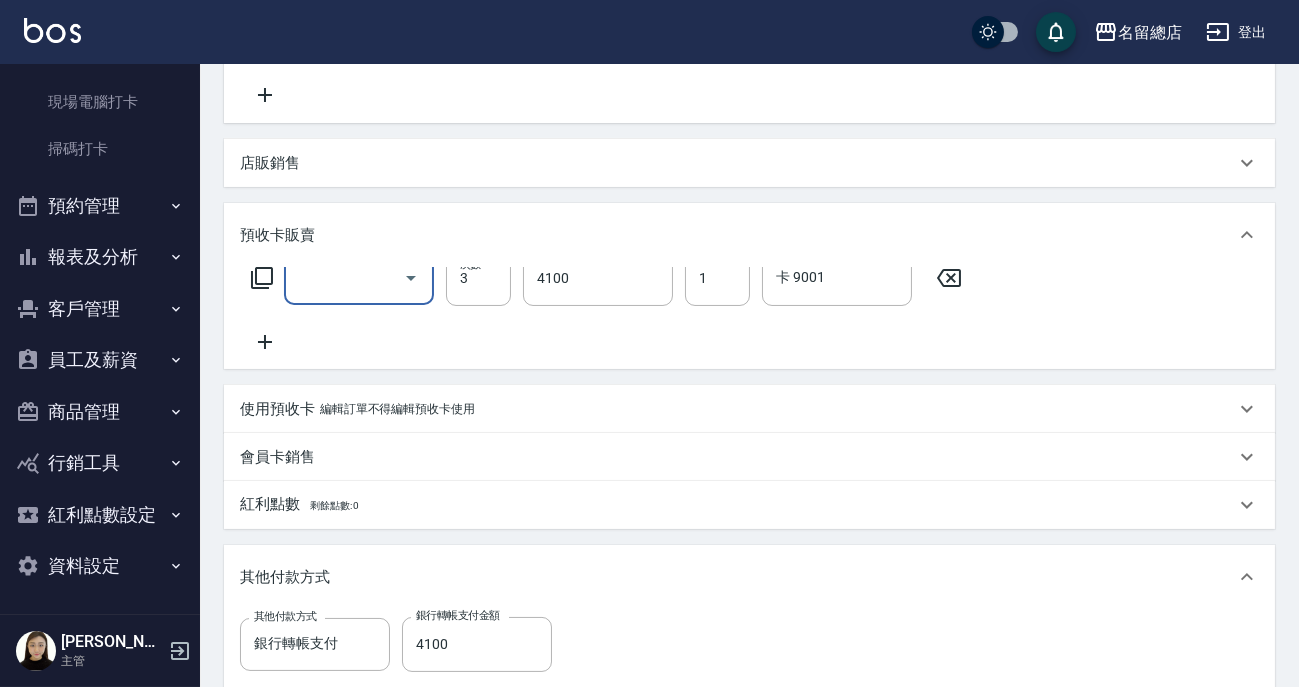type on "洗髮(免費)(600)" 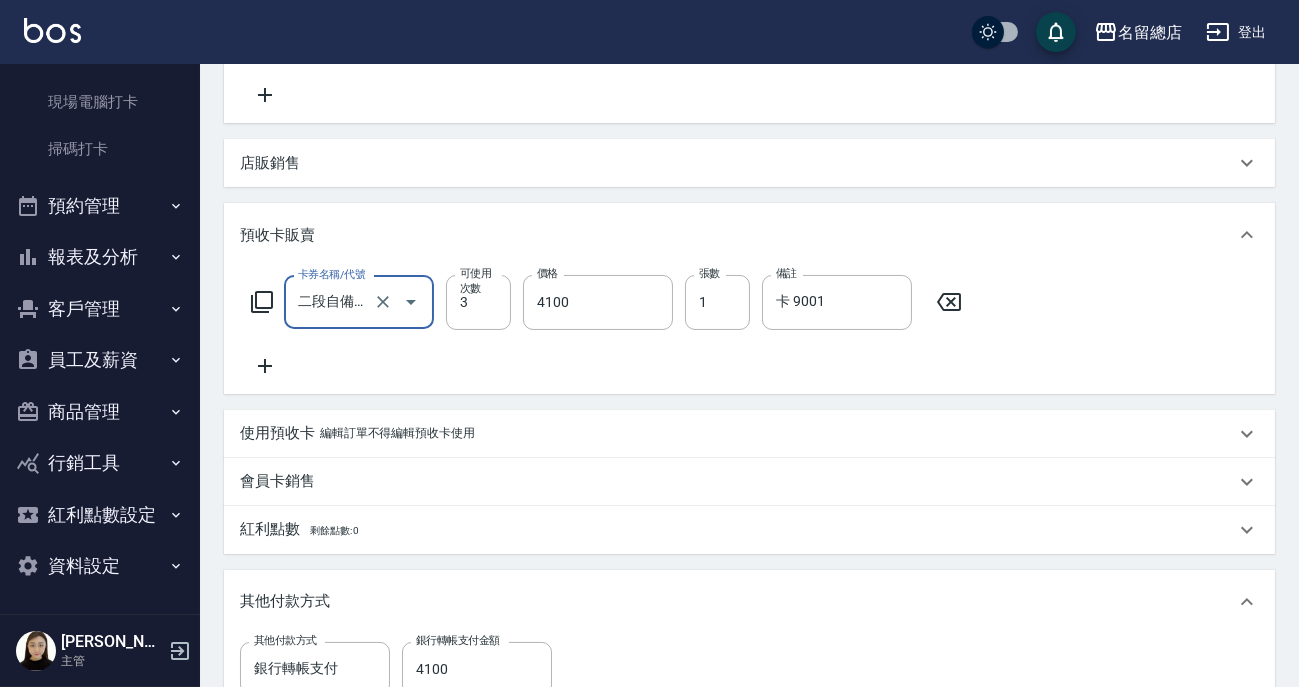 type on "高芷嫣/0930119115/" 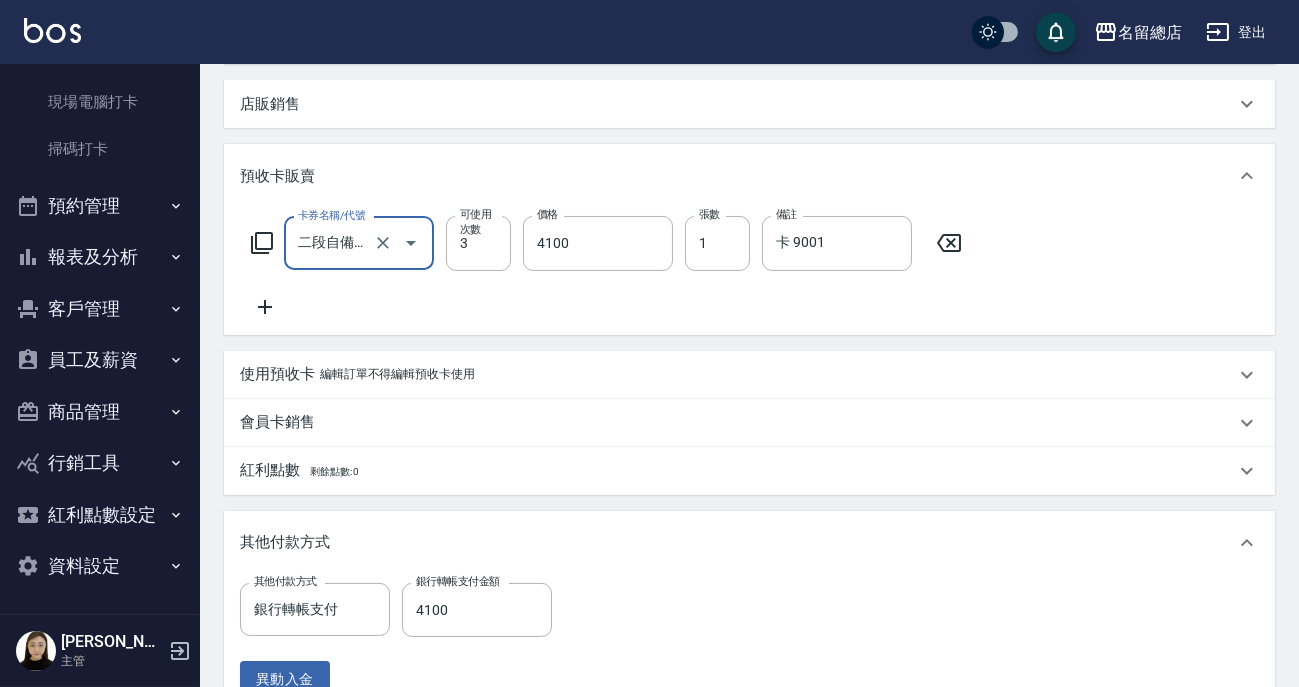 scroll, scrollTop: 846, scrollLeft: 0, axis: vertical 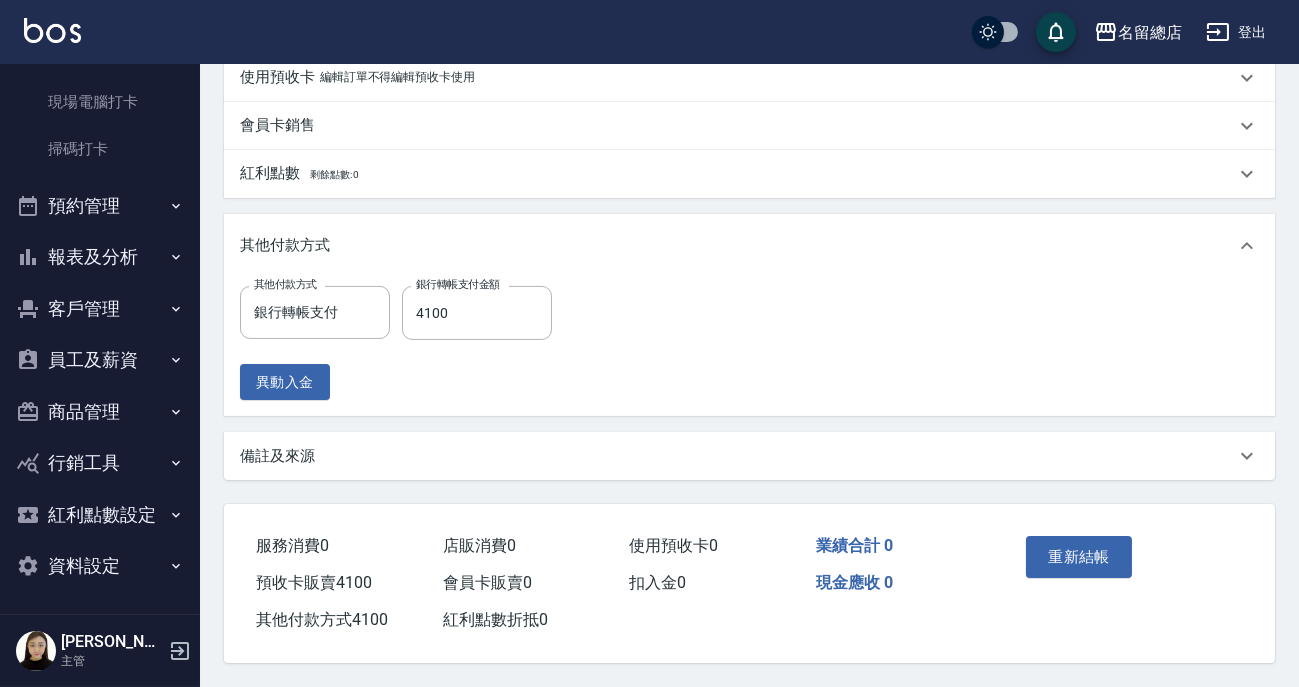 click on "重新結帳" at bounding box center [1070, 571] 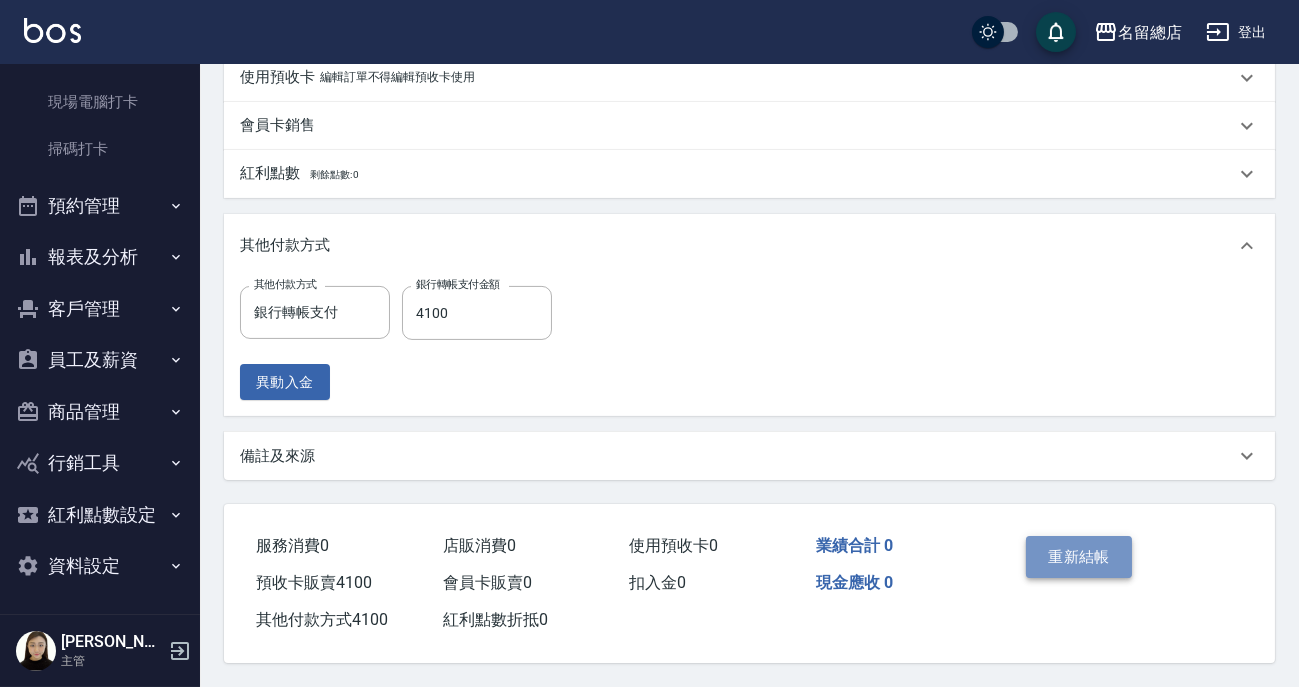 click on "重新結帳" at bounding box center (1079, 557) 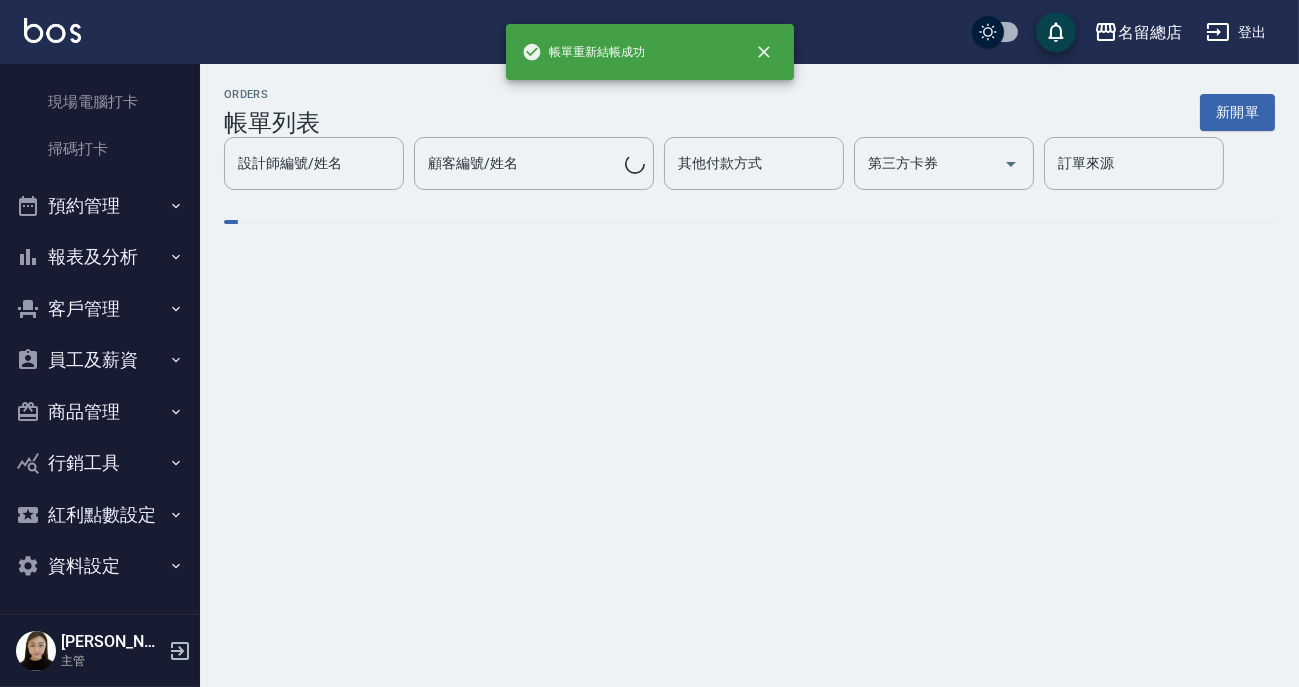 scroll, scrollTop: 0, scrollLeft: 0, axis: both 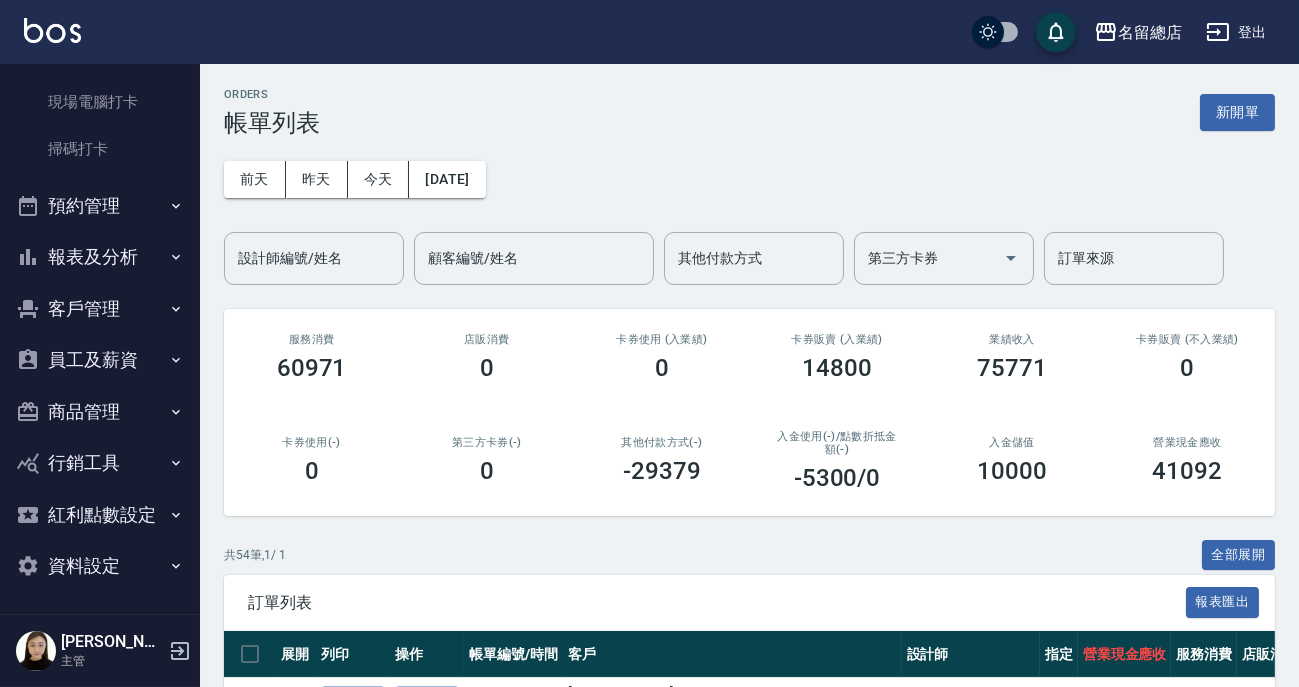 click on "客戶管理" at bounding box center [100, 309] 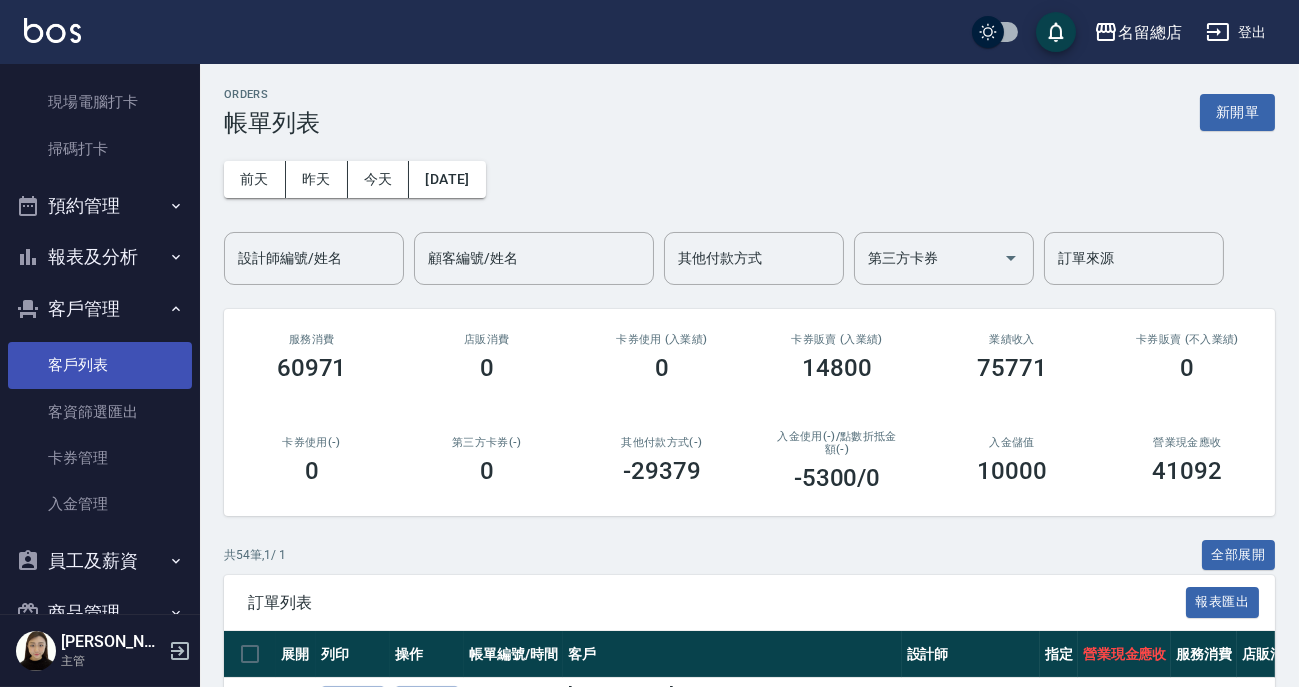 click on "客戶列表" at bounding box center (100, 365) 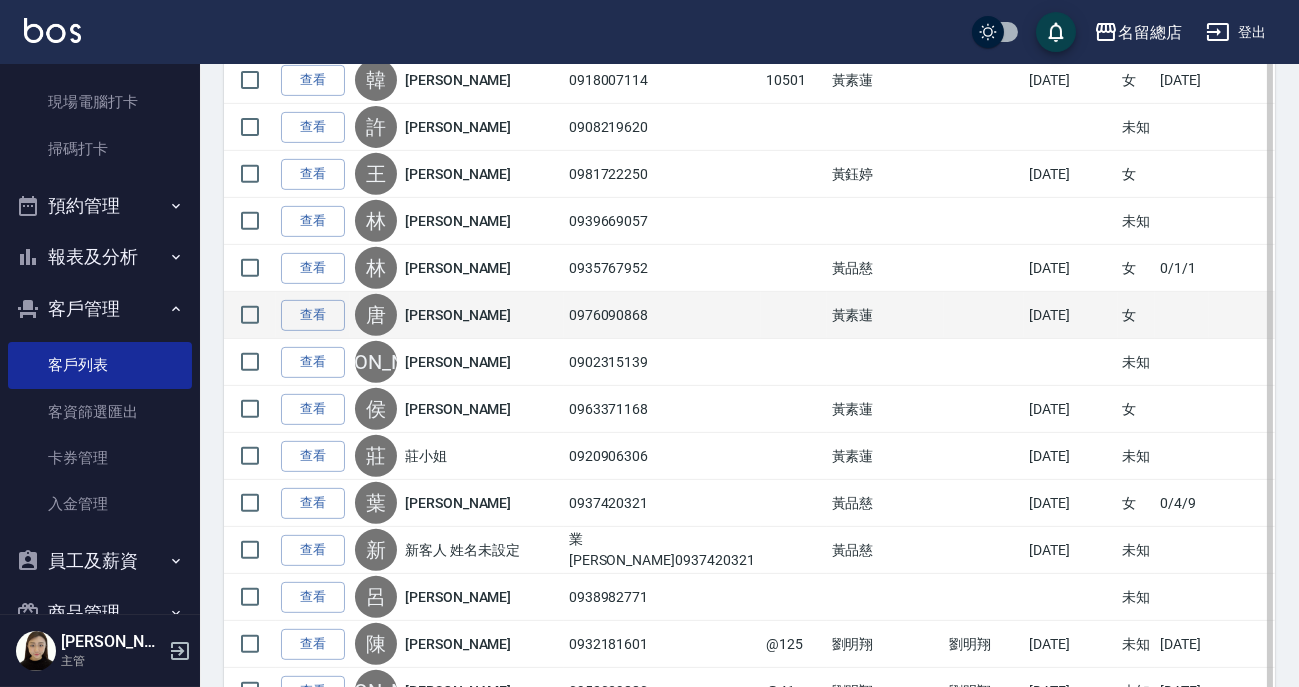 scroll, scrollTop: 1909, scrollLeft: 0, axis: vertical 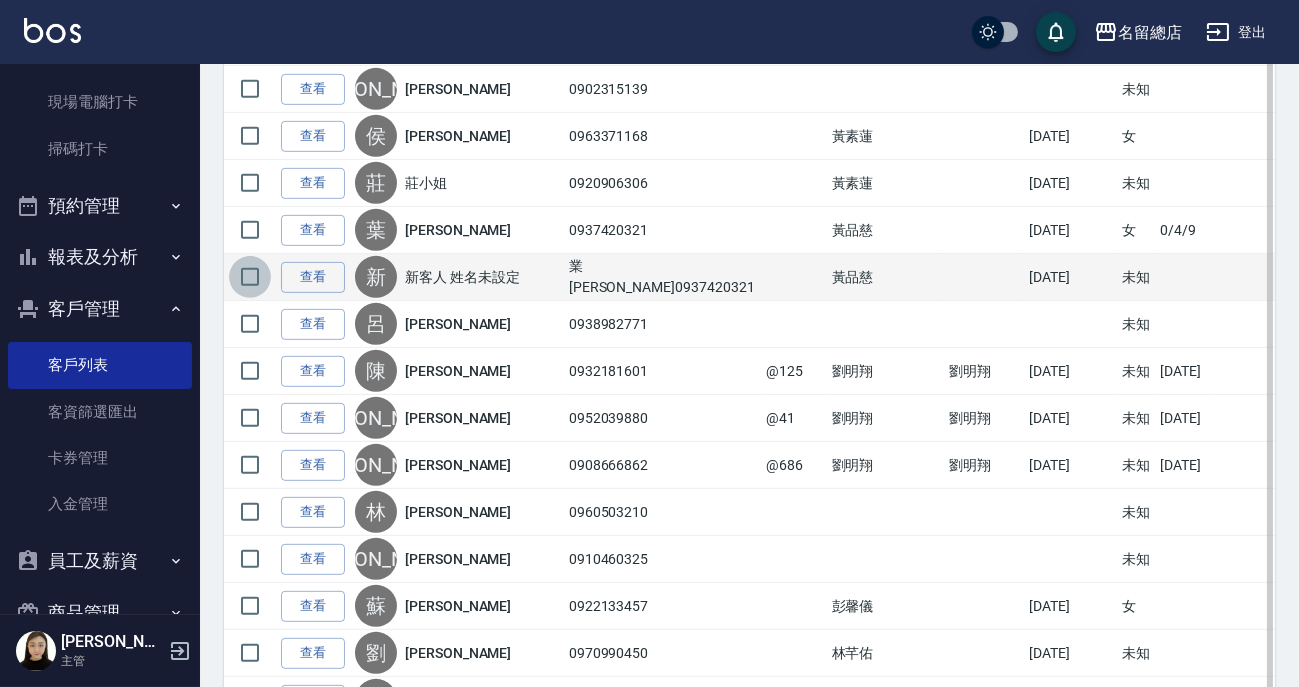 click at bounding box center (250, 277) 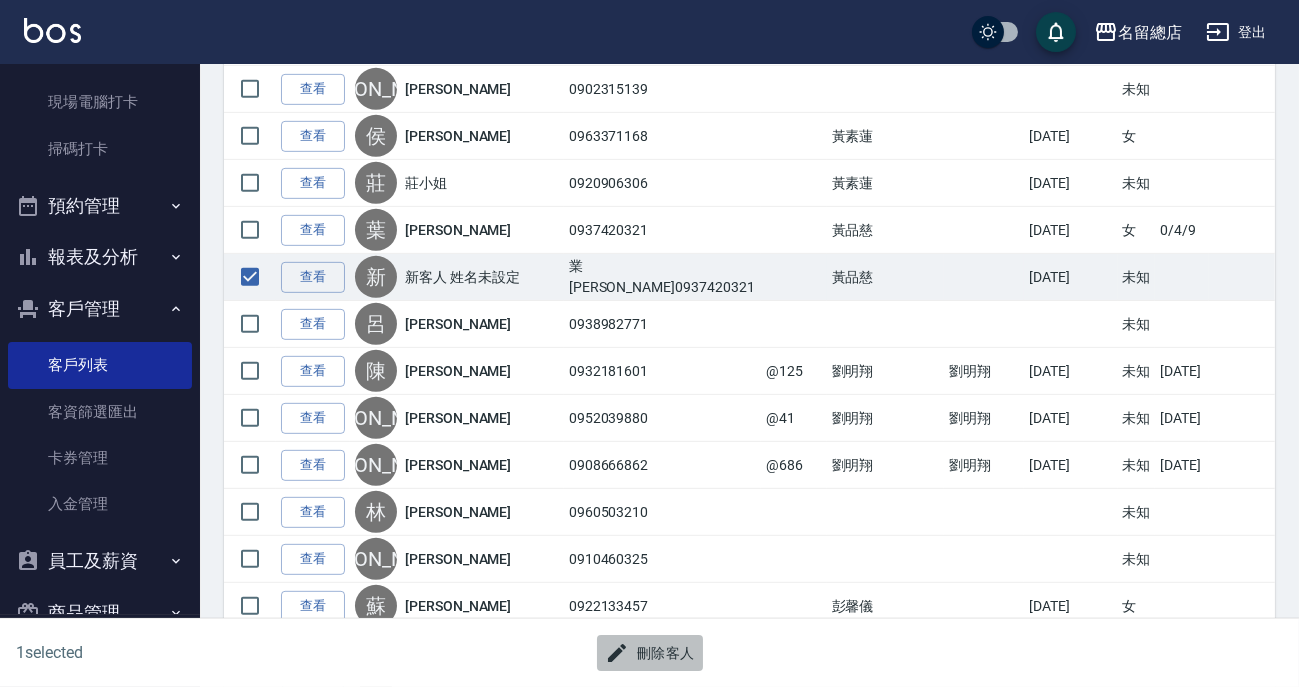 click on "刪除客人" at bounding box center [650, 653] 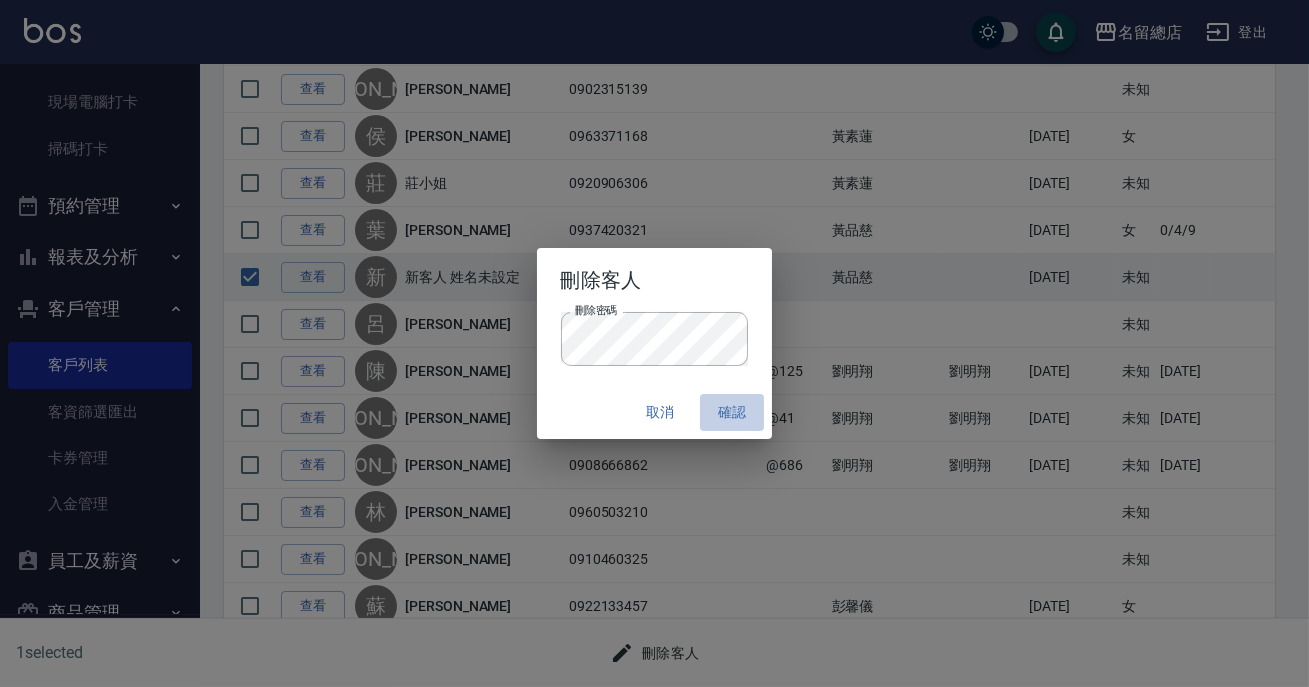 click on "確認" at bounding box center (732, 412) 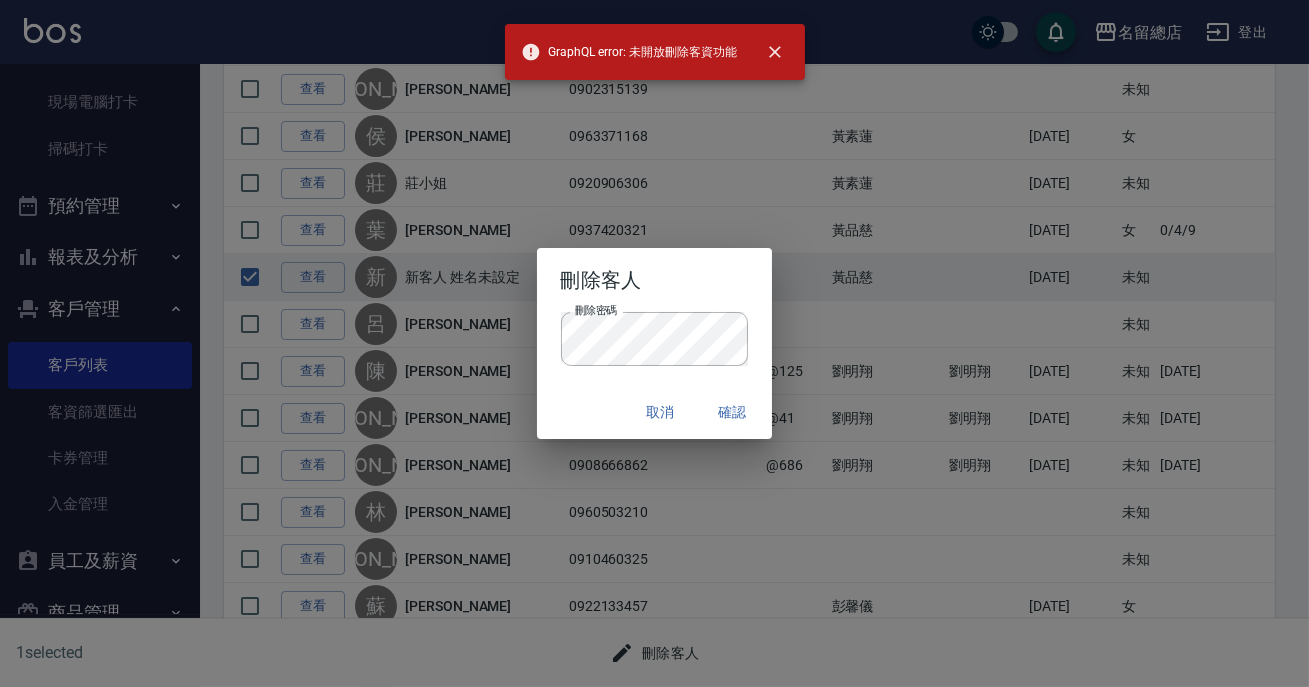 click on "確認" at bounding box center (732, 412) 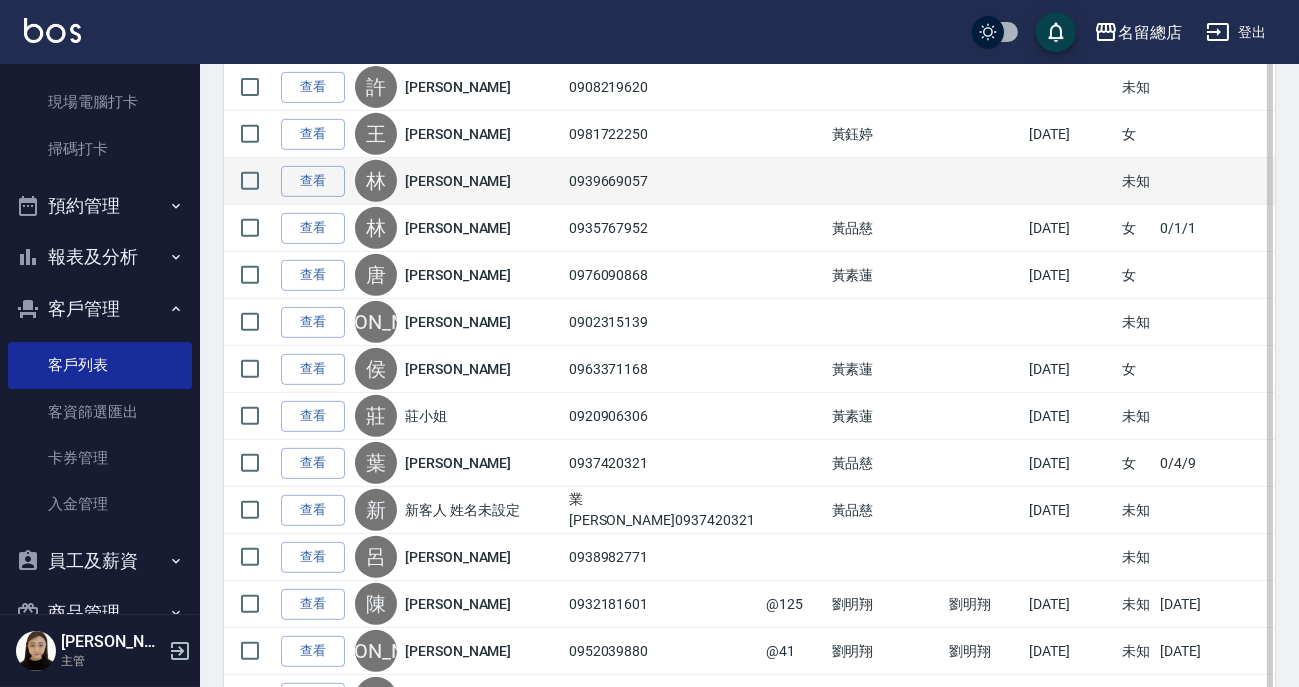 scroll, scrollTop: 1767, scrollLeft: 0, axis: vertical 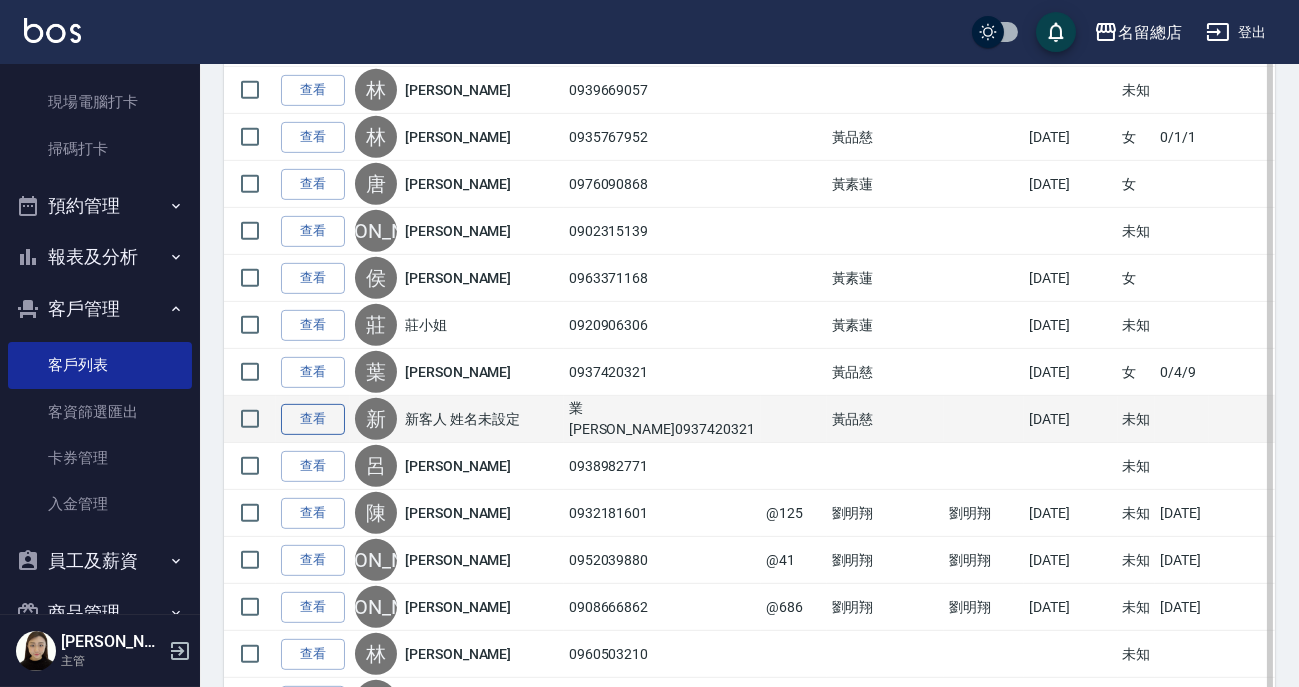 click on "查看" at bounding box center [313, 419] 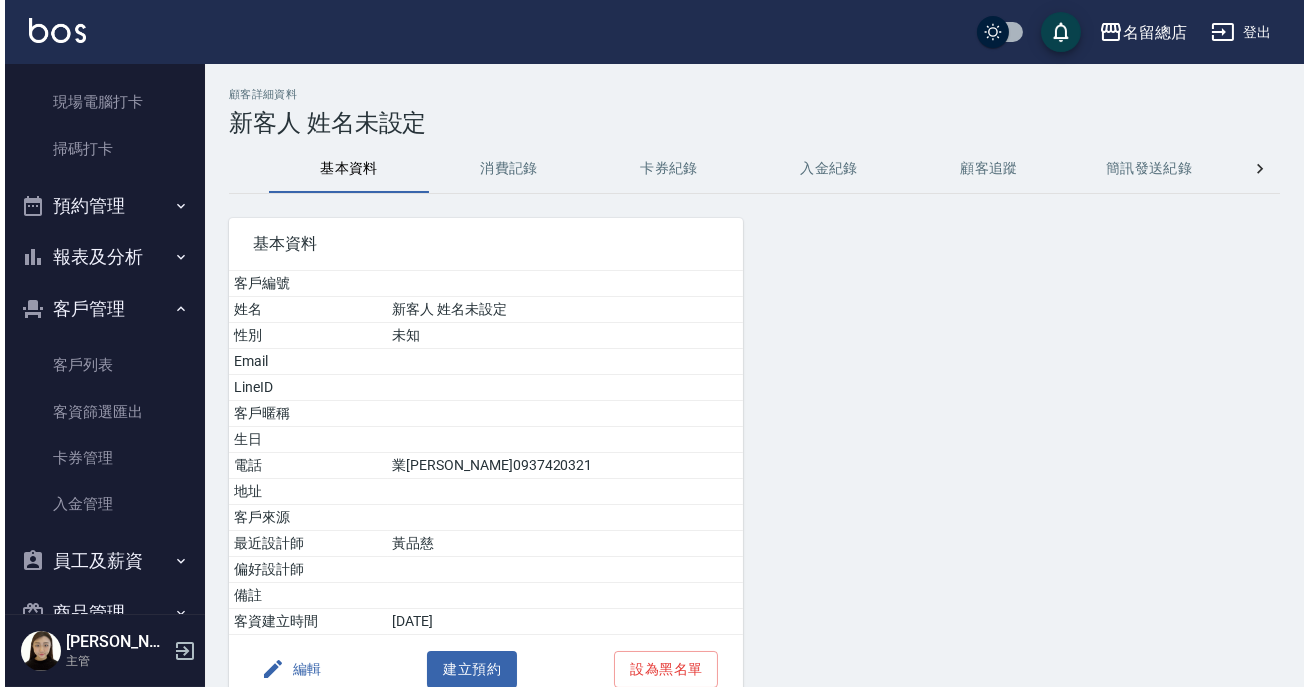 scroll, scrollTop: 99, scrollLeft: 0, axis: vertical 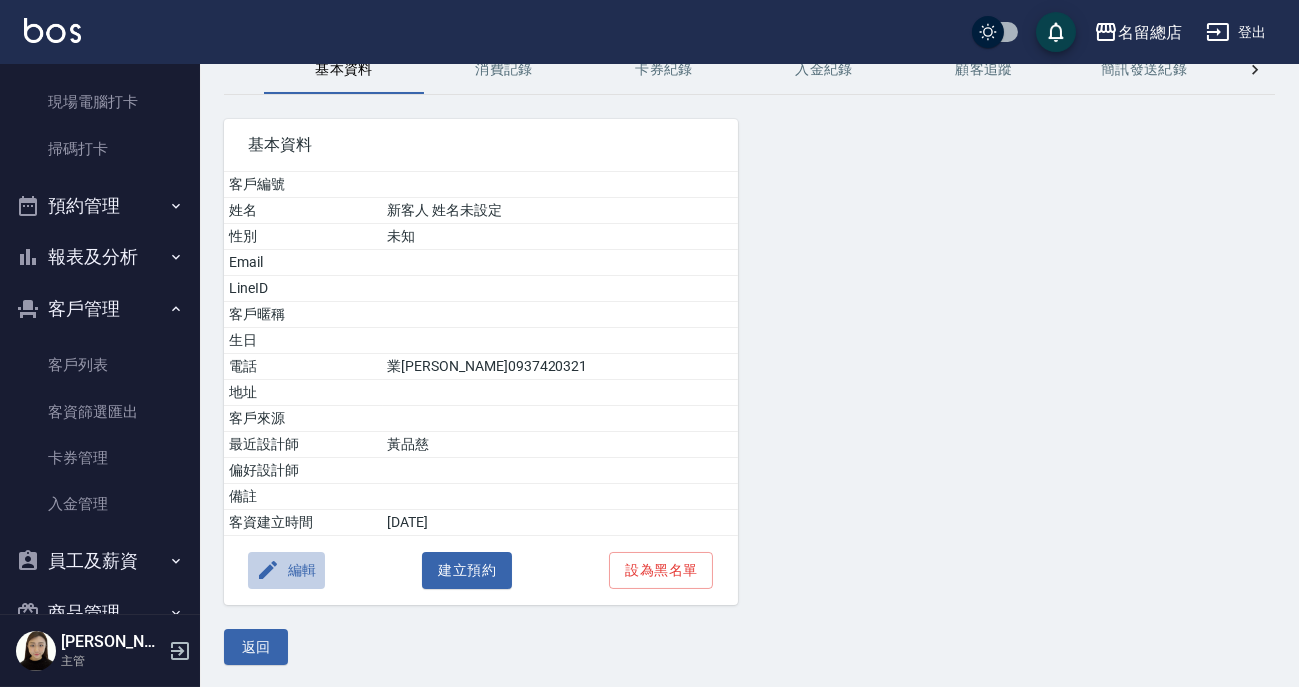 click on "編輯" at bounding box center [286, 570] 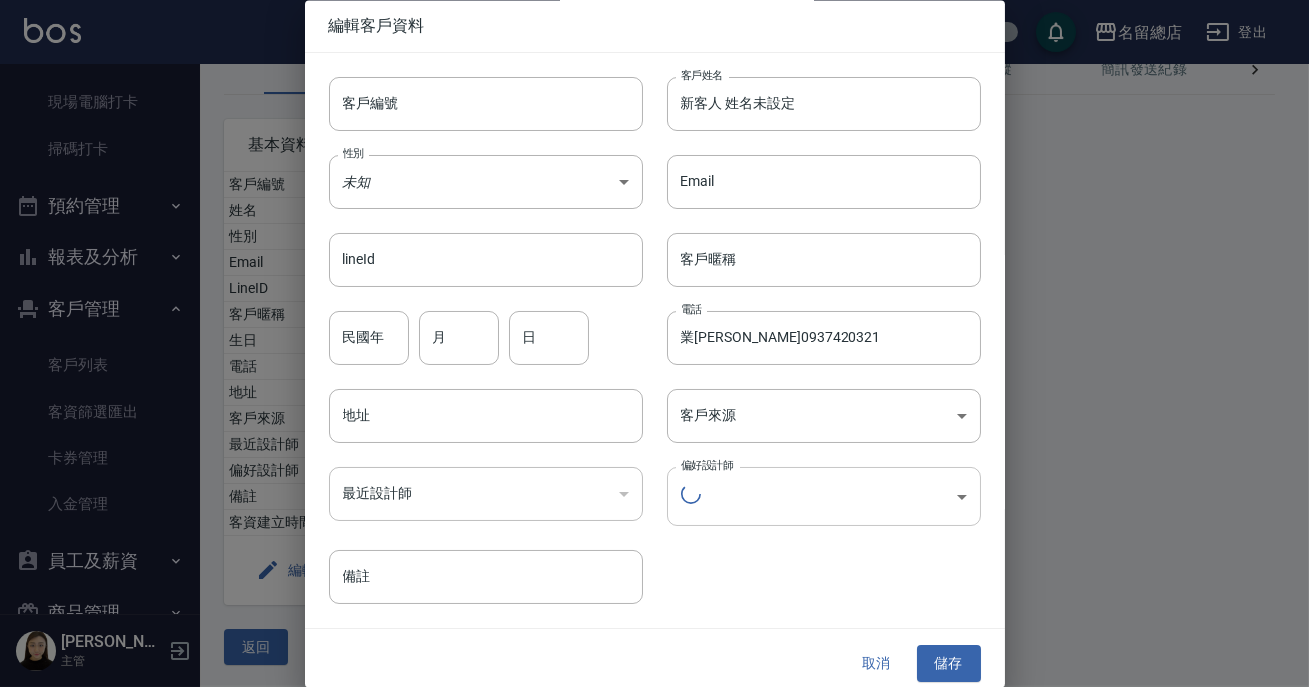 type 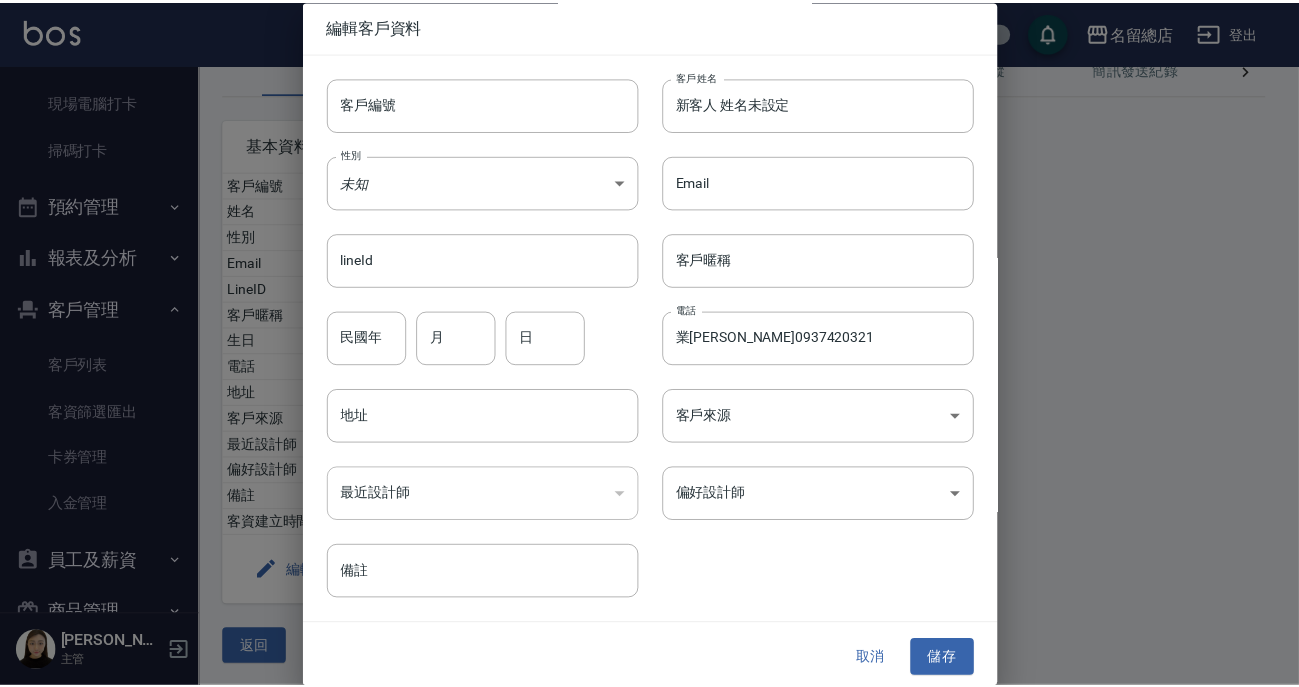 scroll, scrollTop: 5, scrollLeft: 0, axis: vertical 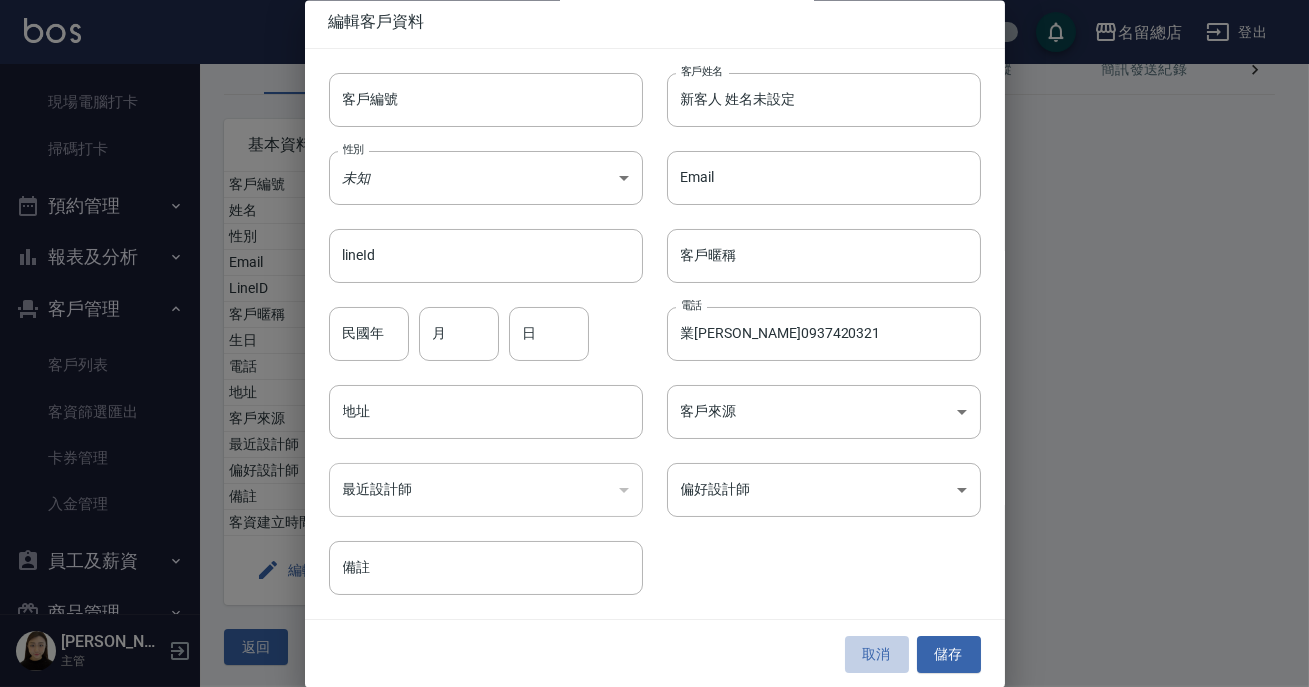 click on "取消" at bounding box center (877, 654) 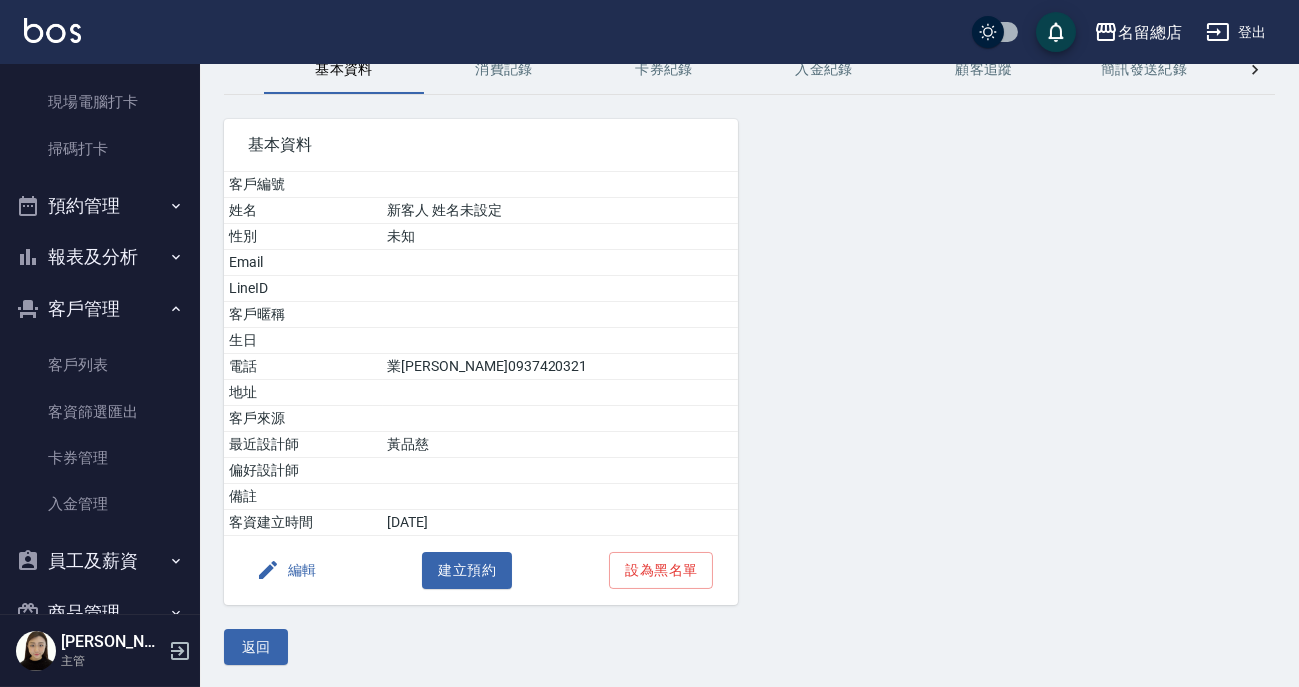 scroll, scrollTop: 702, scrollLeft: 0, axis: vertical 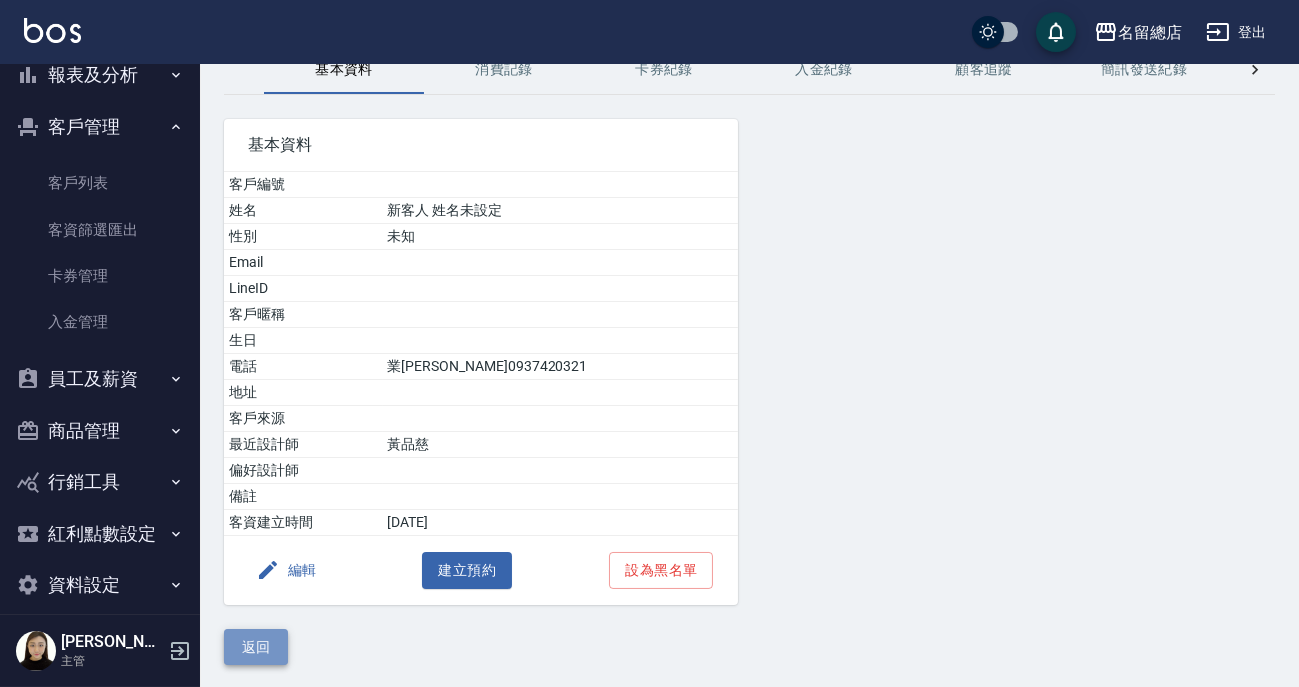 click on "返回" at bounding box center [256, 647] 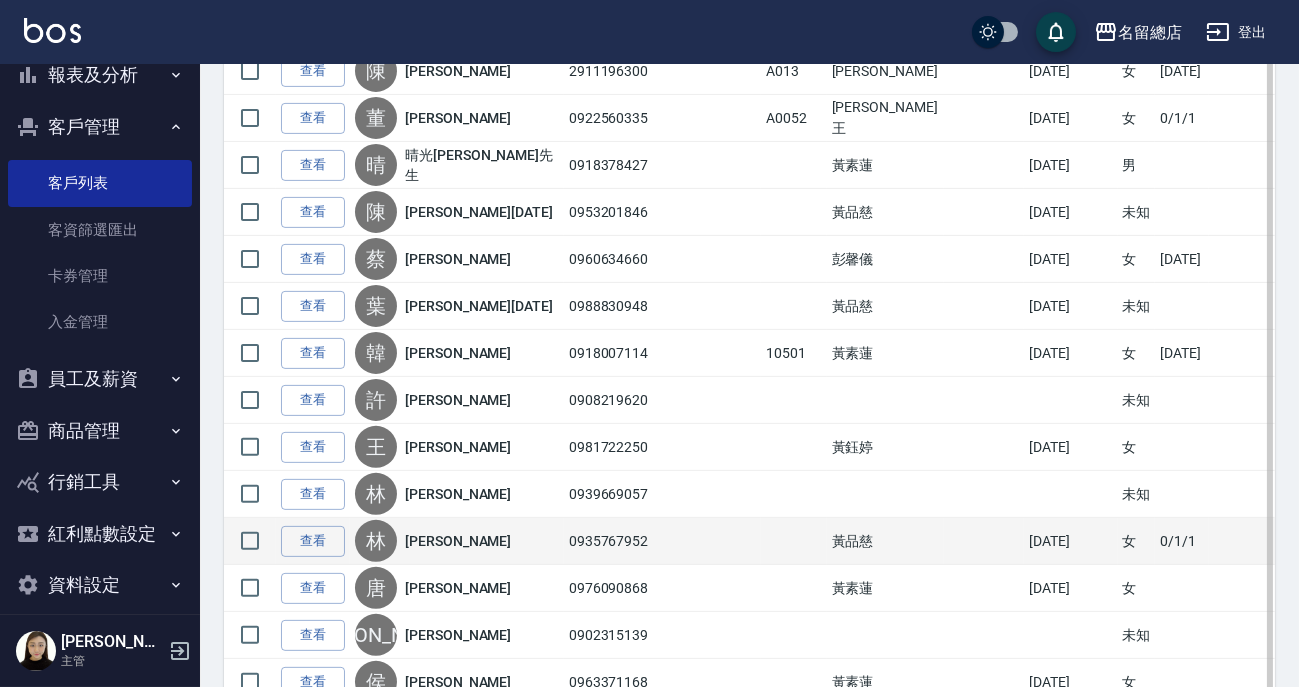 scroll, scrollTop: 1727, scrollLeft: 0, axis: vertical 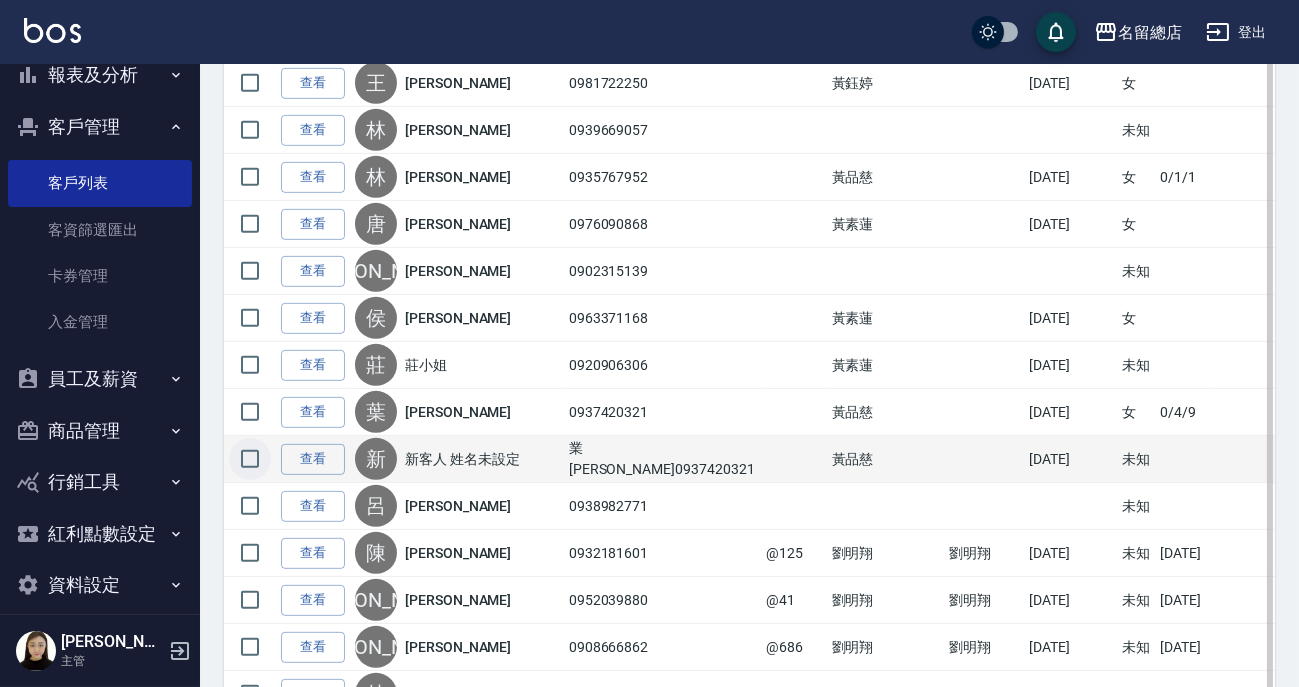 click at bounding box center (250, 459) 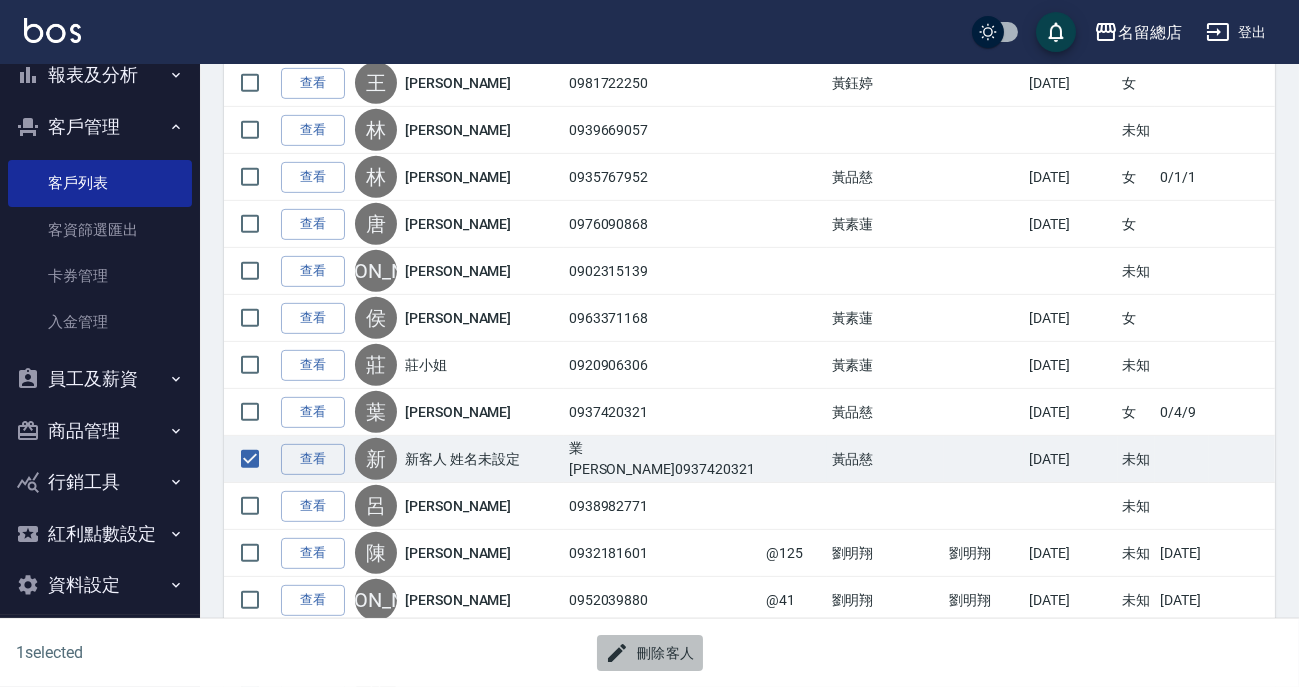 click 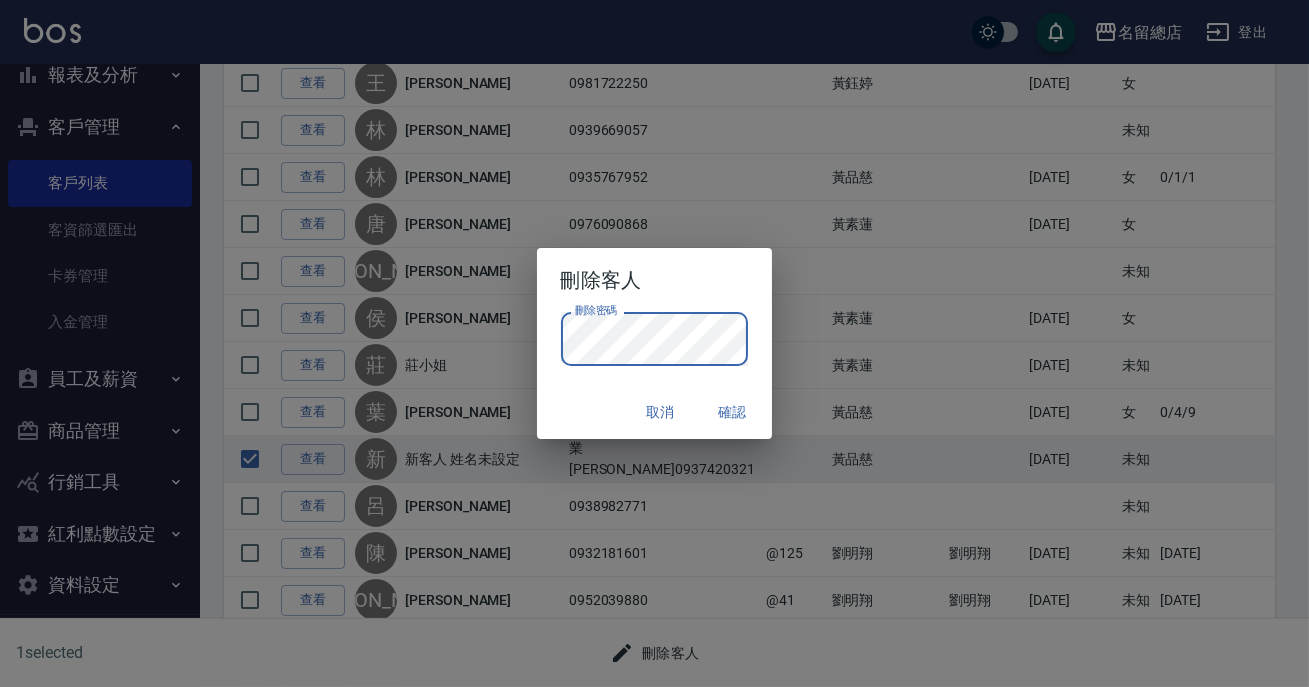 click on "確認" at bounding box center (732, 412) 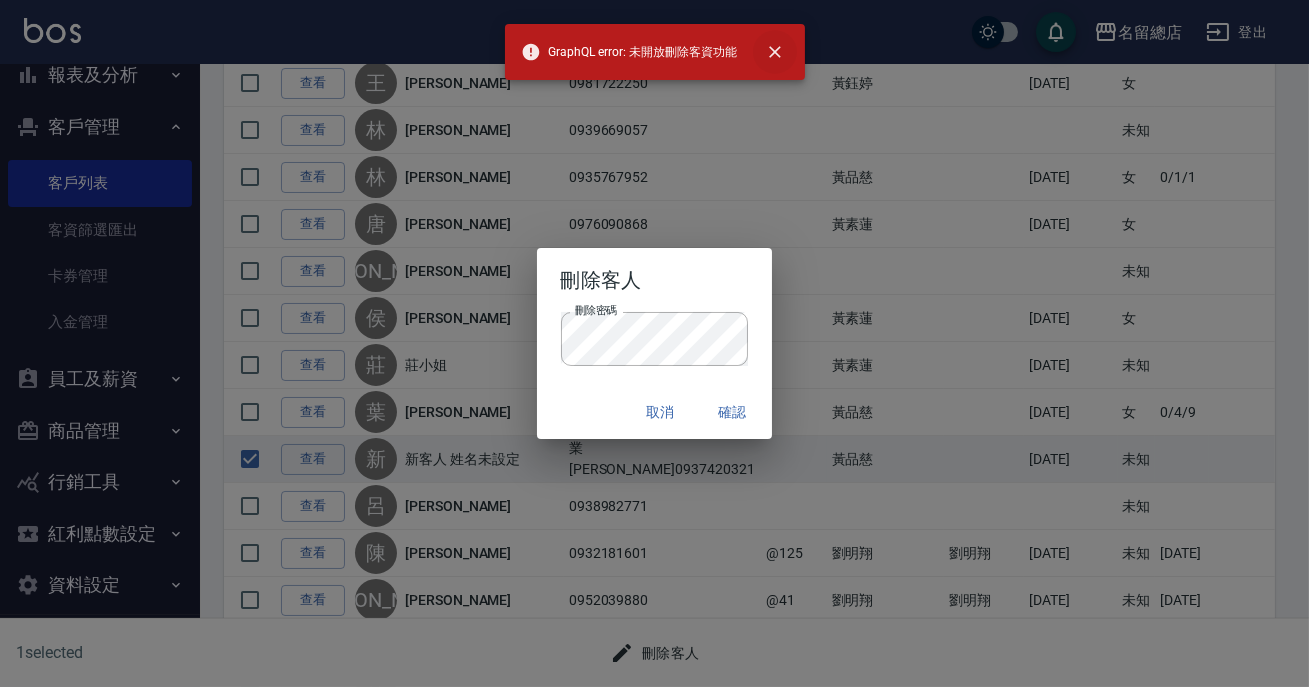click 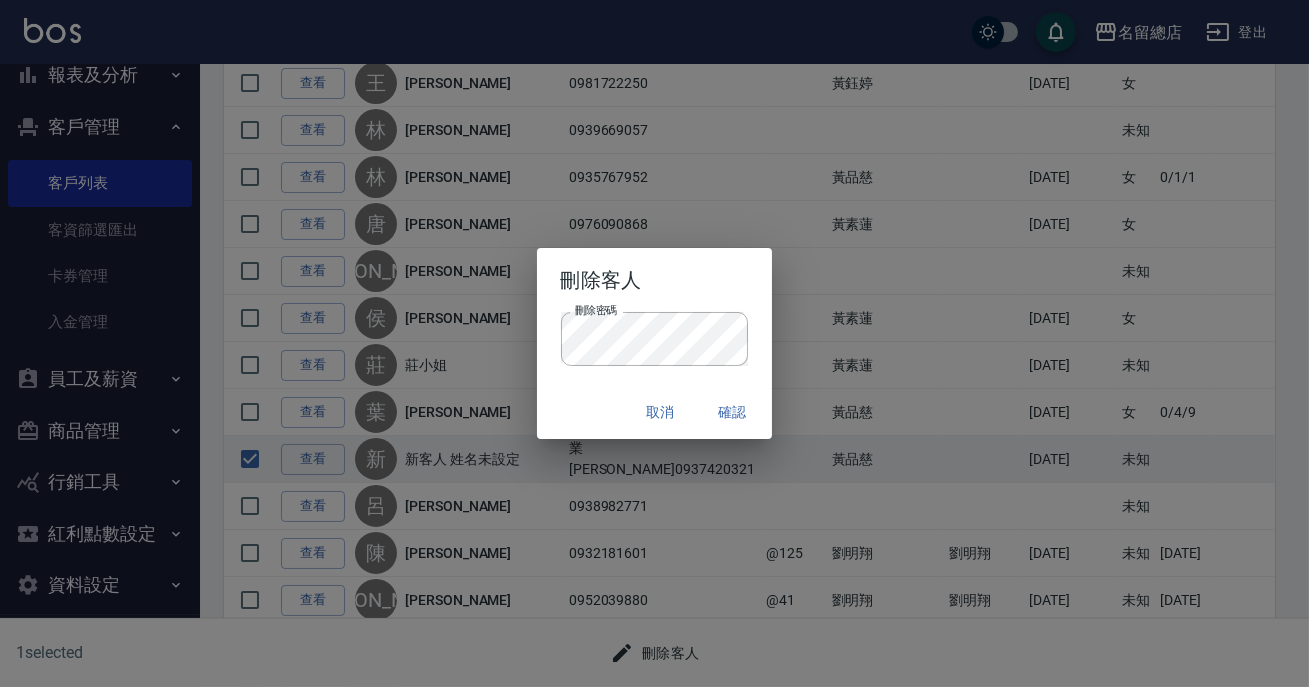 click on "取消" at bounding box center [660, 412] 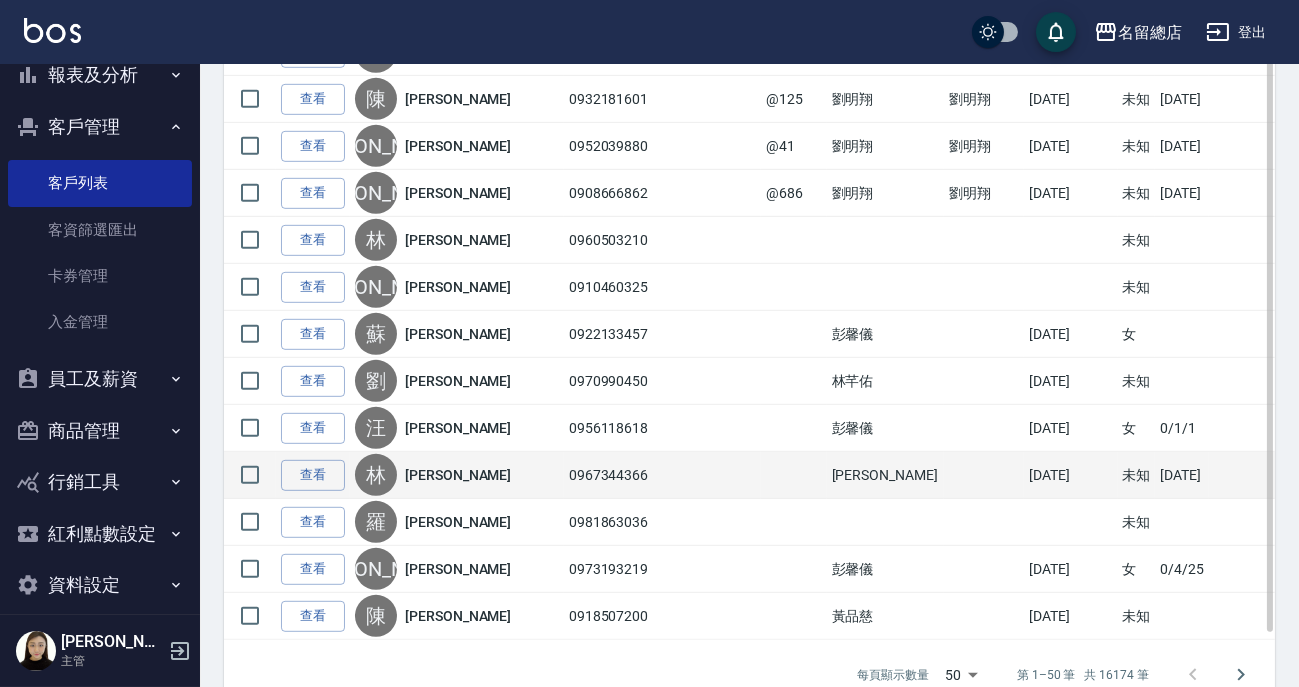 scroll, scrollTop: 2221, scrollLeft: 0, axis: vertical 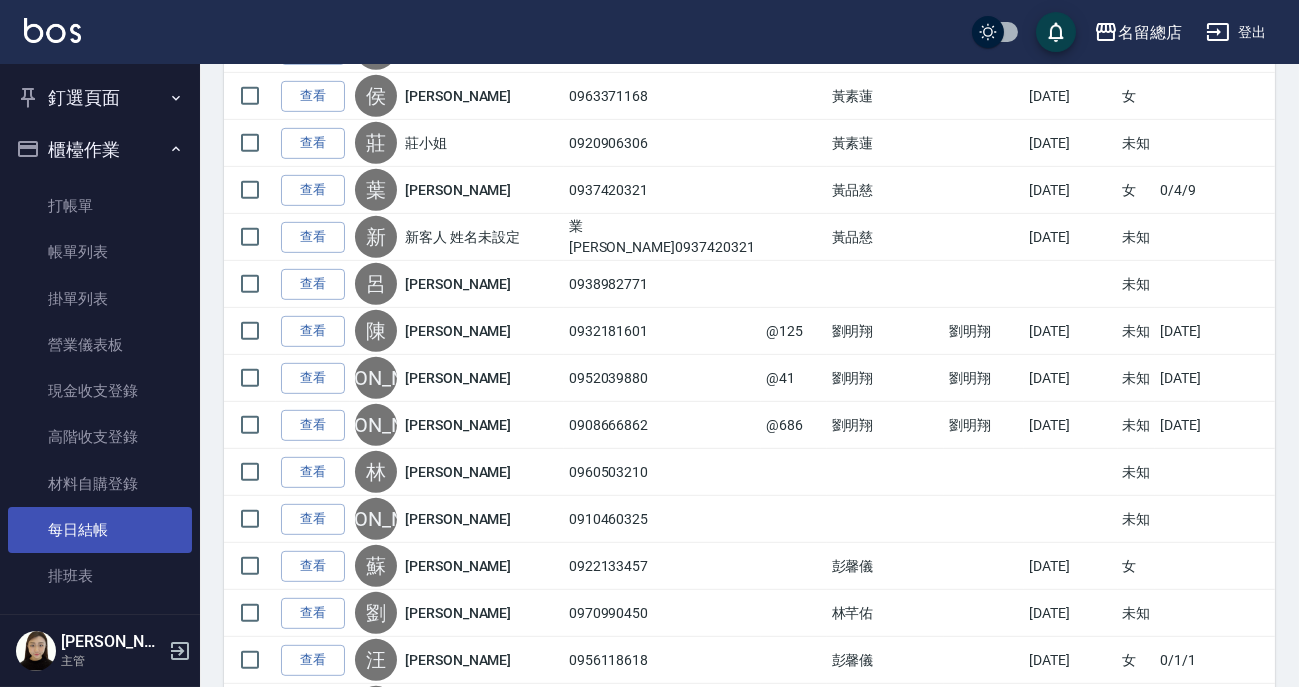 click on "每日結帳" at bounding box center (100, 530) 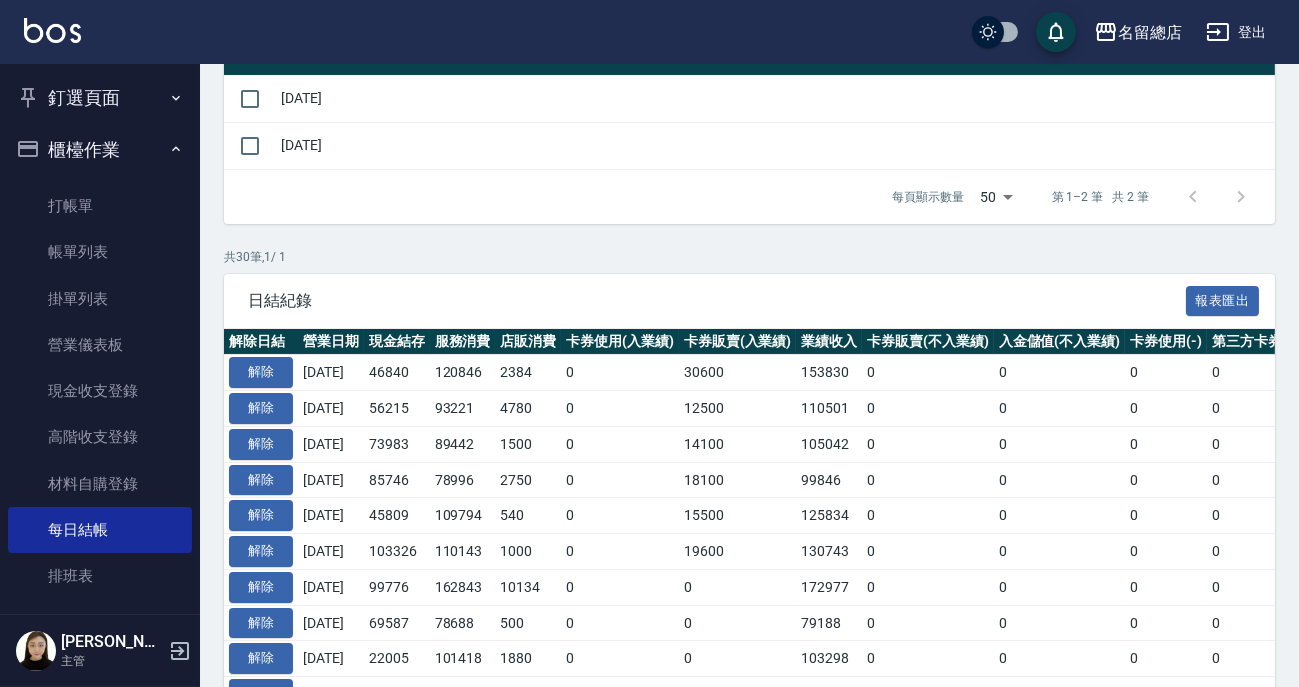 scroll, scrollTop: 0, scrollLeft: 0, axis: both 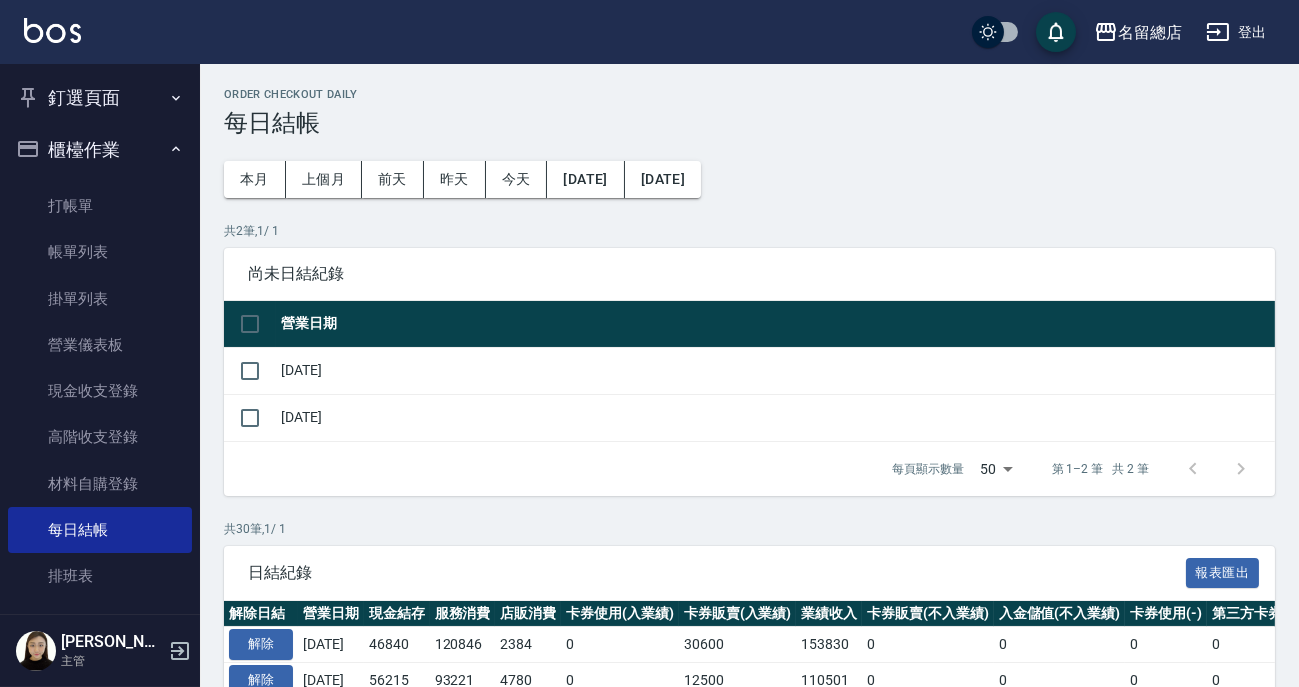 click on "2025/07/10" at bounding box center (775, 370) 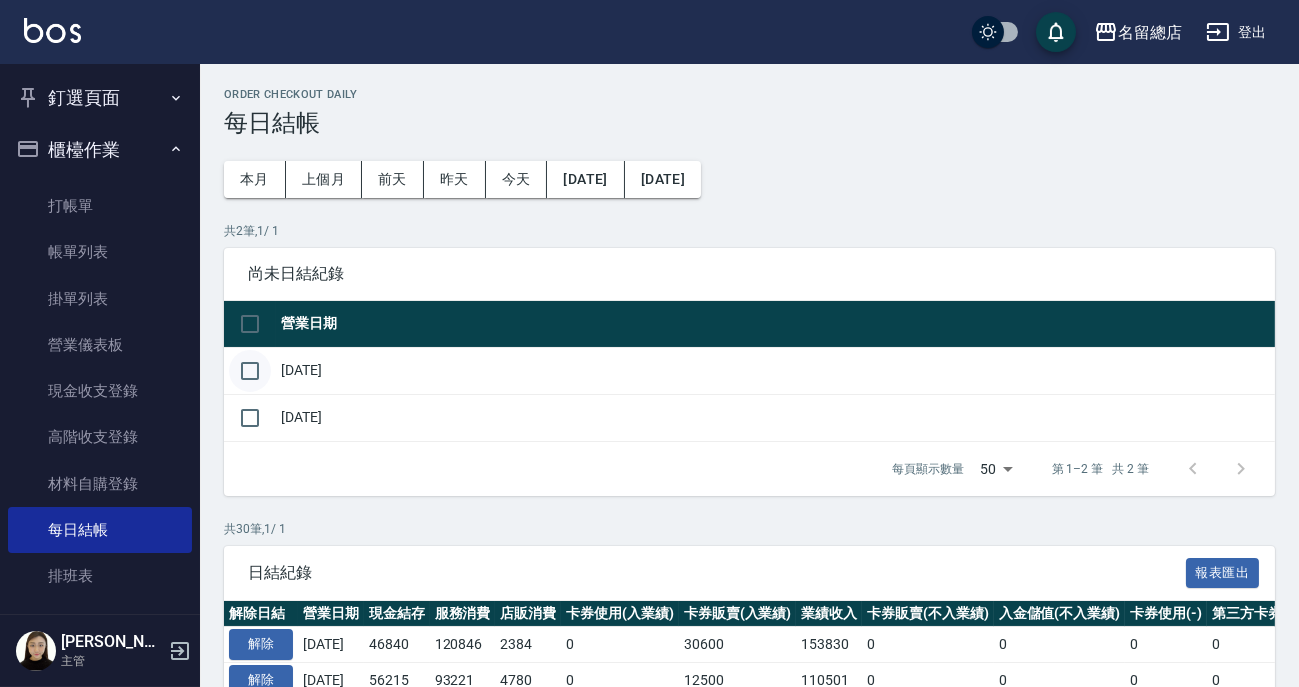 click at bounding box center [250, 371] 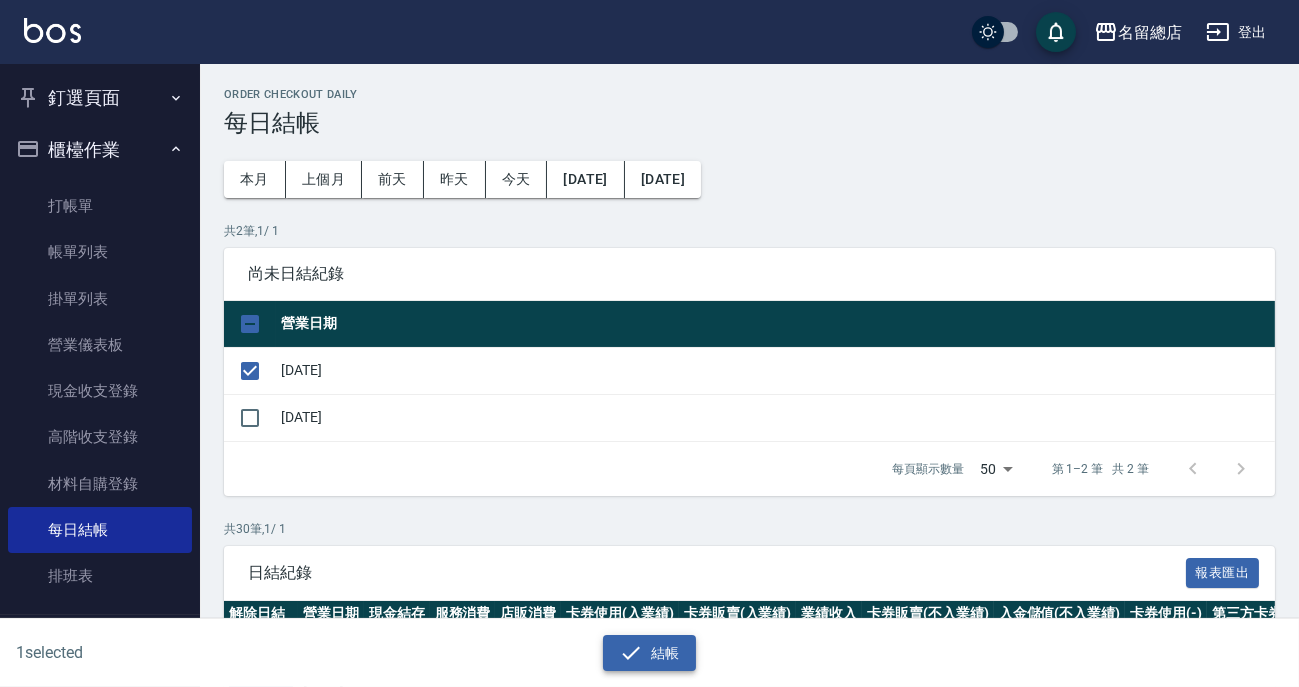 click on "結帳" at bounding box center (649, 653) 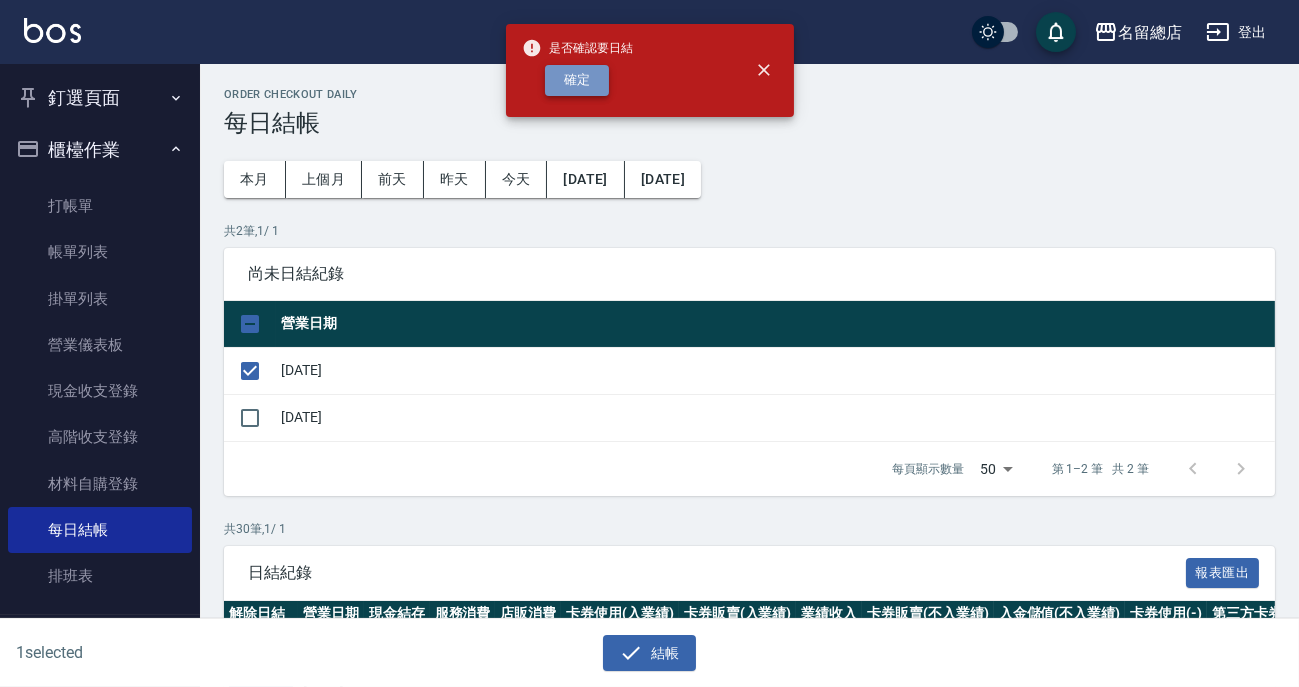 click on "確定" at bounding box center (577, 80) 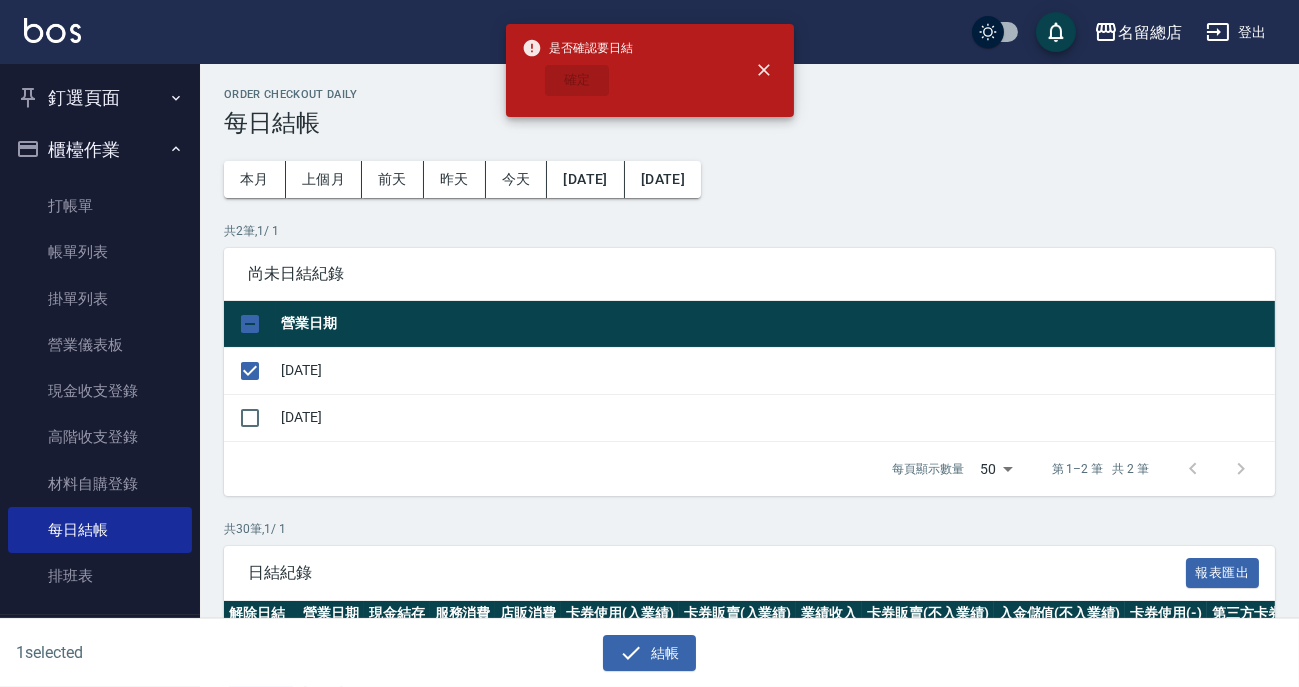 checkbox on "false" 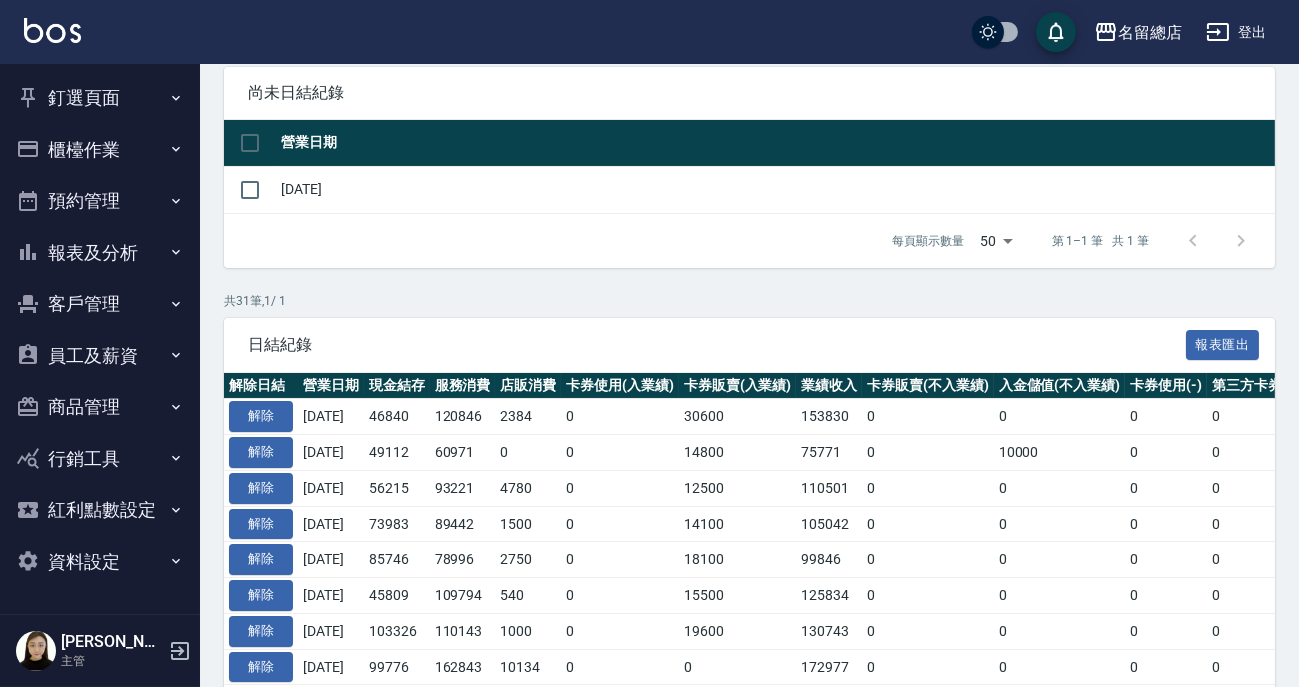 scroll, scrollTop: 181, scrollLeft: 0, axis: vertical 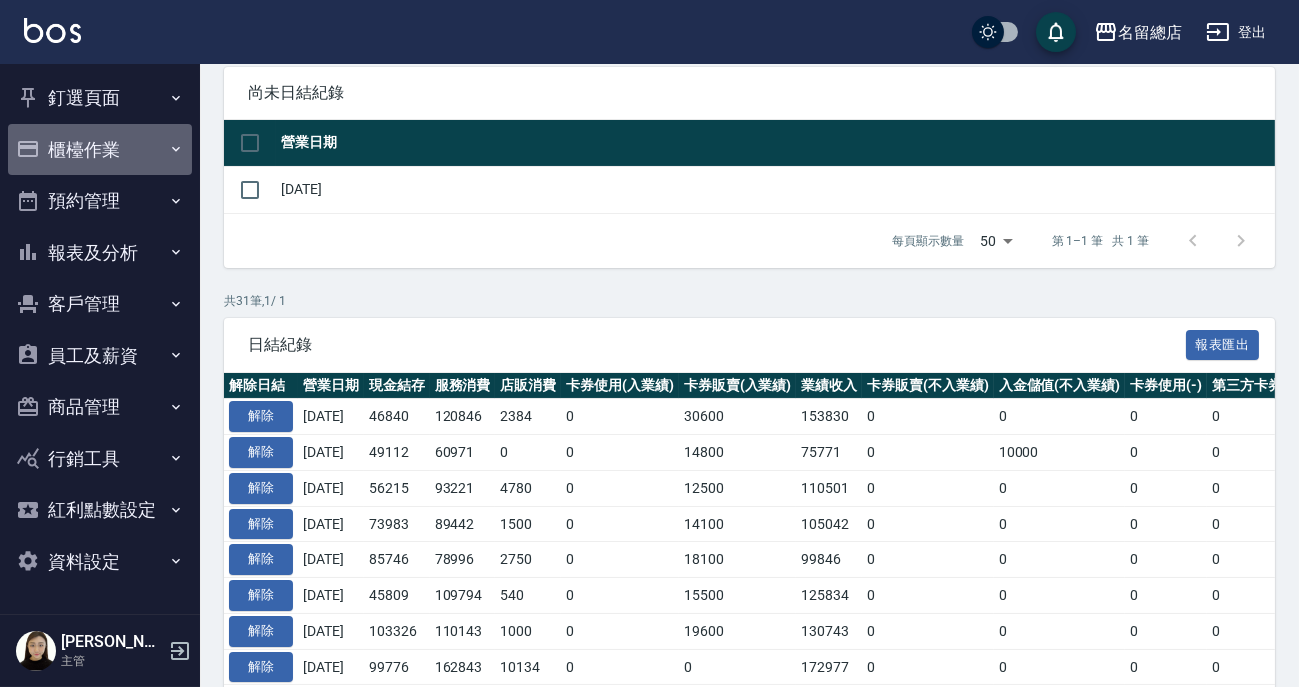 click on "櫃檯作業" at bounding box center (100, 150) 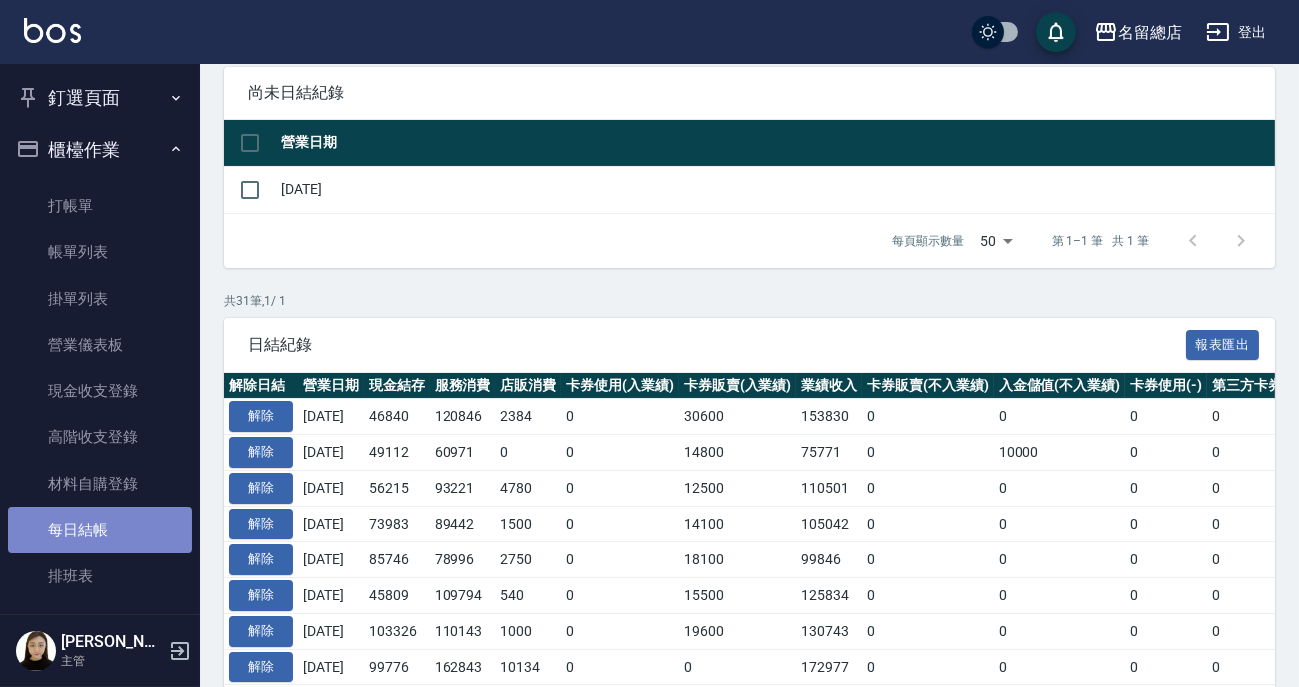 click on "每日結帳" at bounding box center [100, 530] 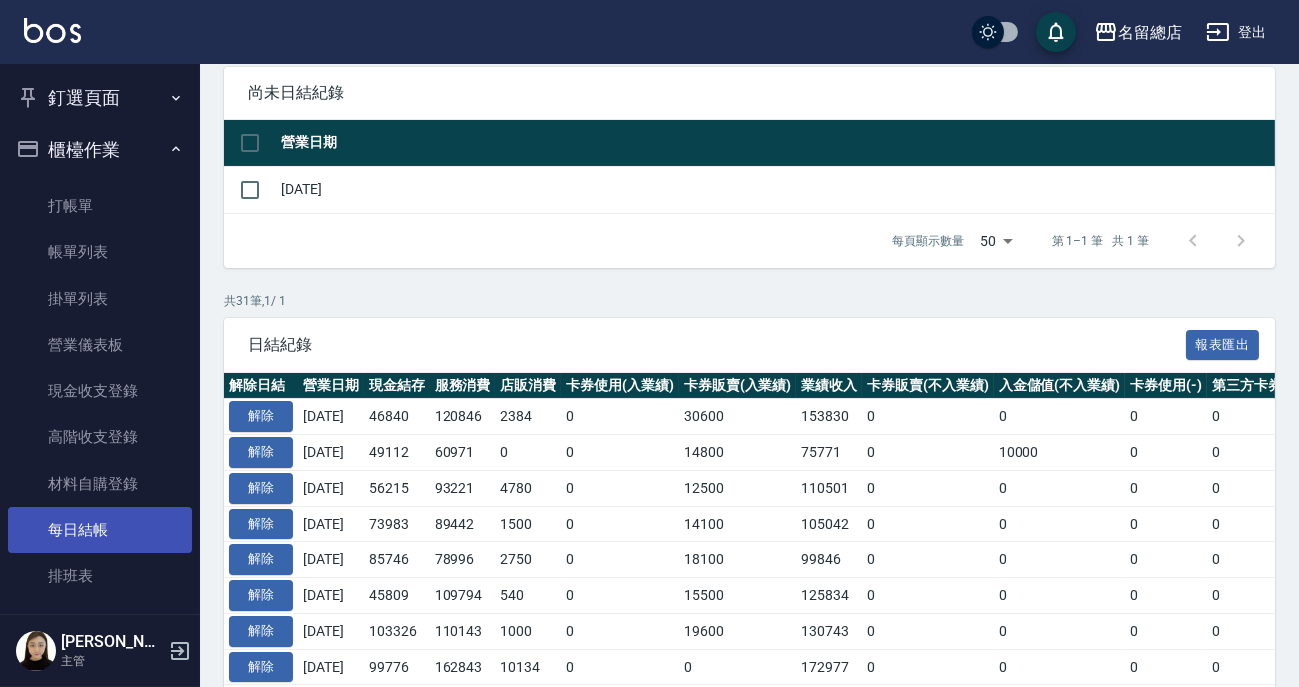 click on "每日結帳" at bounding box center [100, 530] 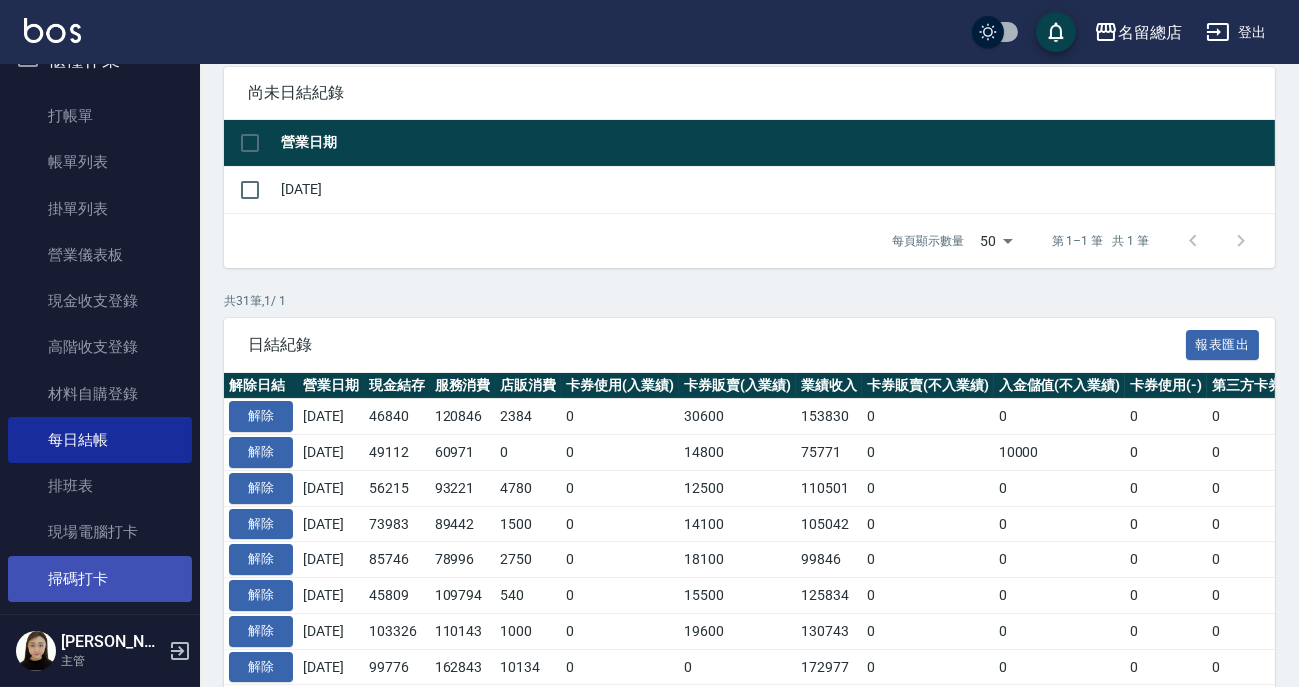 scroll, scrollTop: 272, scrollLeft: 0, axis: vertical 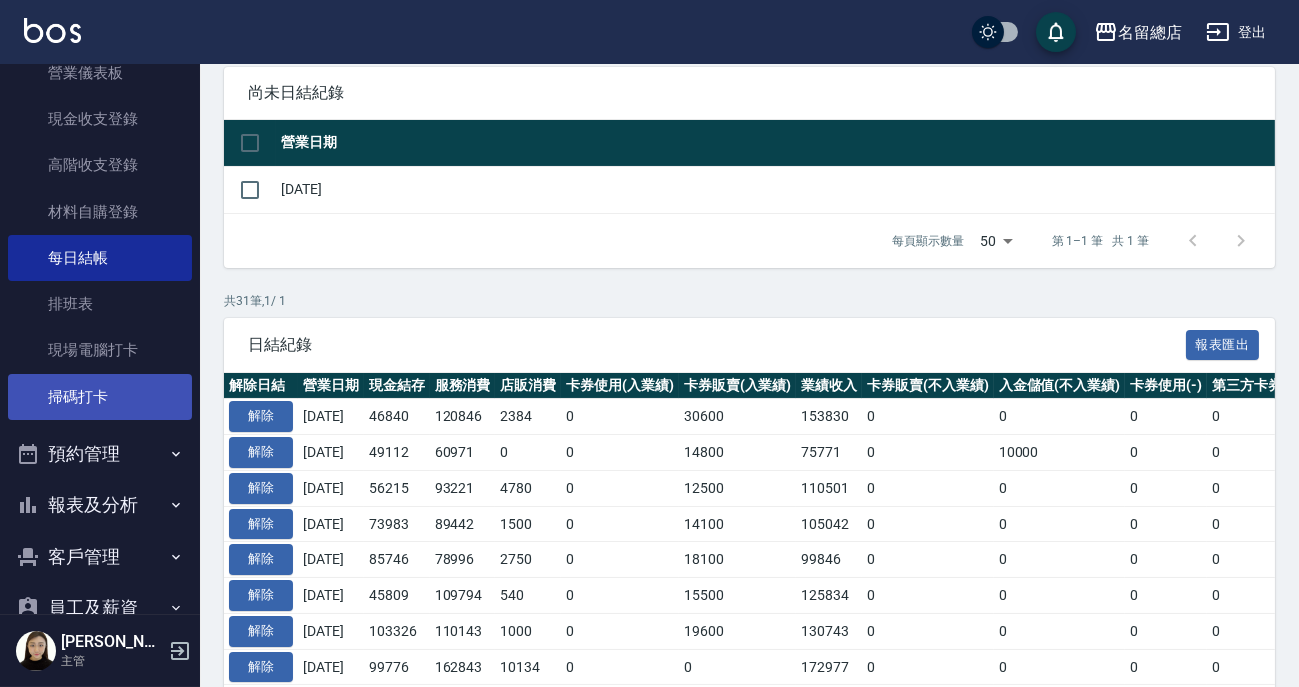 click on "掃碼打卡" at bounding box center [100, 397] 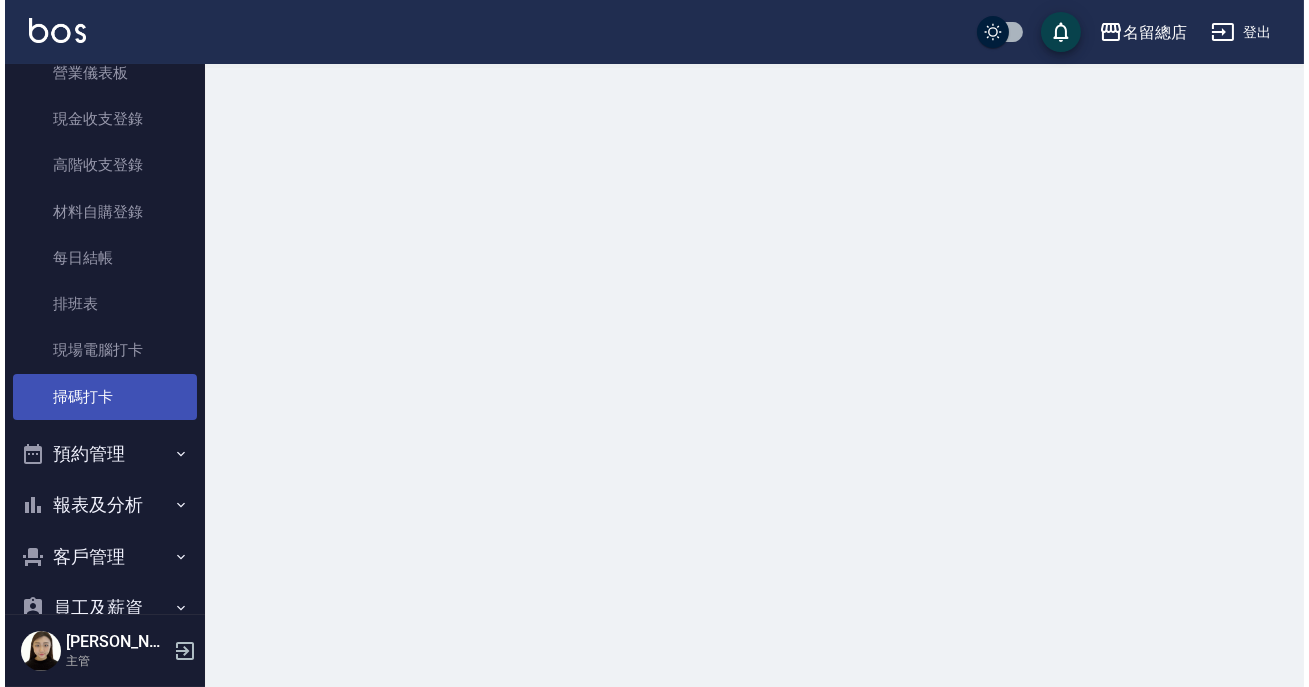 scroll, scrollTop: 0, scrollLeft: 0, axis: both 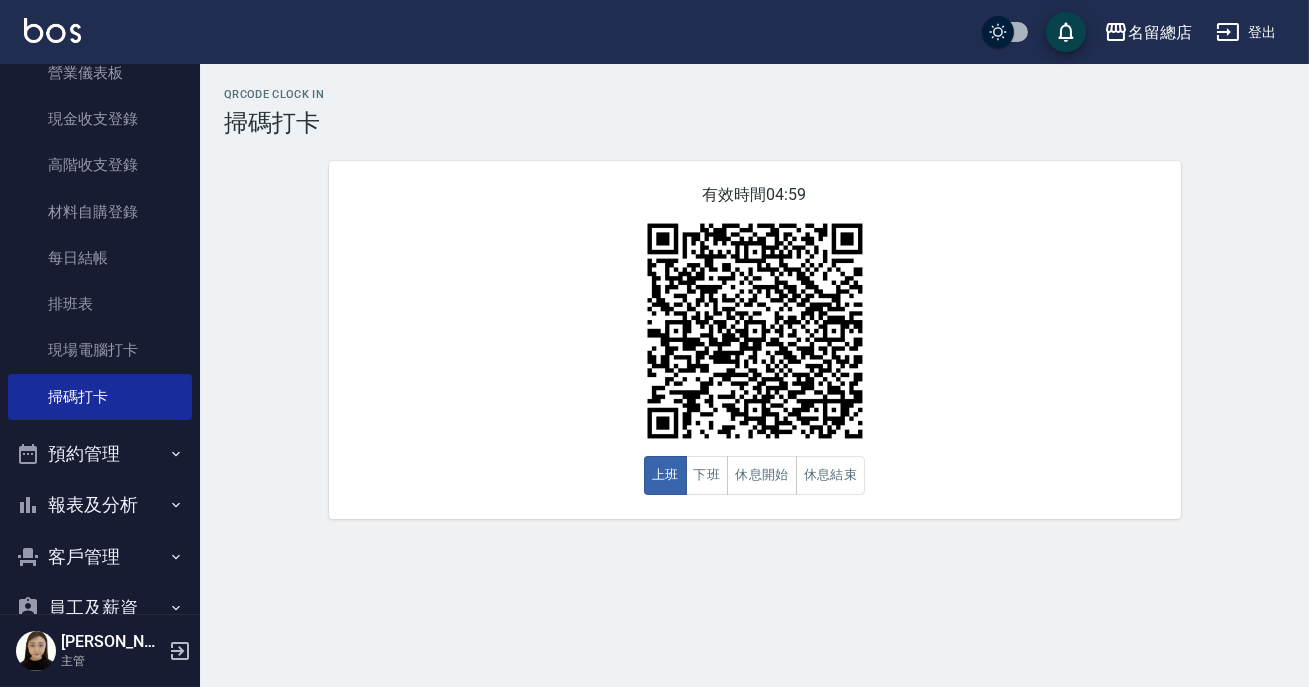 click on "[PERSON_NAME] 主管" at bounding box center (100, 651) 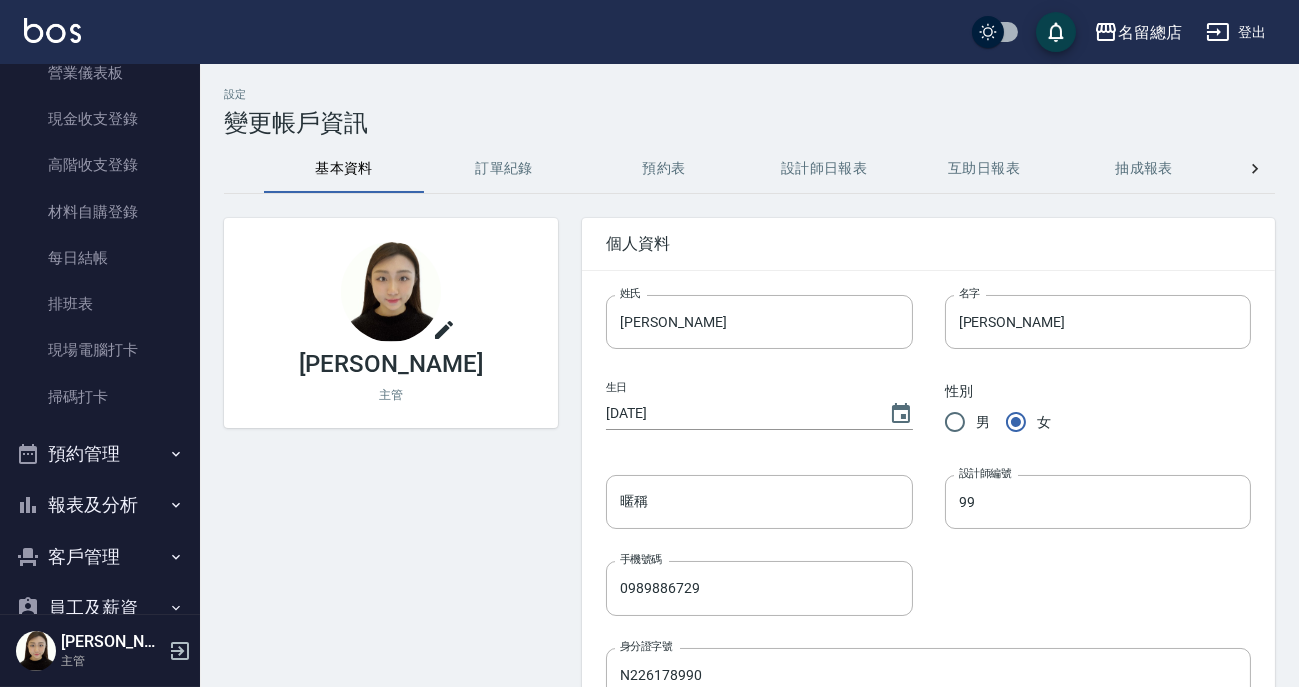 click on "[PERSON_NAME] 主管" at bounding box center [100, 651] 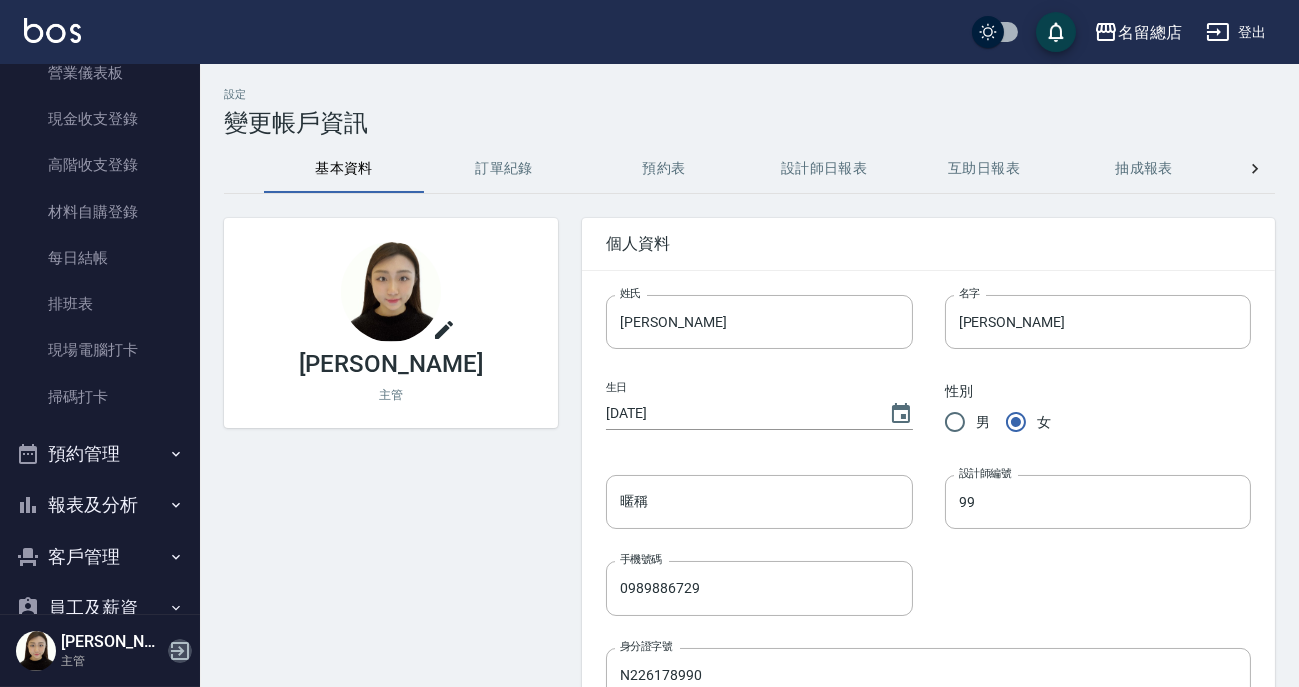 click 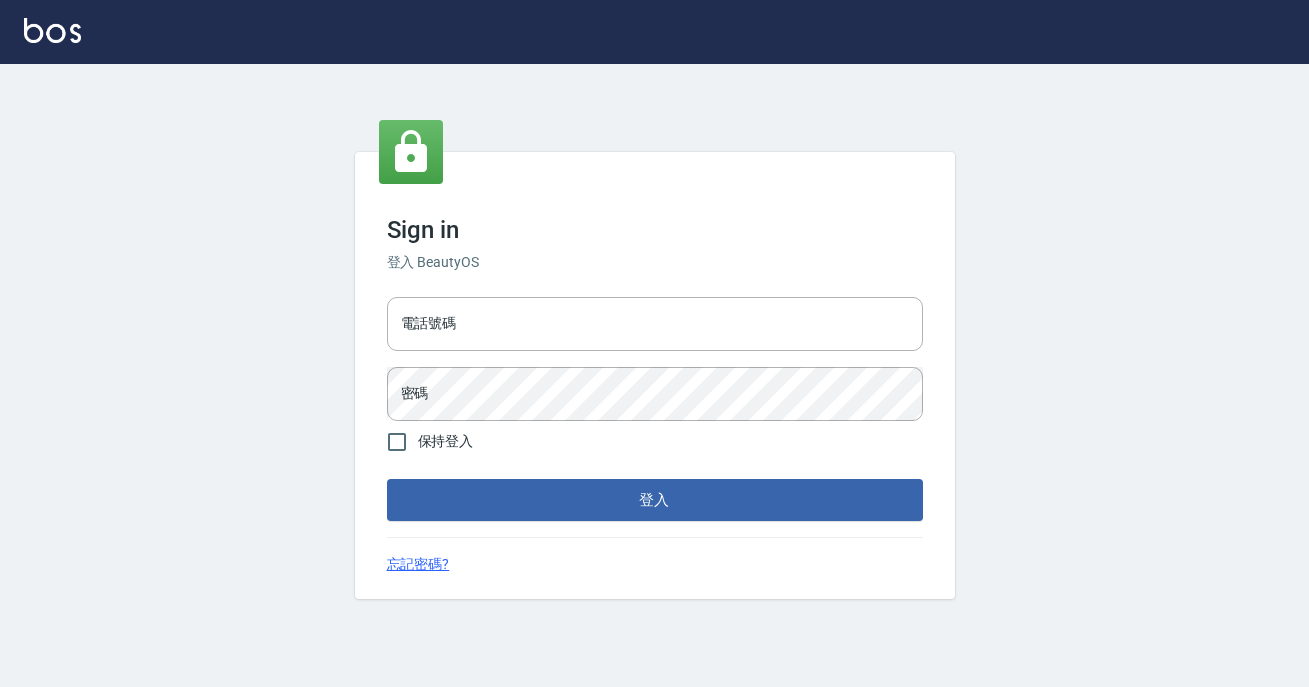 scroll, scrollTop: 0, scrollLeft: 0, axis: both 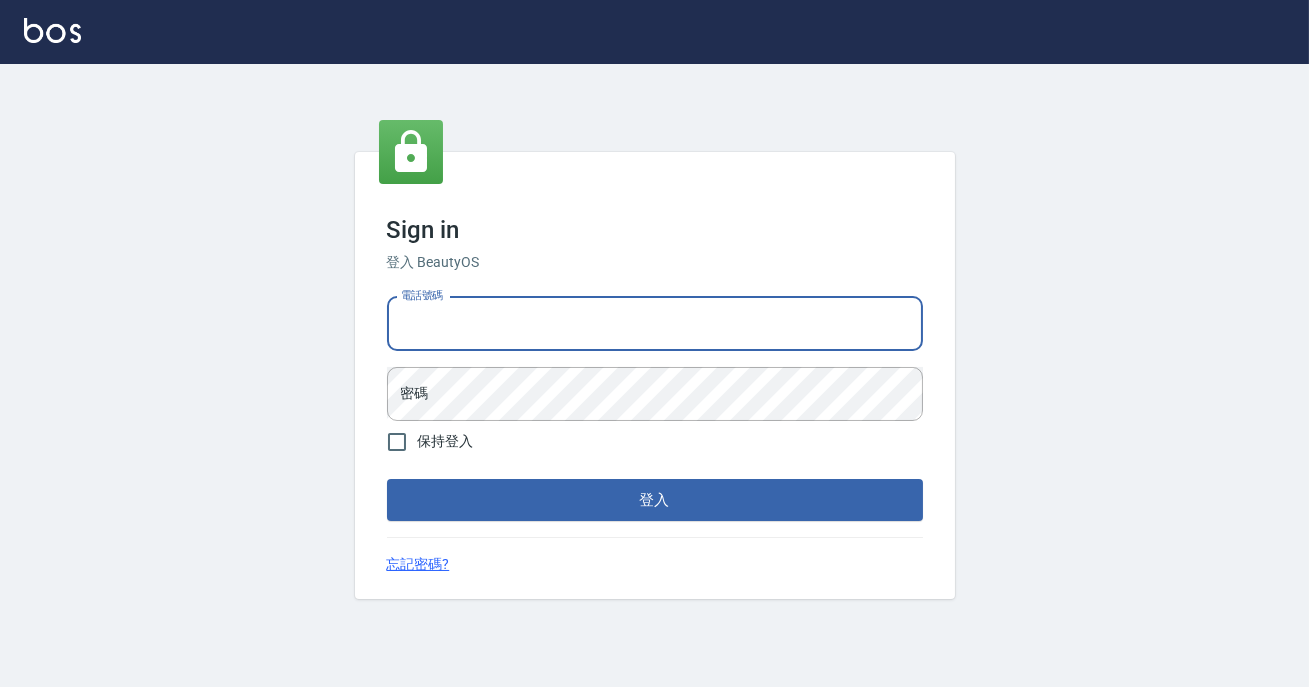 click on "電話號碼" at bounding box center (655, 324) 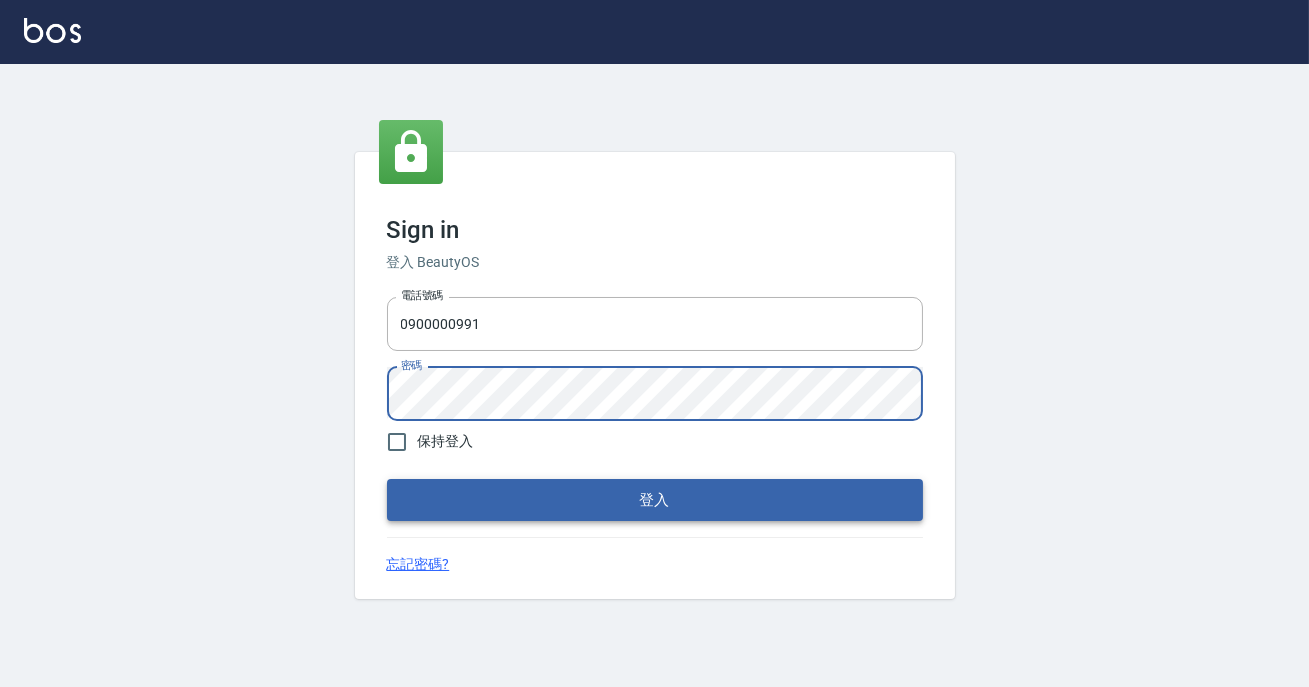 click on "登入" at bounding box center [655, 500] 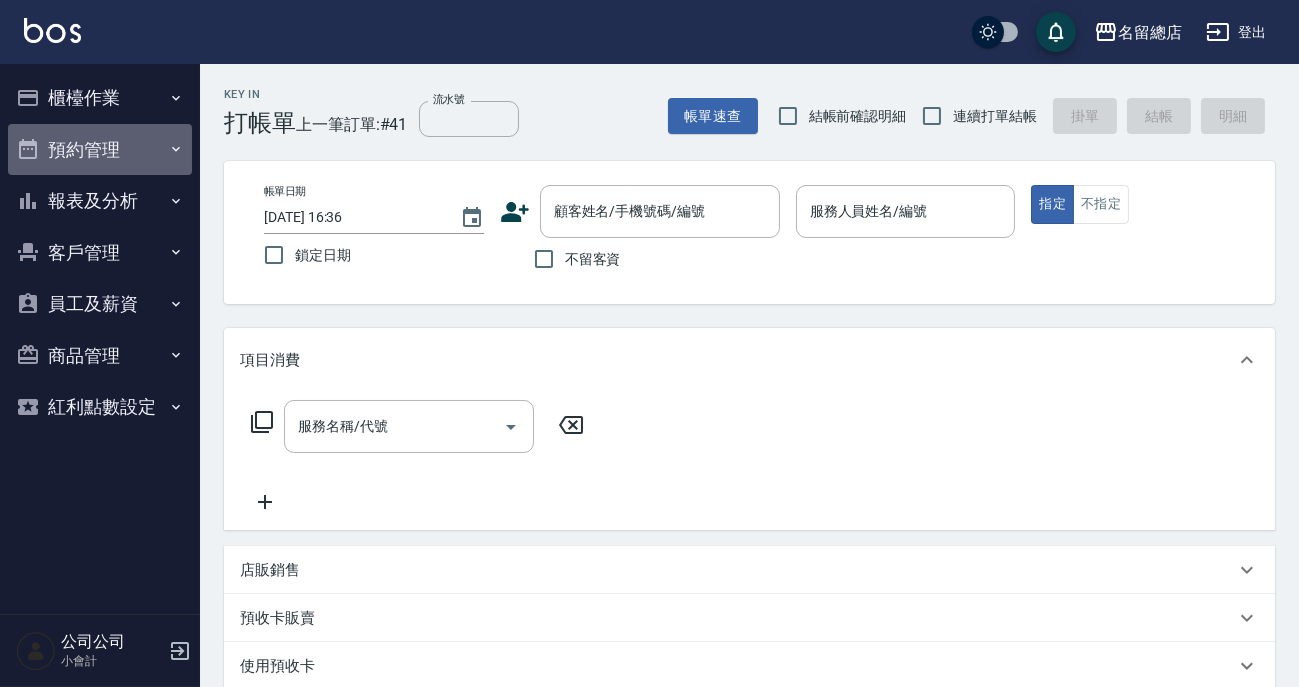 click on "預約管理" at bounding box center [100, 150] 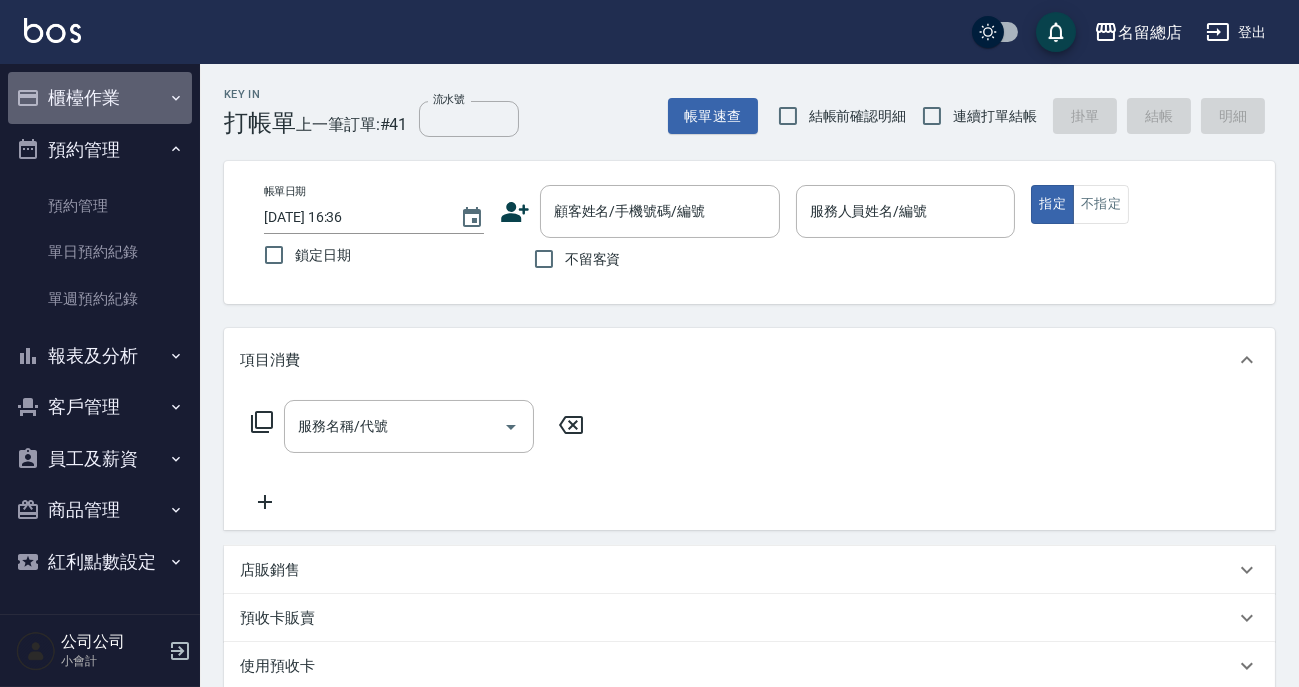 click on "櫃檯作業" at bounding box center [100, 98] 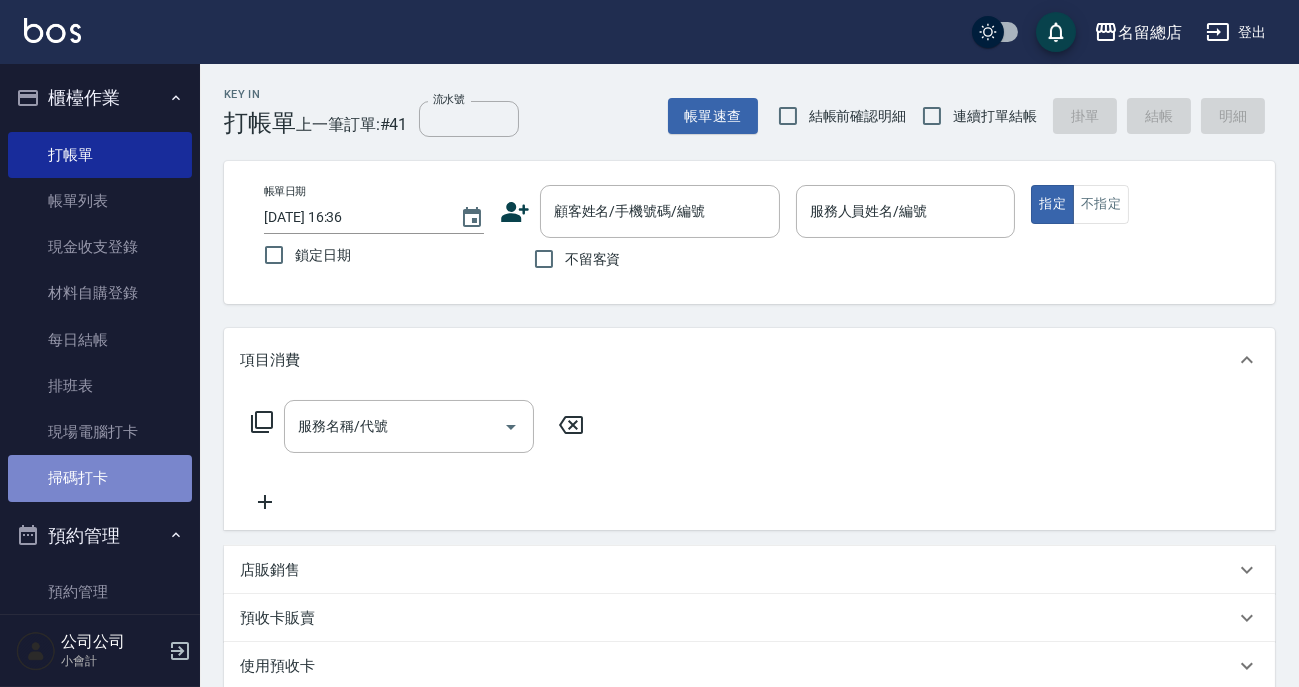 click on "掃碼打卡" at bounding box center [100, 478] 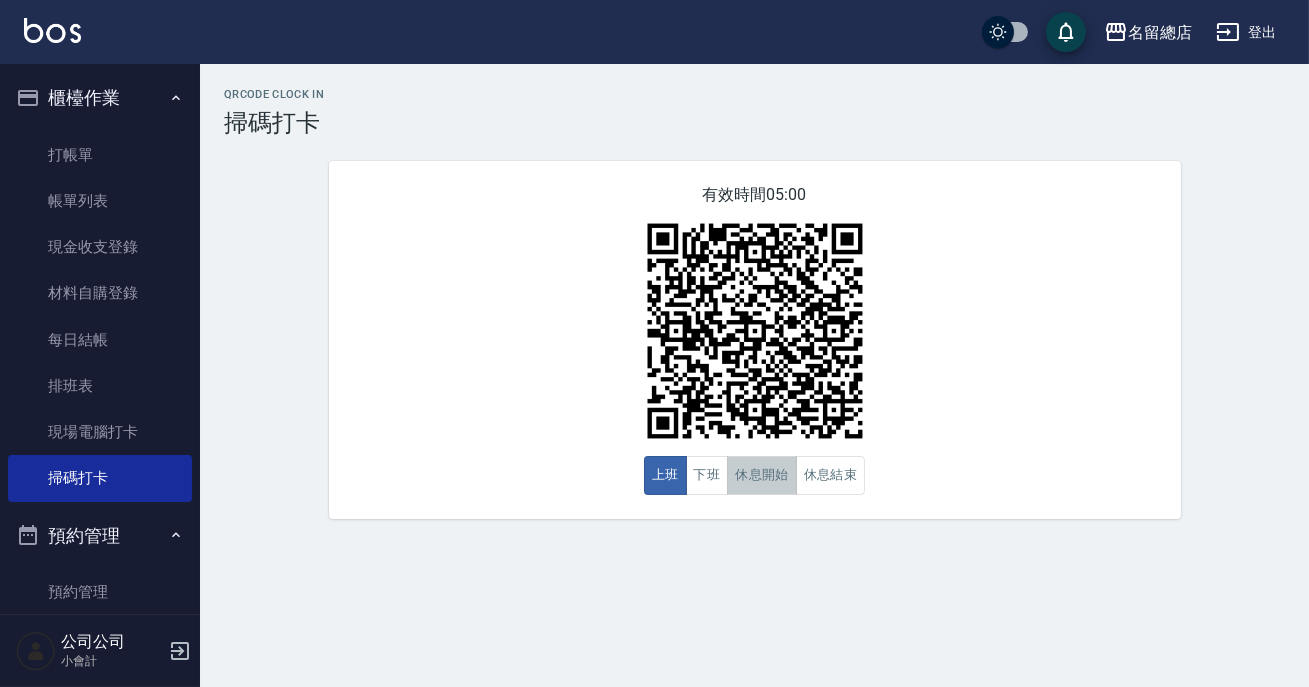 click on "休息開始" at bounding box center [762, 475] 